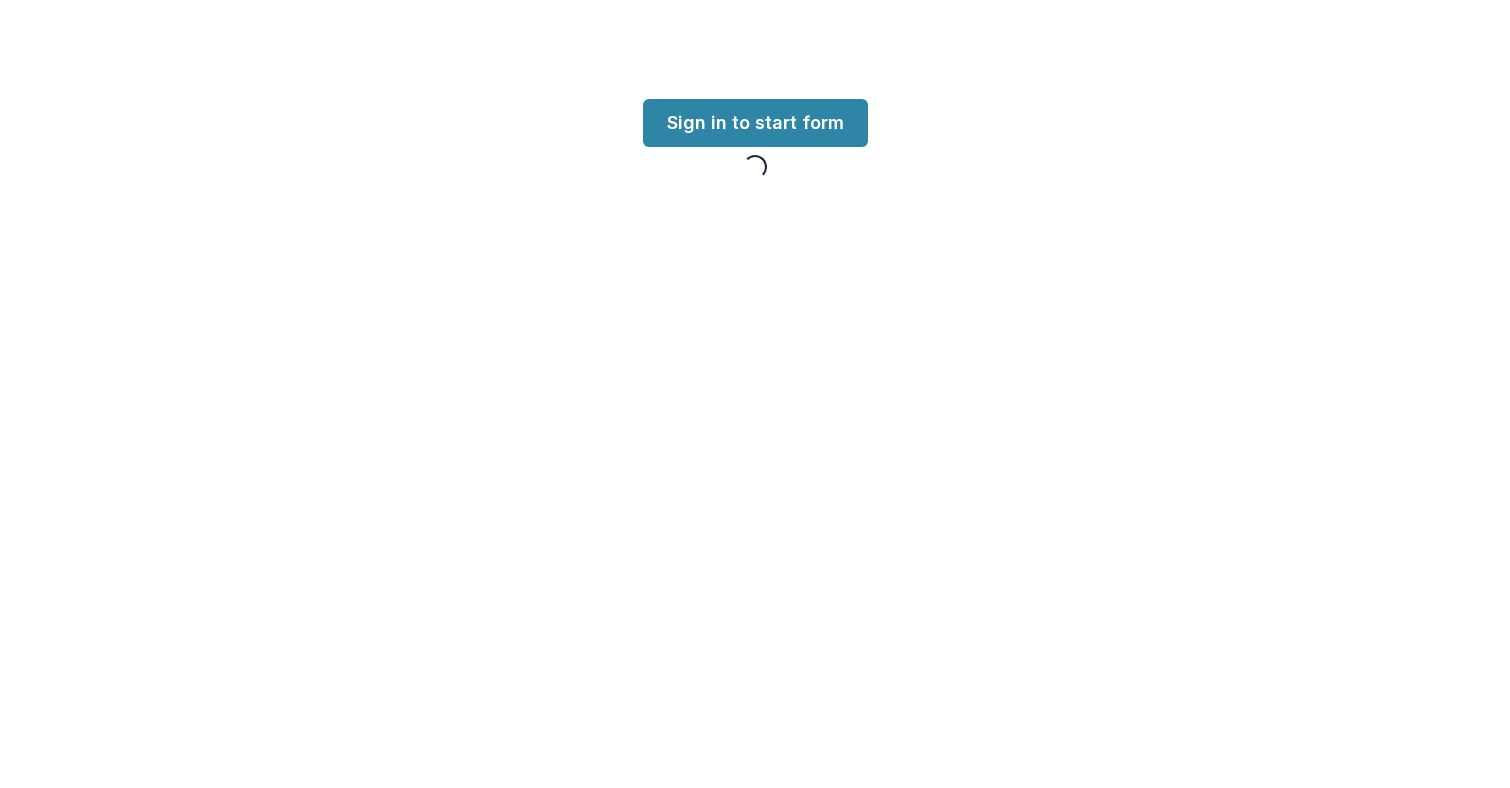 scroll, scrollTop: 0, scrollLeft: 0, axis: both 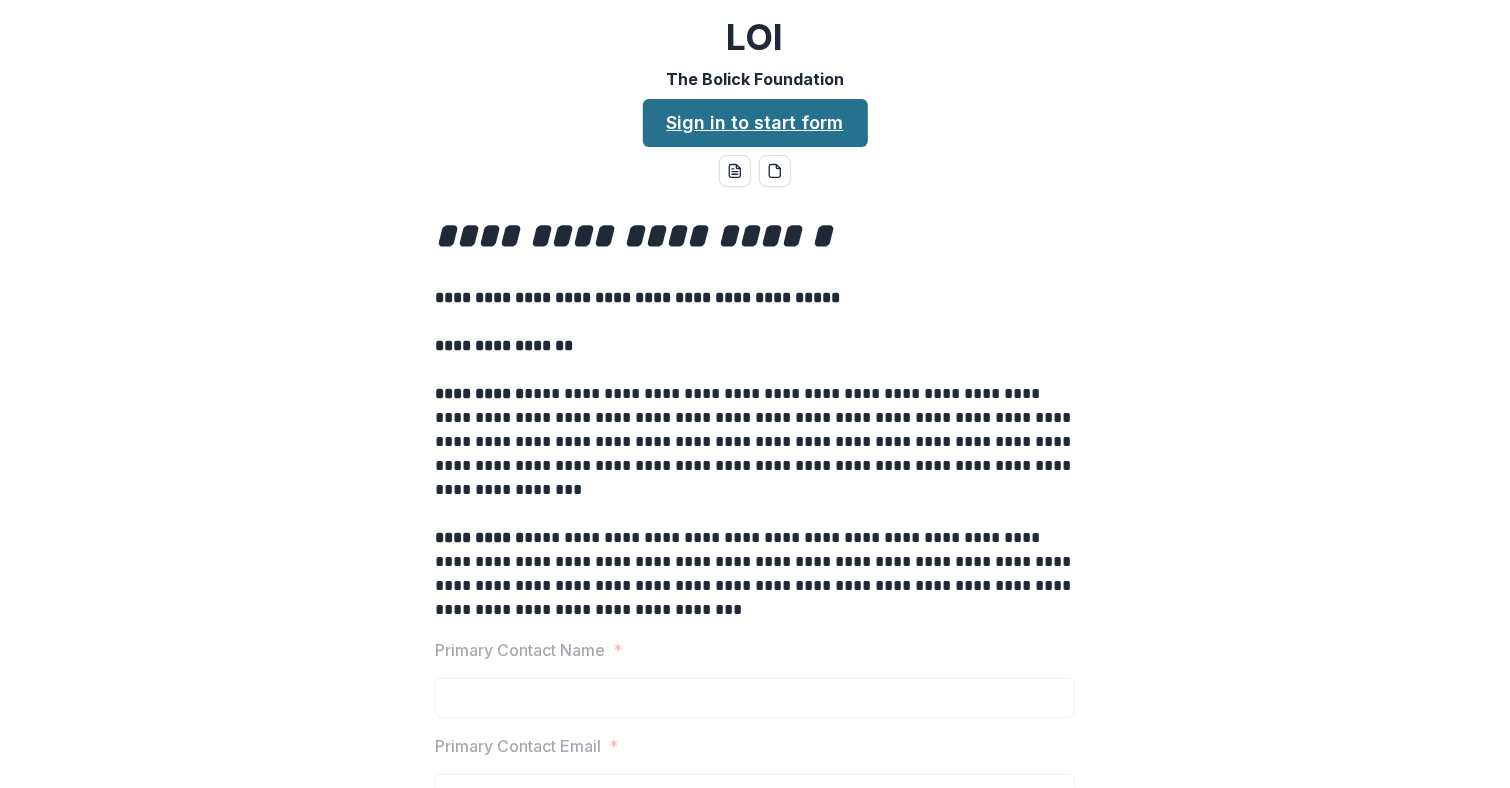 click on "Sign in to start form" at bounding box center (755, 123) 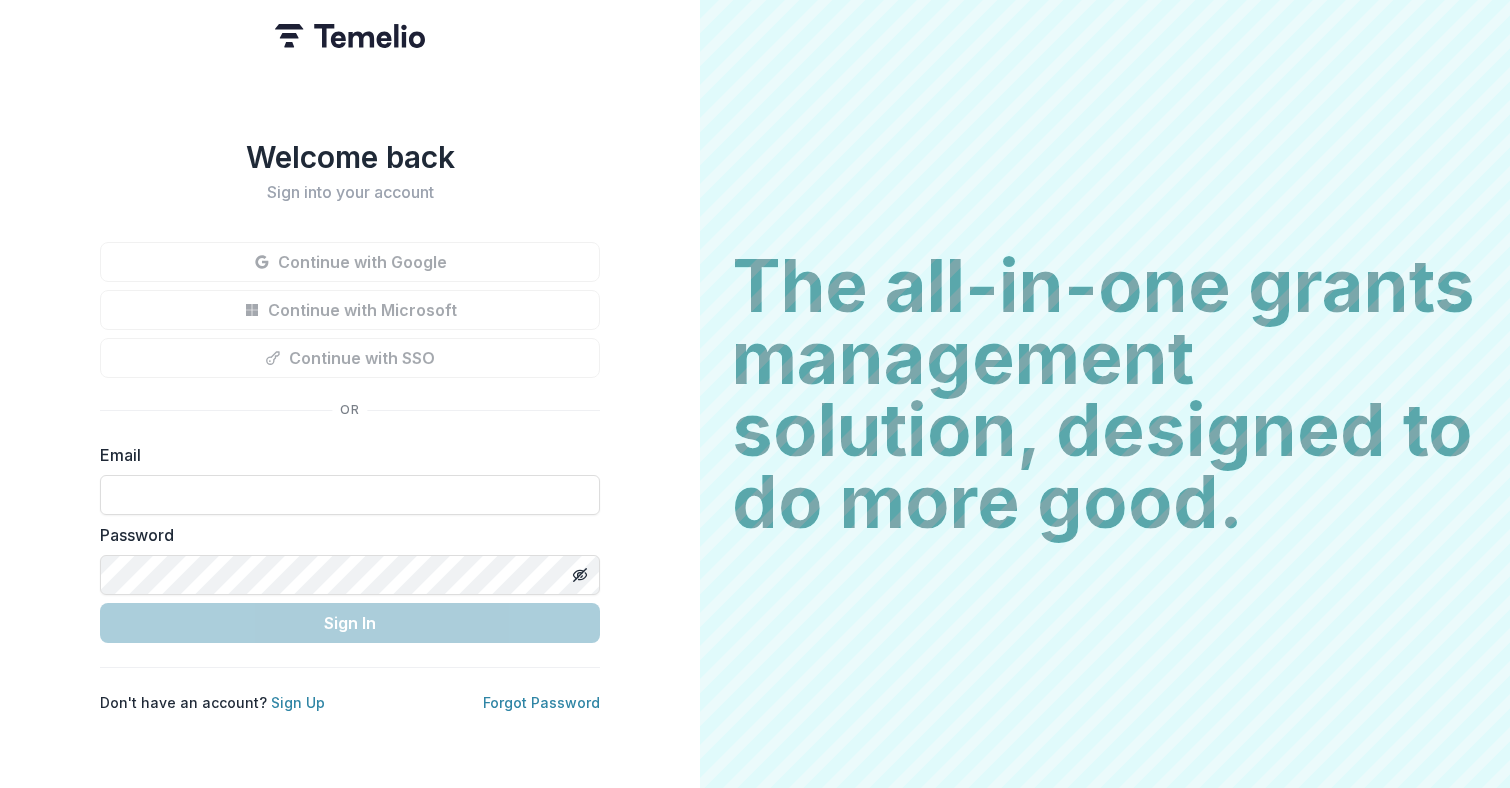 scroll, scrollTop: 0, scrollLeft: 0, axis: both 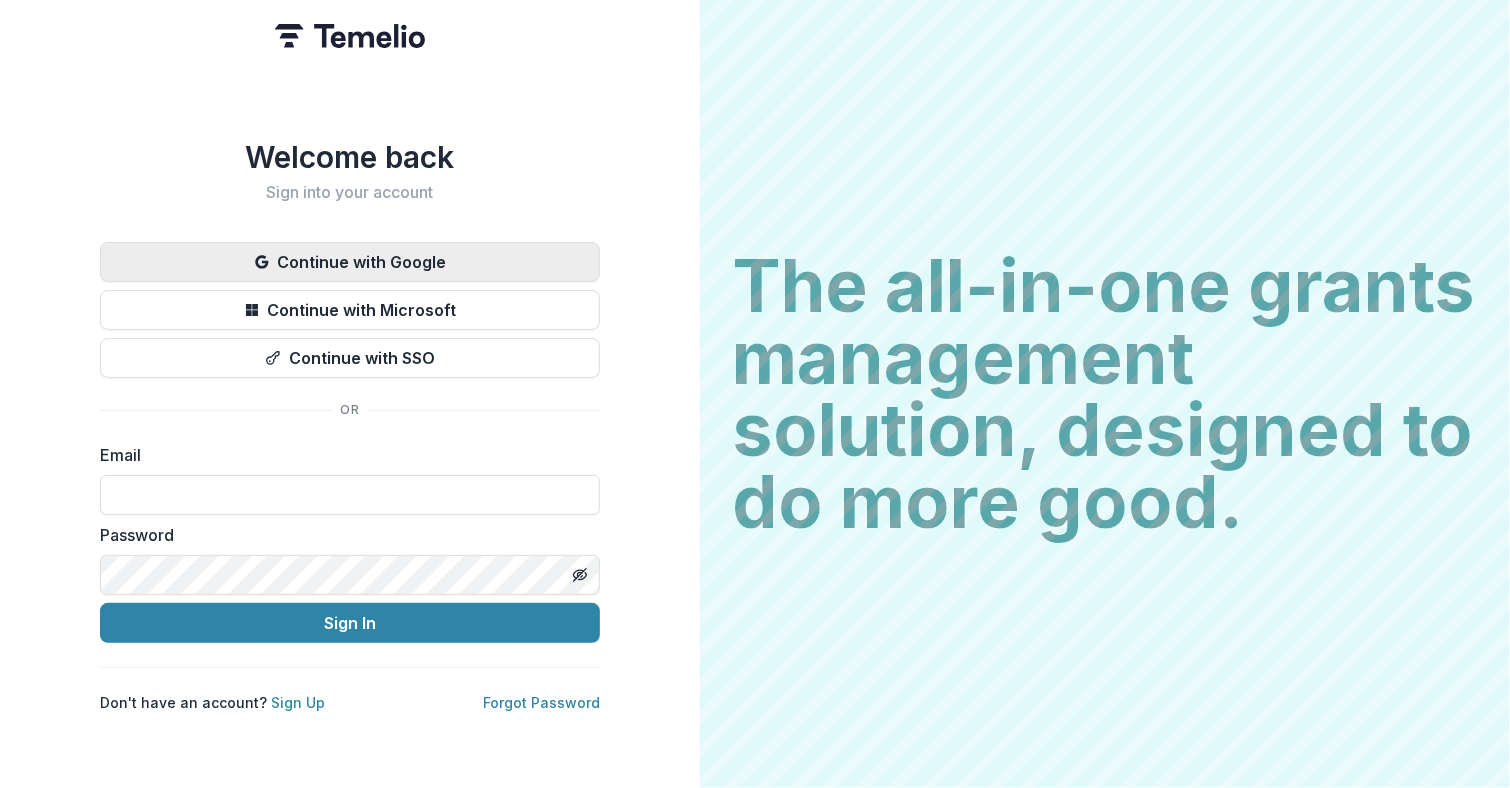 click on "Continue with Google" at bounding box center [350, 262] 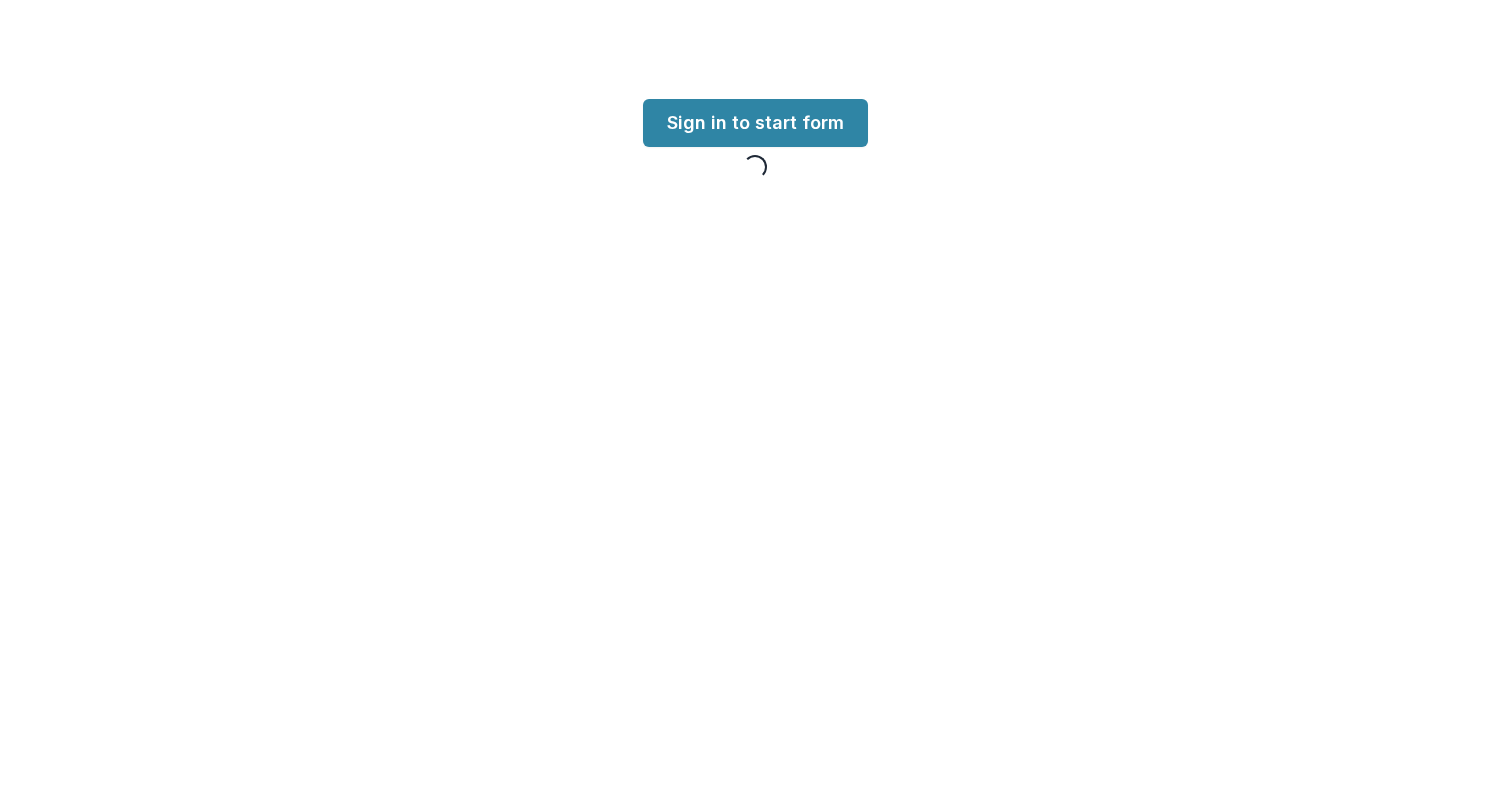 scroll, scrollTop: 0, scrollLeft: 0, axis: both 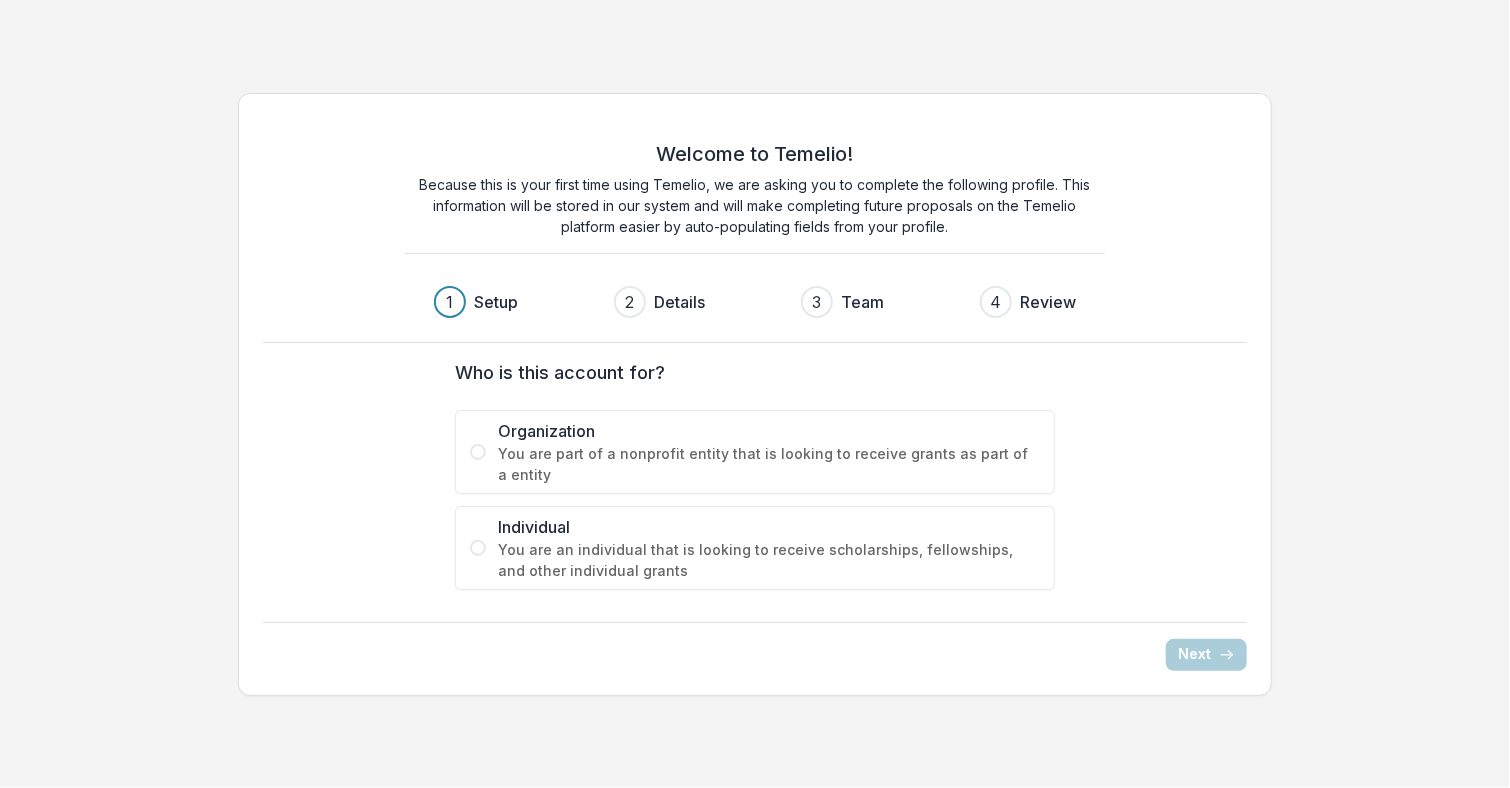 click at bounding box center (478, 452) 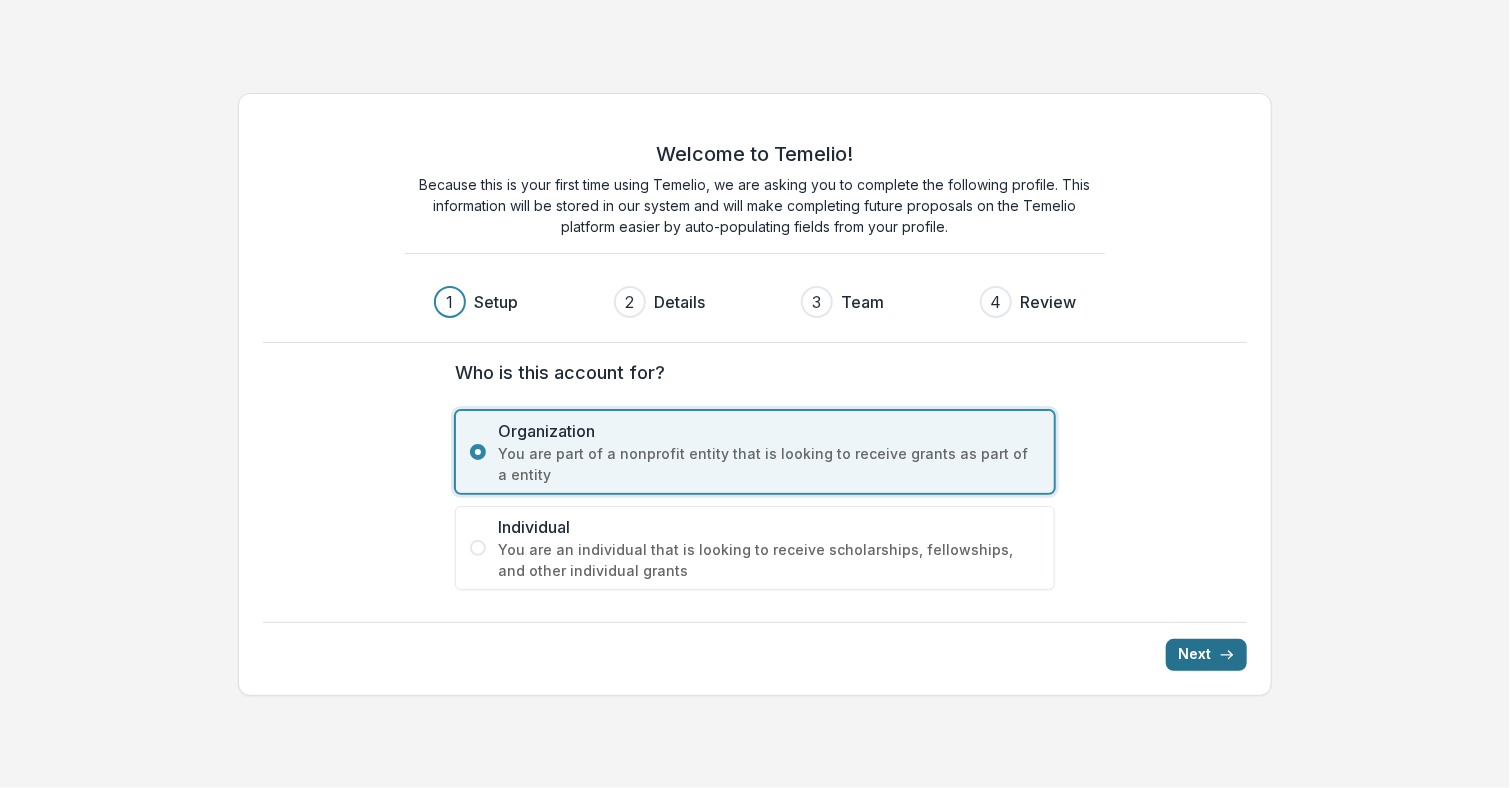 click on "Next" at bounding box center (1206, 655) 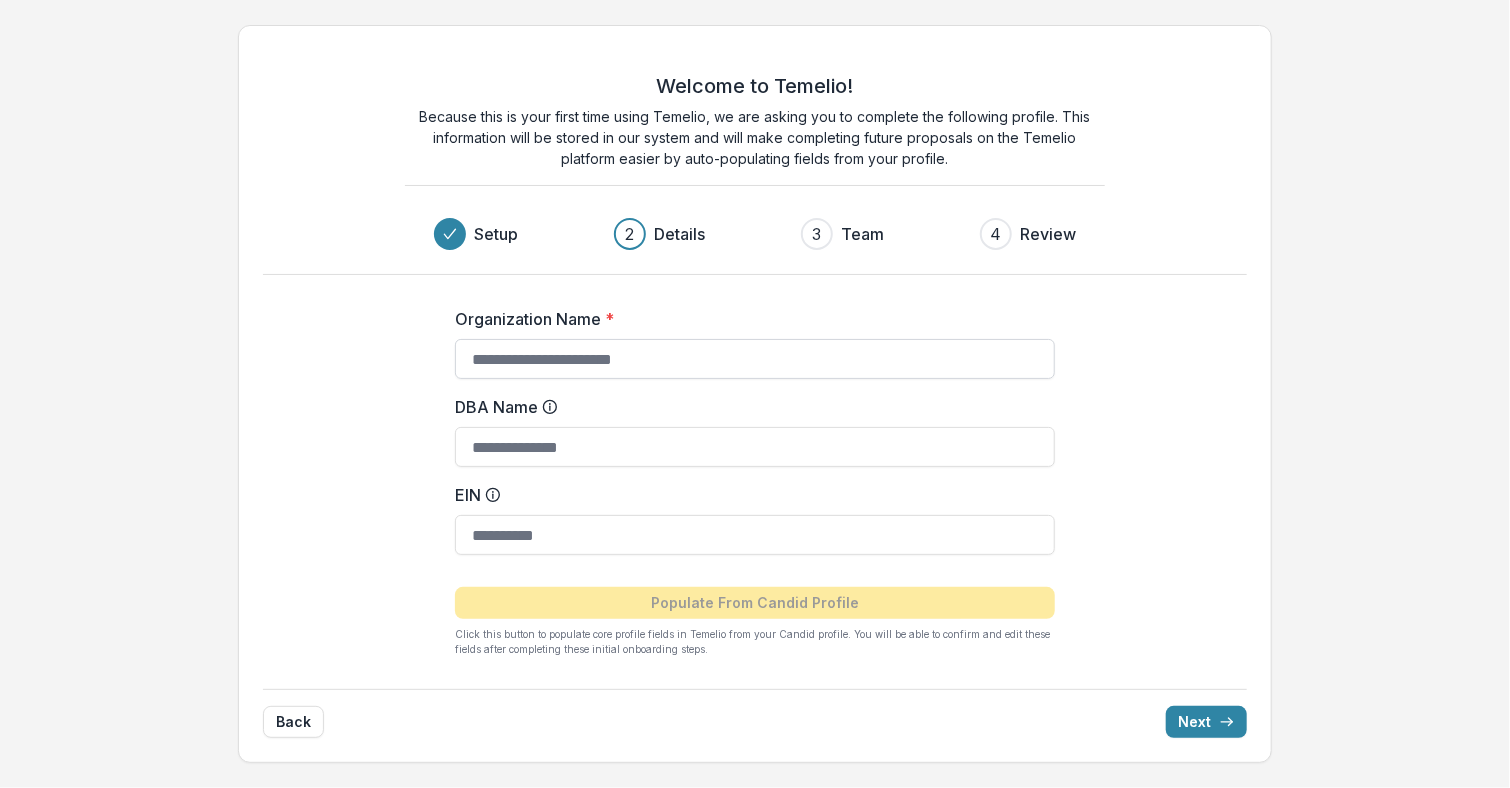 click on "Organization Name *" at bounding box center (755, 359) 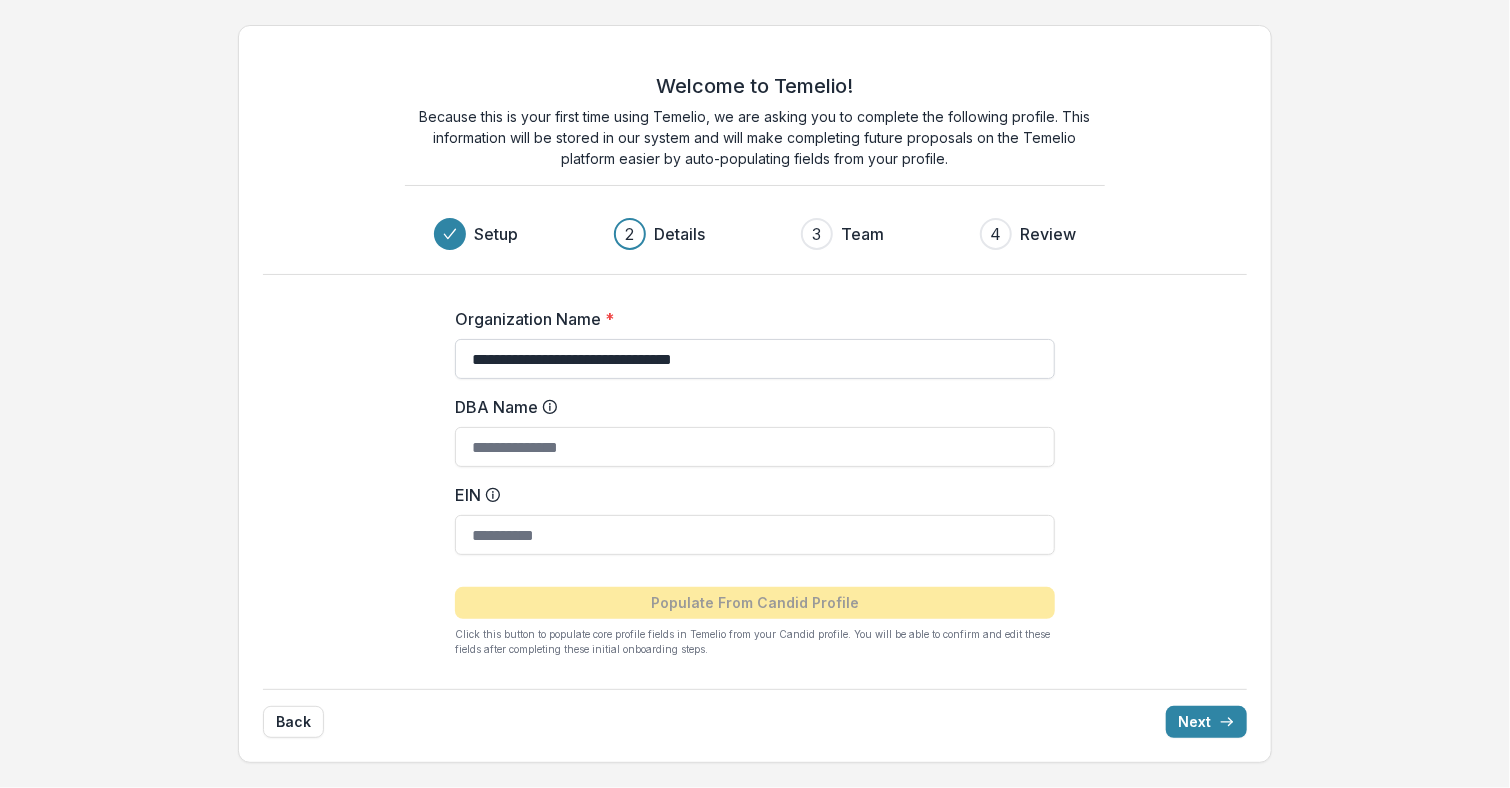 type on "**********" 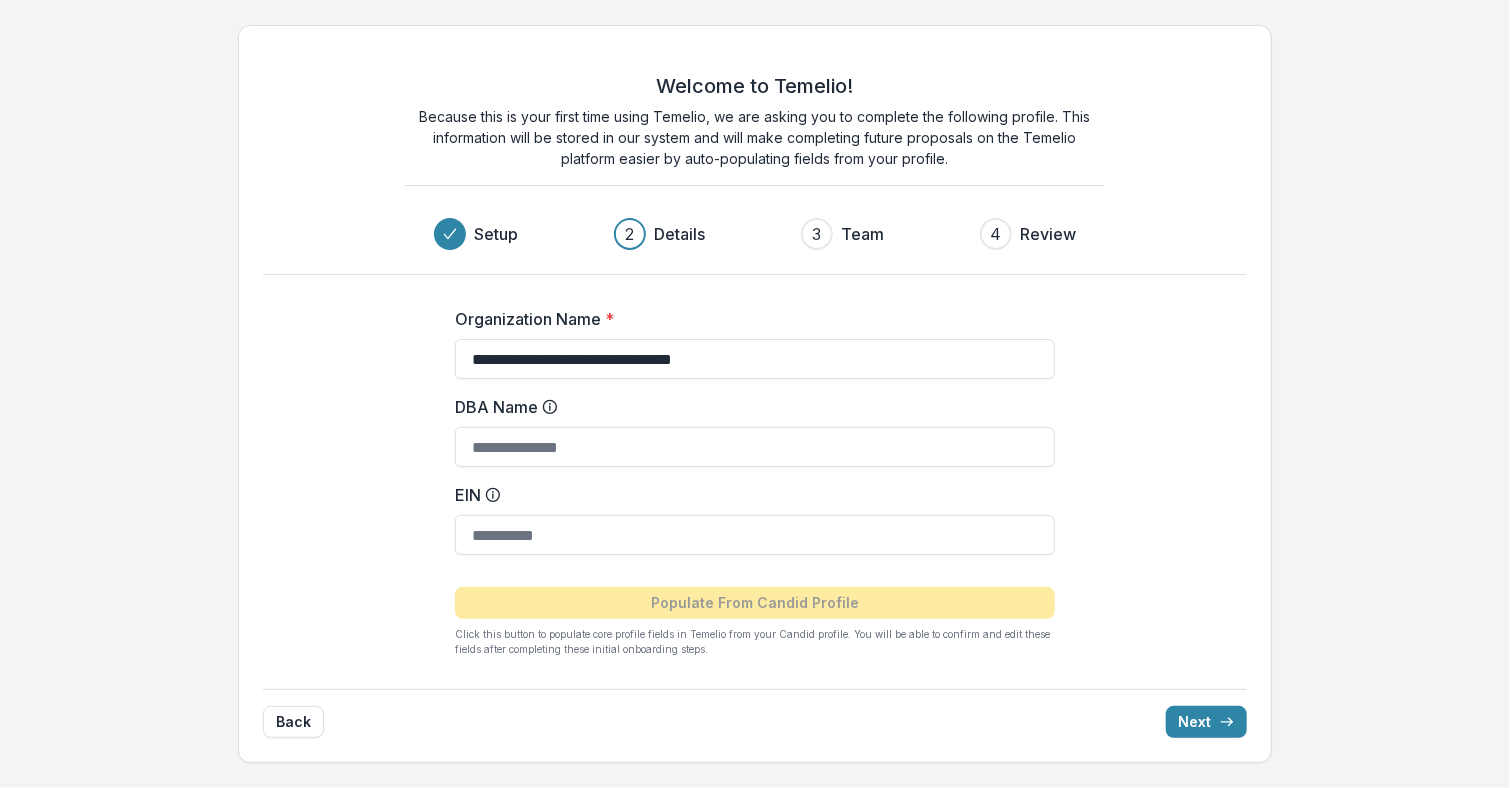 click on "**********" at bounding box center (755, 394) 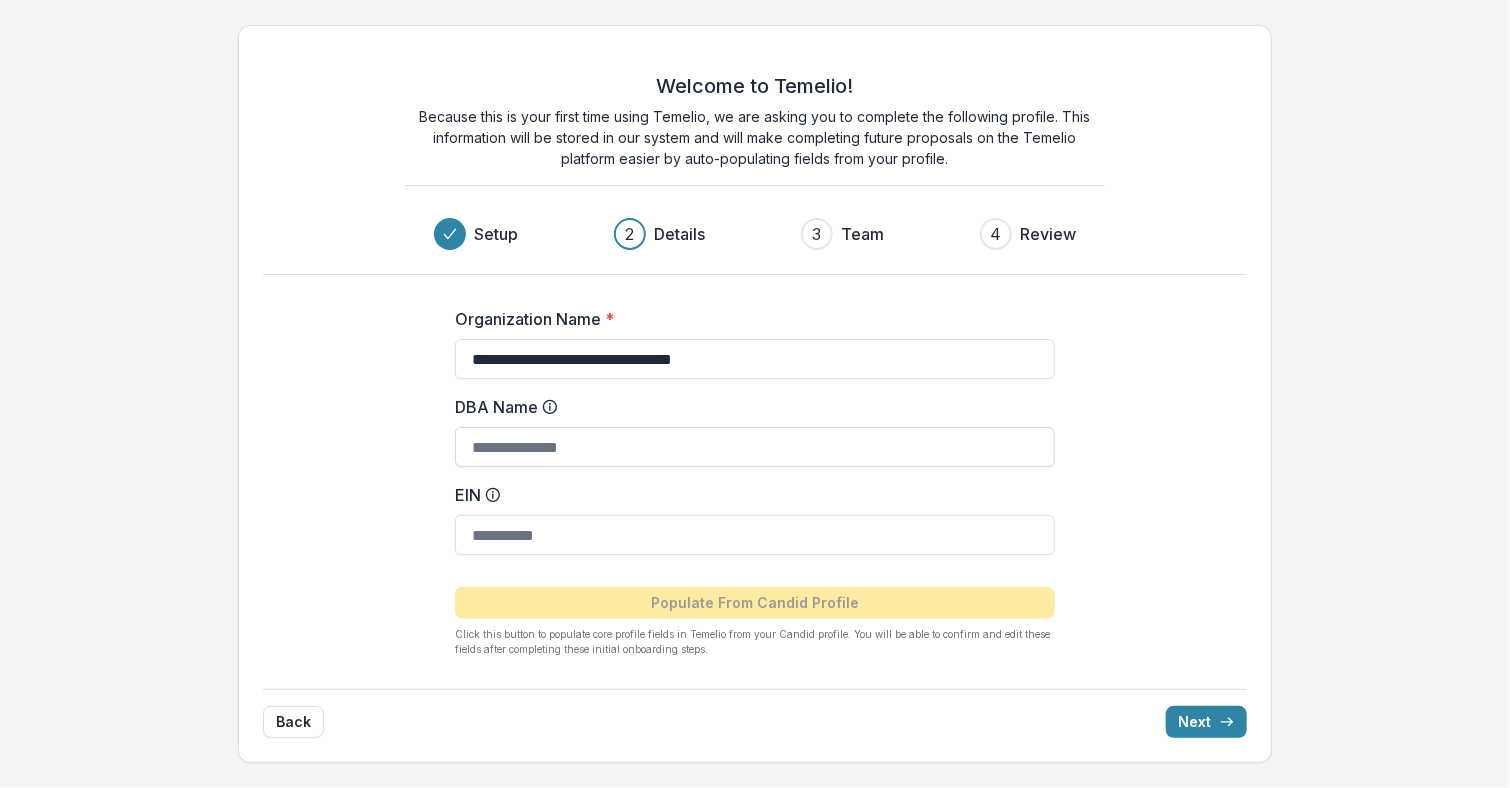 click on "DBA Name" at bounding box center (755, 447) 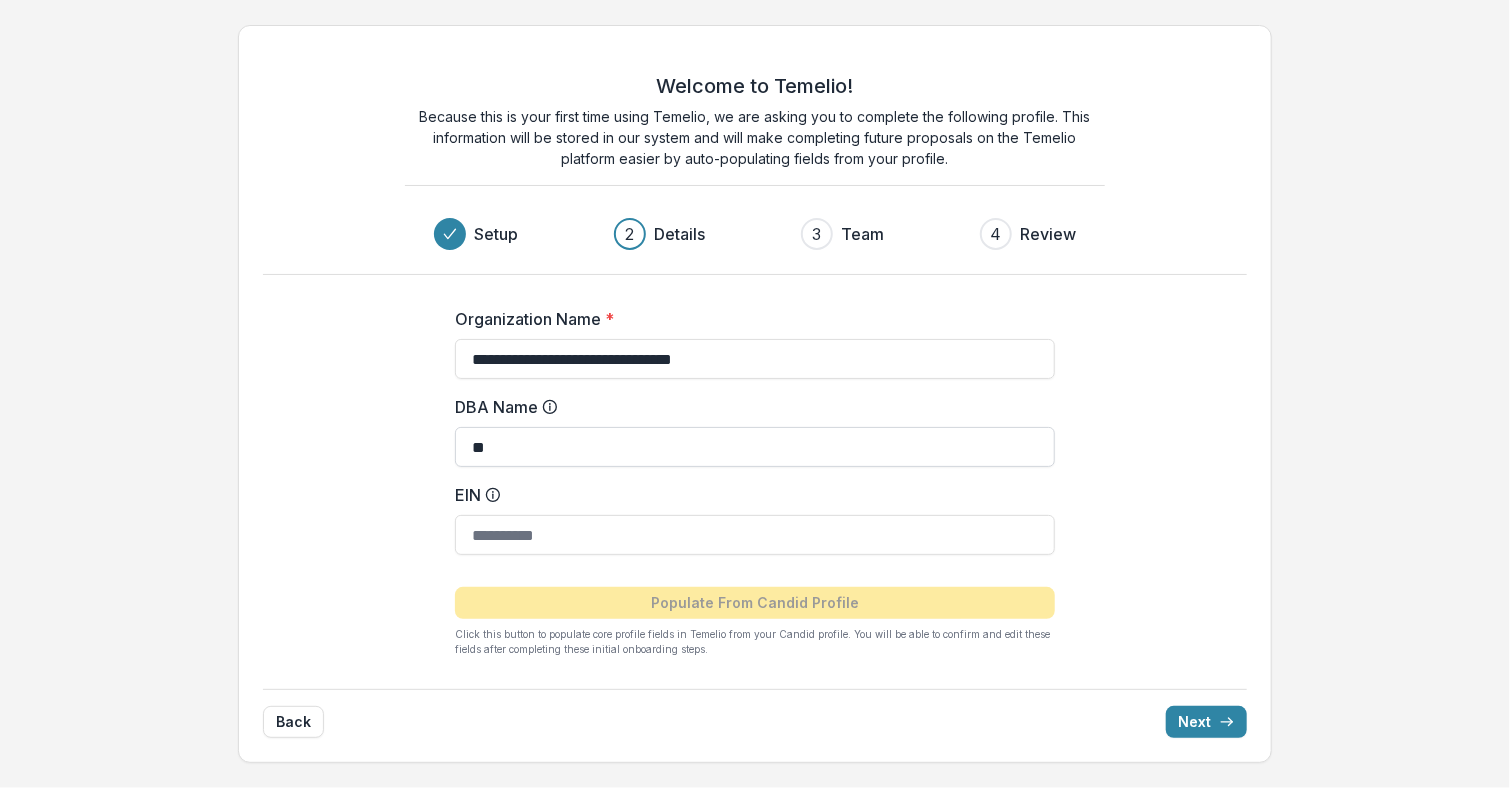 type on "*" 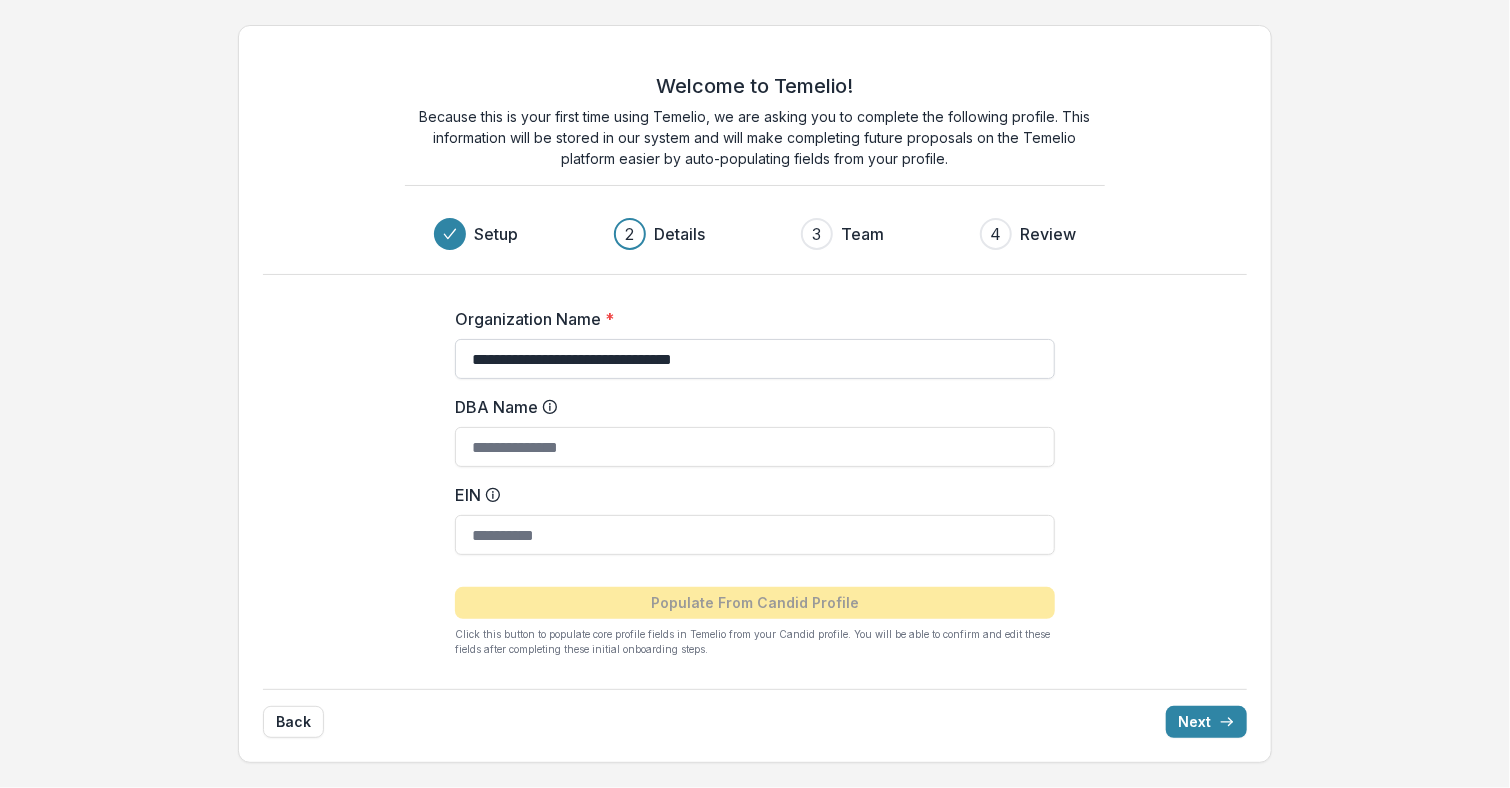drag, startPoint x: 475, startPoint y: 359, endPoint x: 648, endPoint y: 357, distance: 173.01157 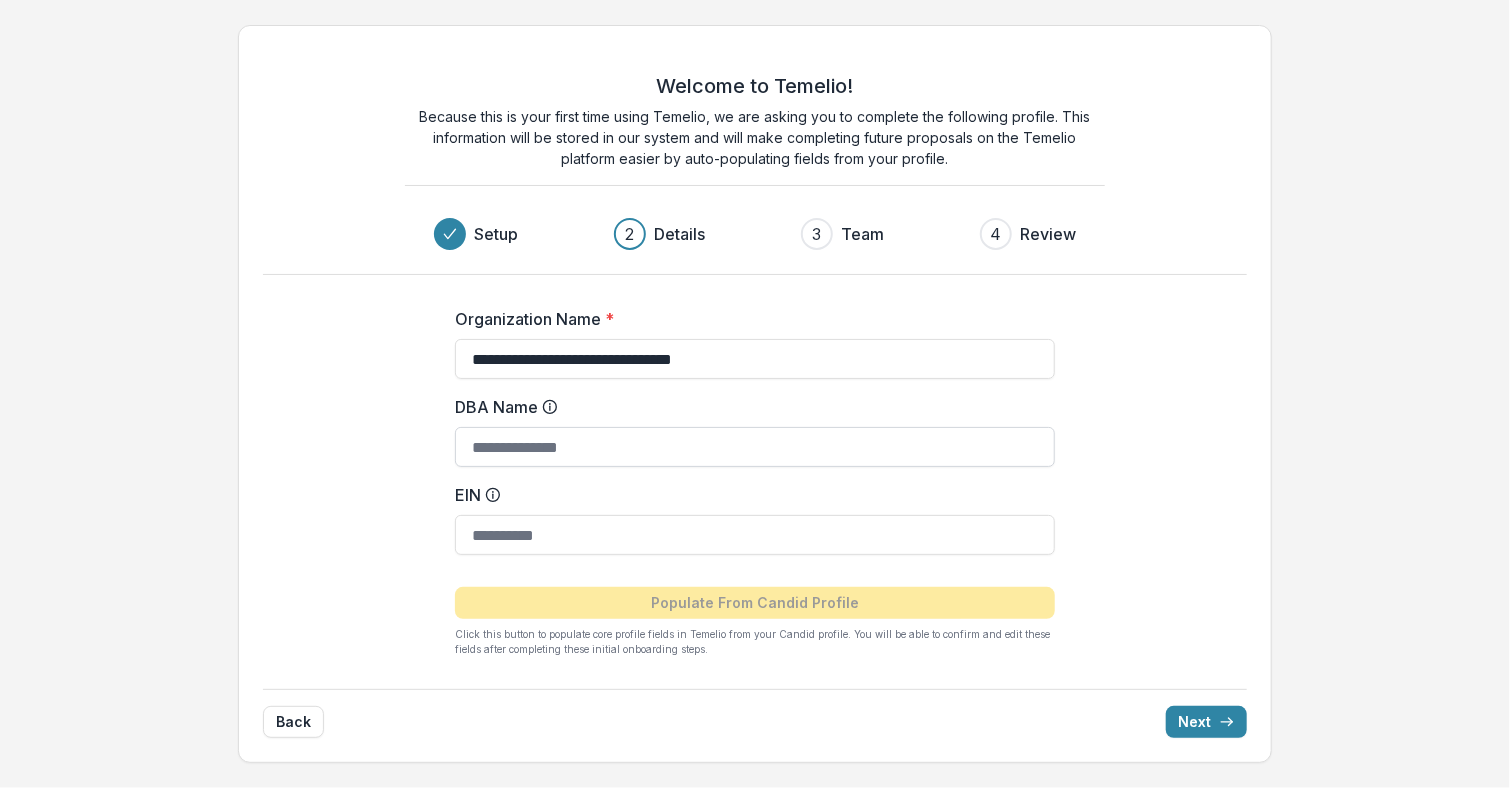 click on "DBA Name" at bounding box center [755, 447] 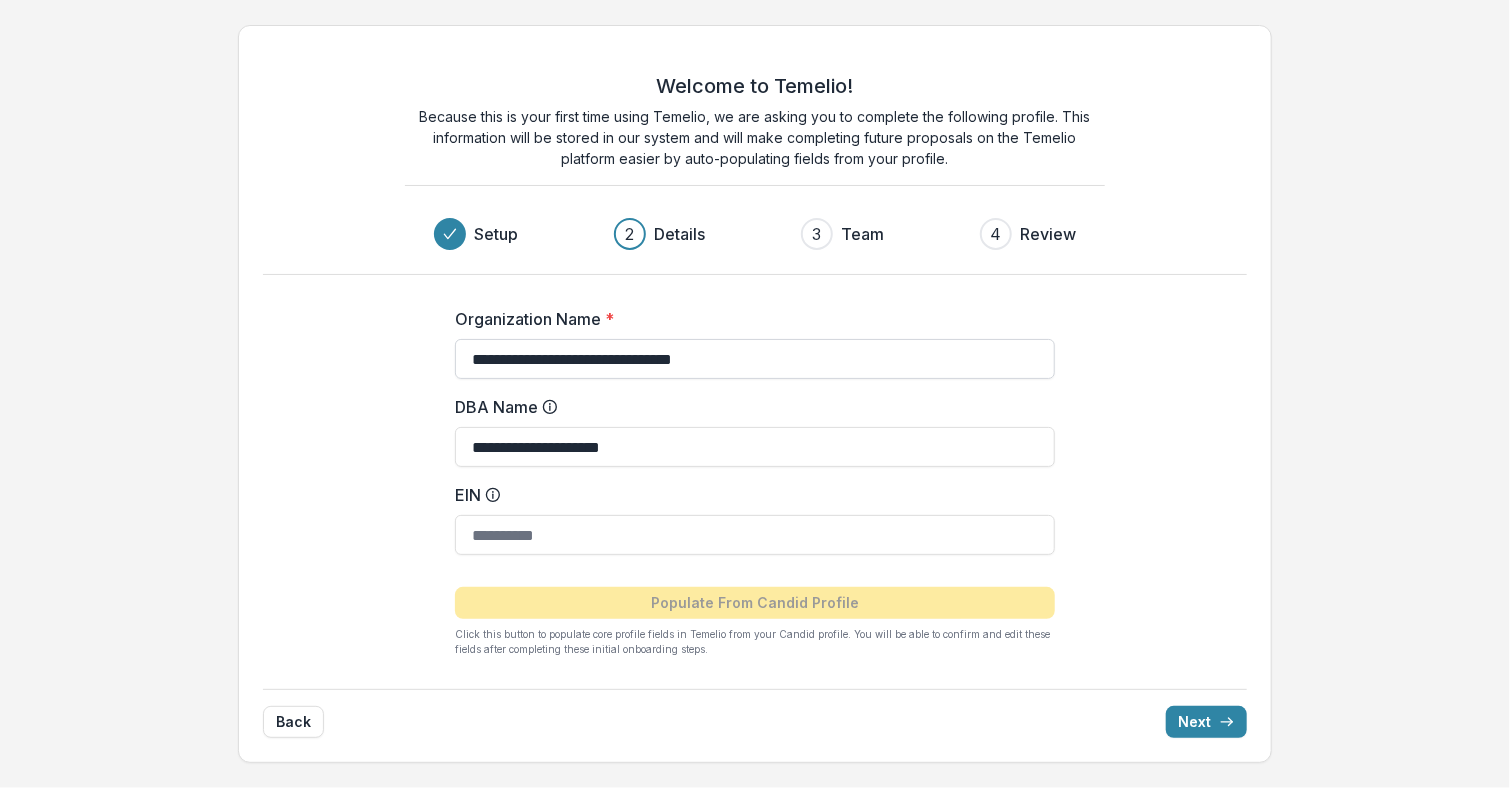 type on "**********" 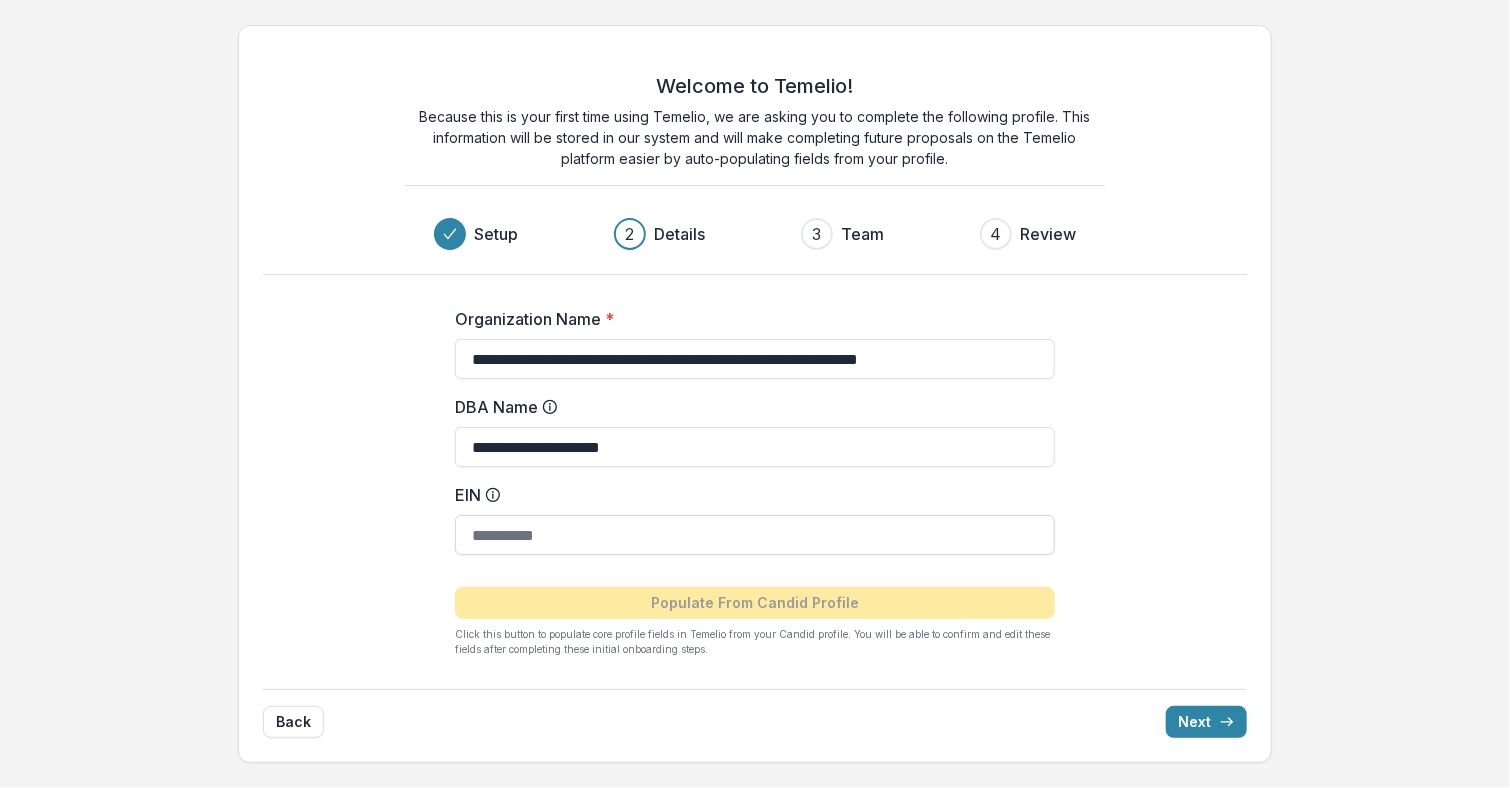 type on "**********" 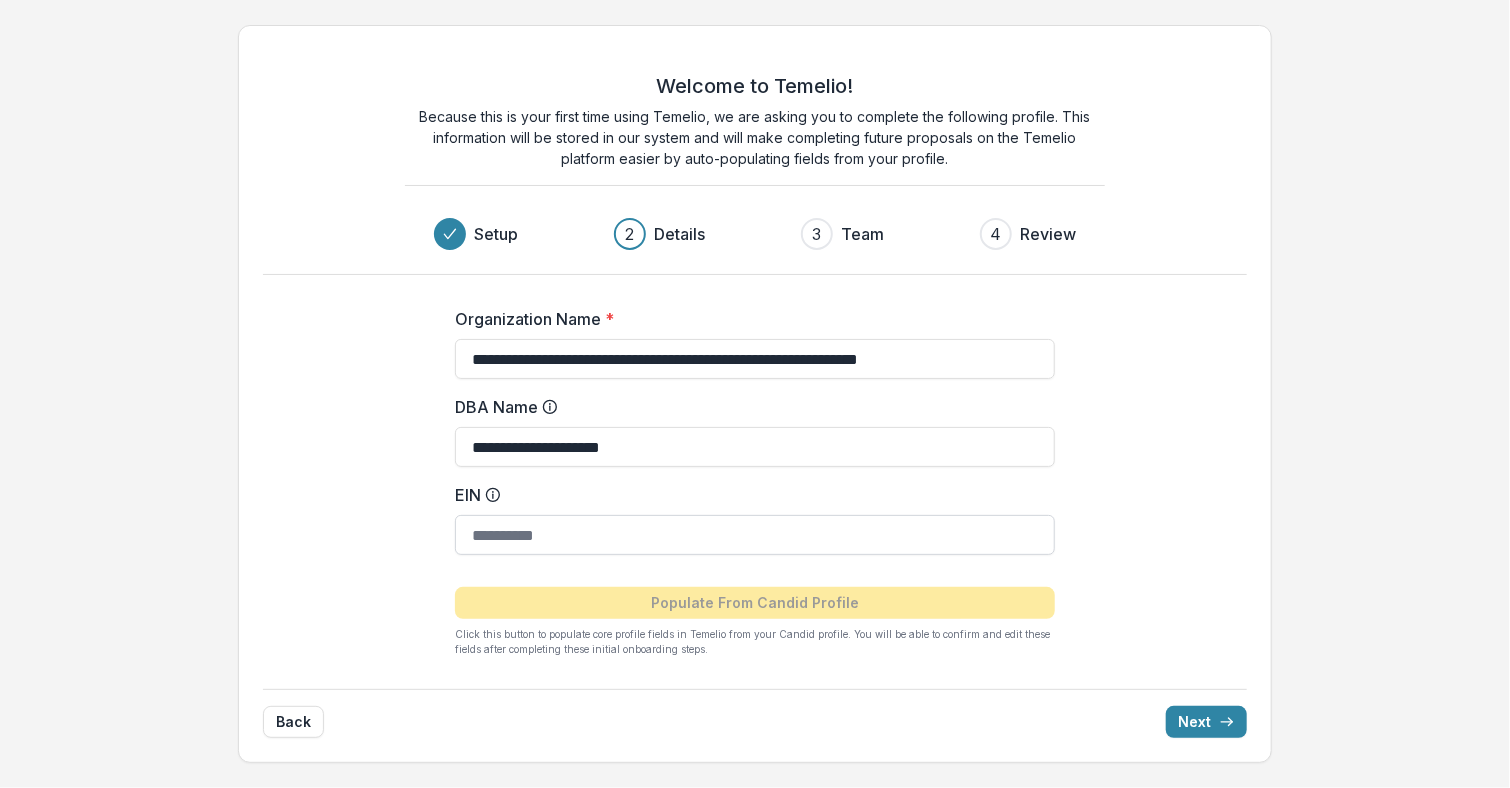 click on "EIN" at bounding box center (755, 535) 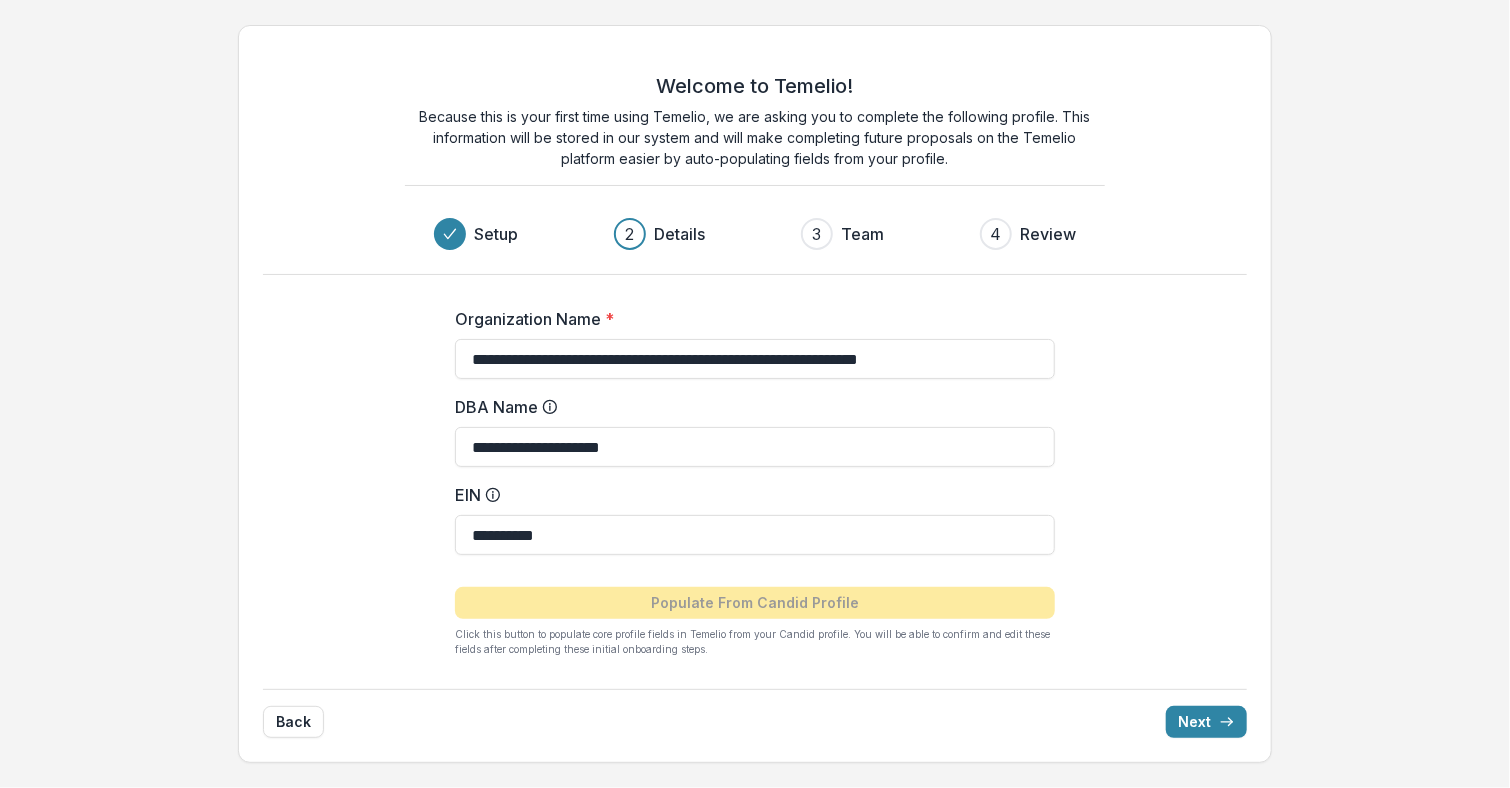 type on "**********" 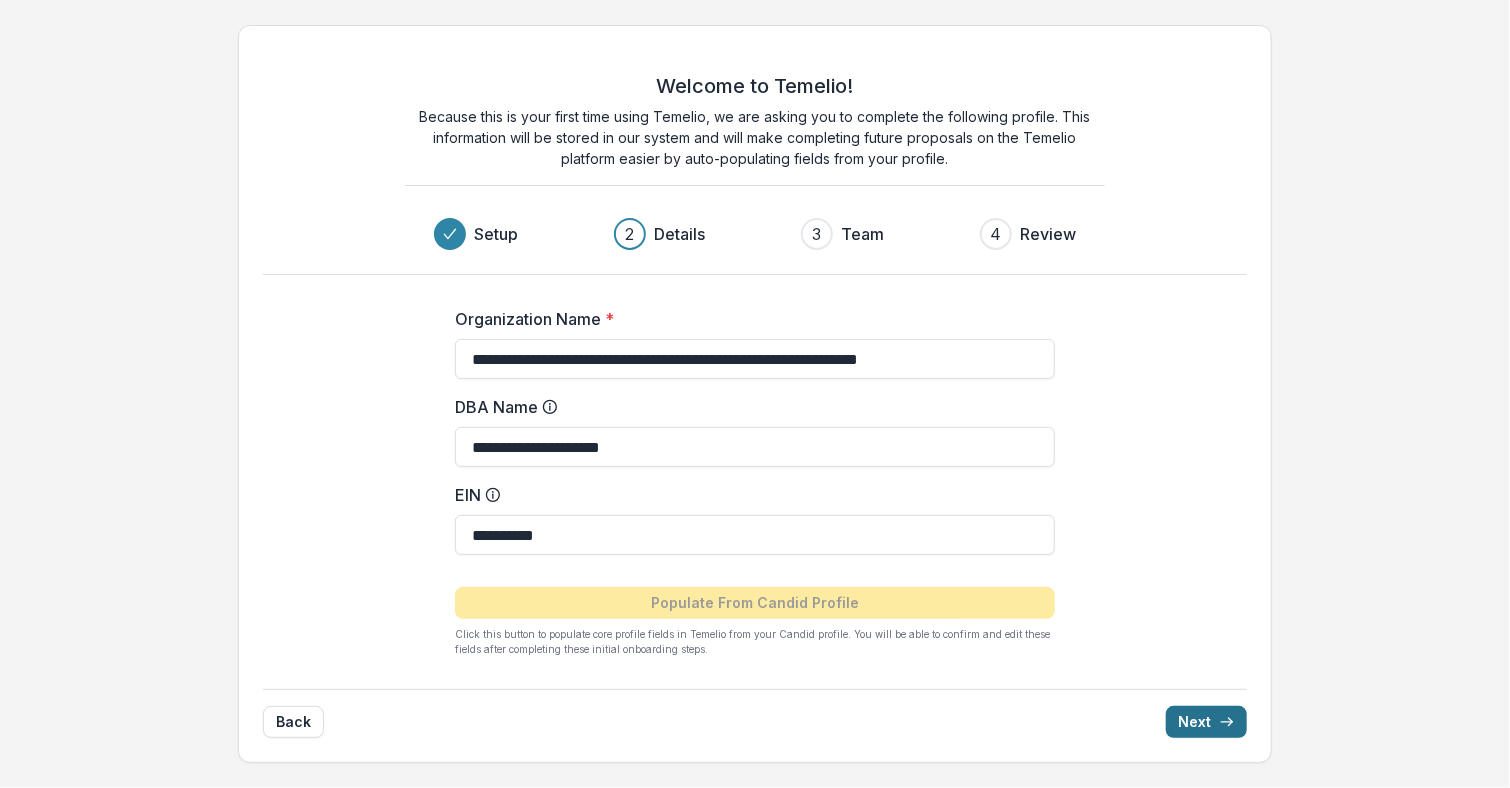 click on "Next" at bounding box center (1206, 722) 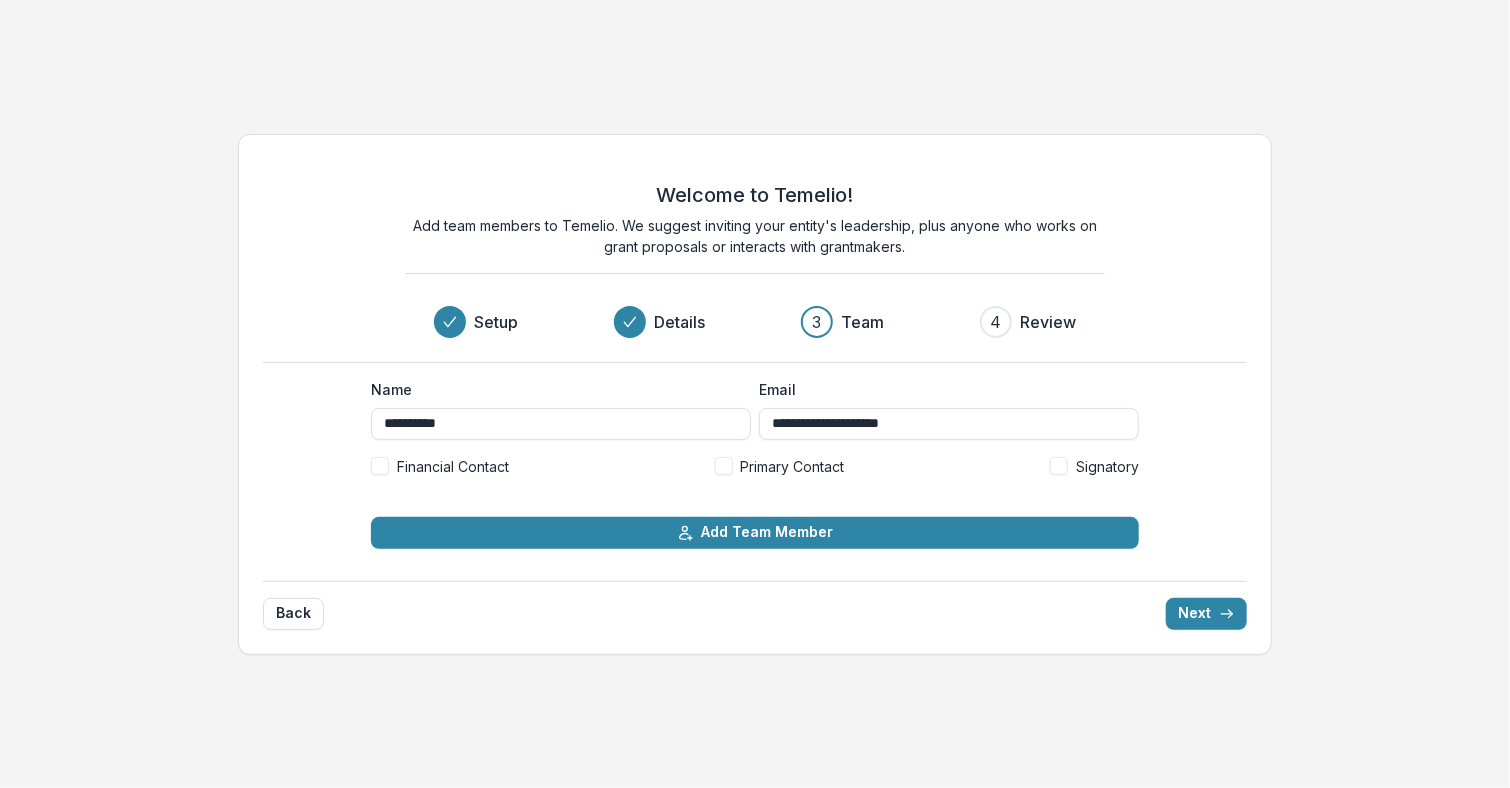 click at bounding box center (380, 466) 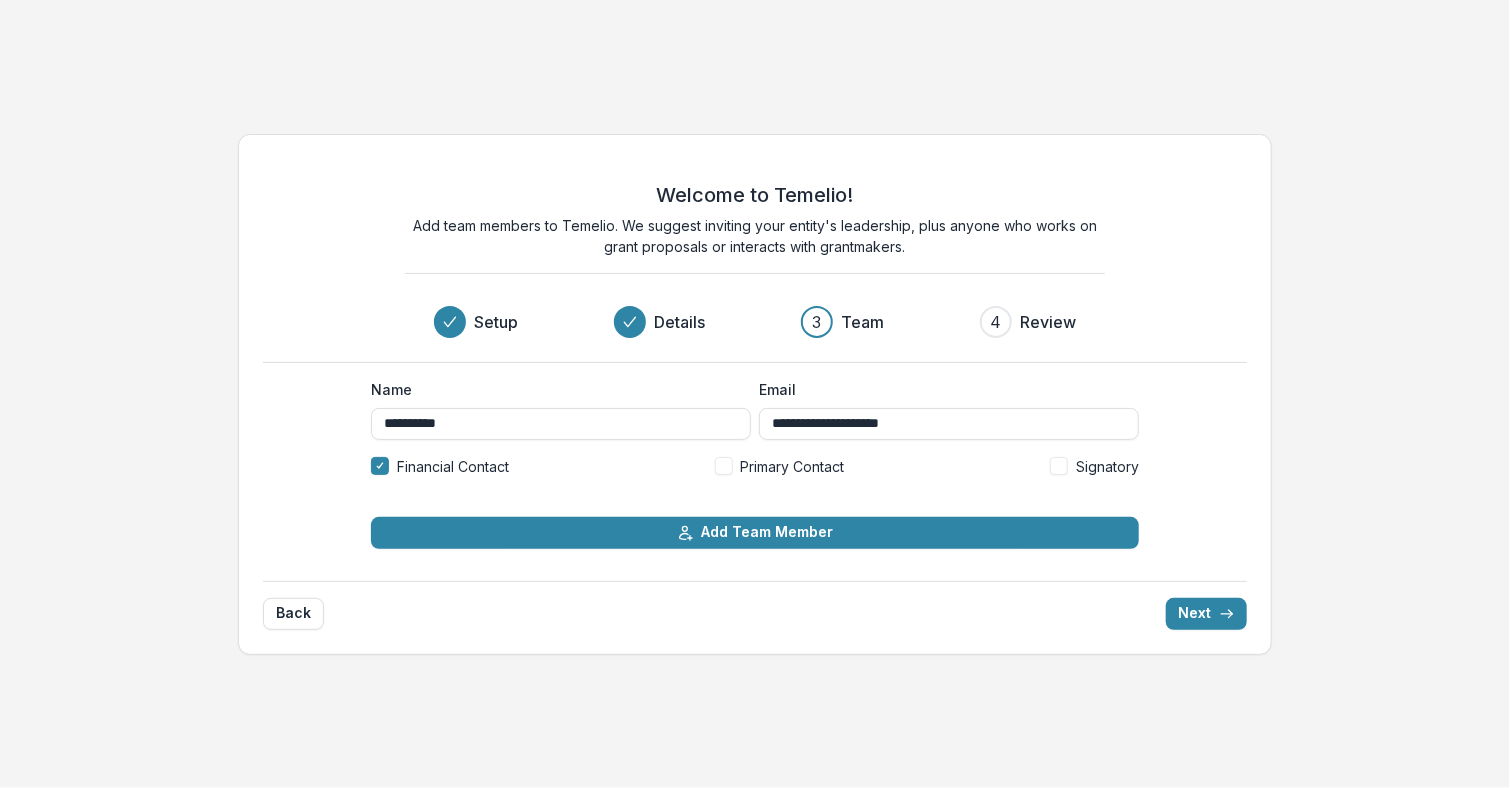 click at bounding box center [724, 466] 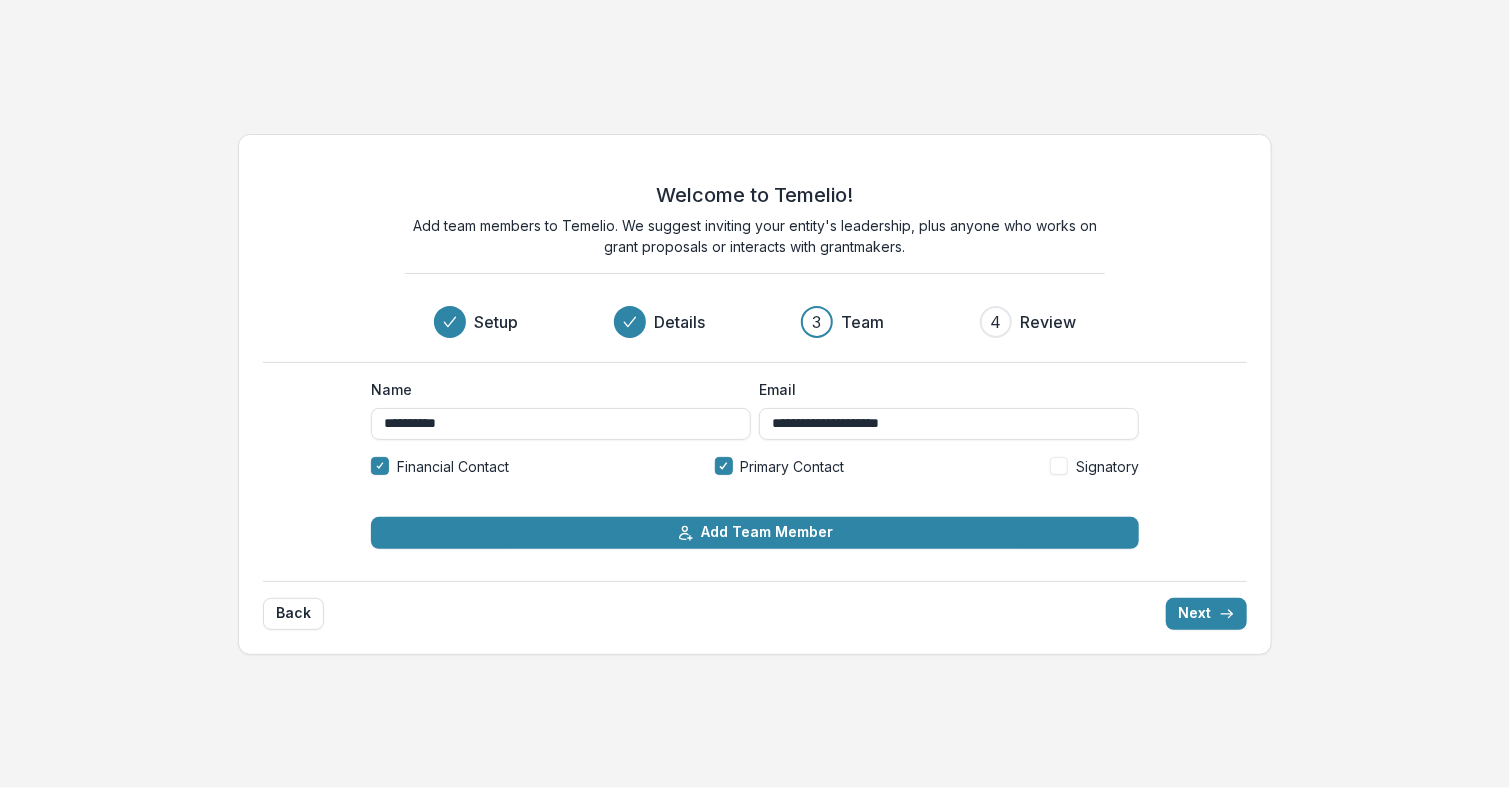 click at bounding box center (1059, 466) 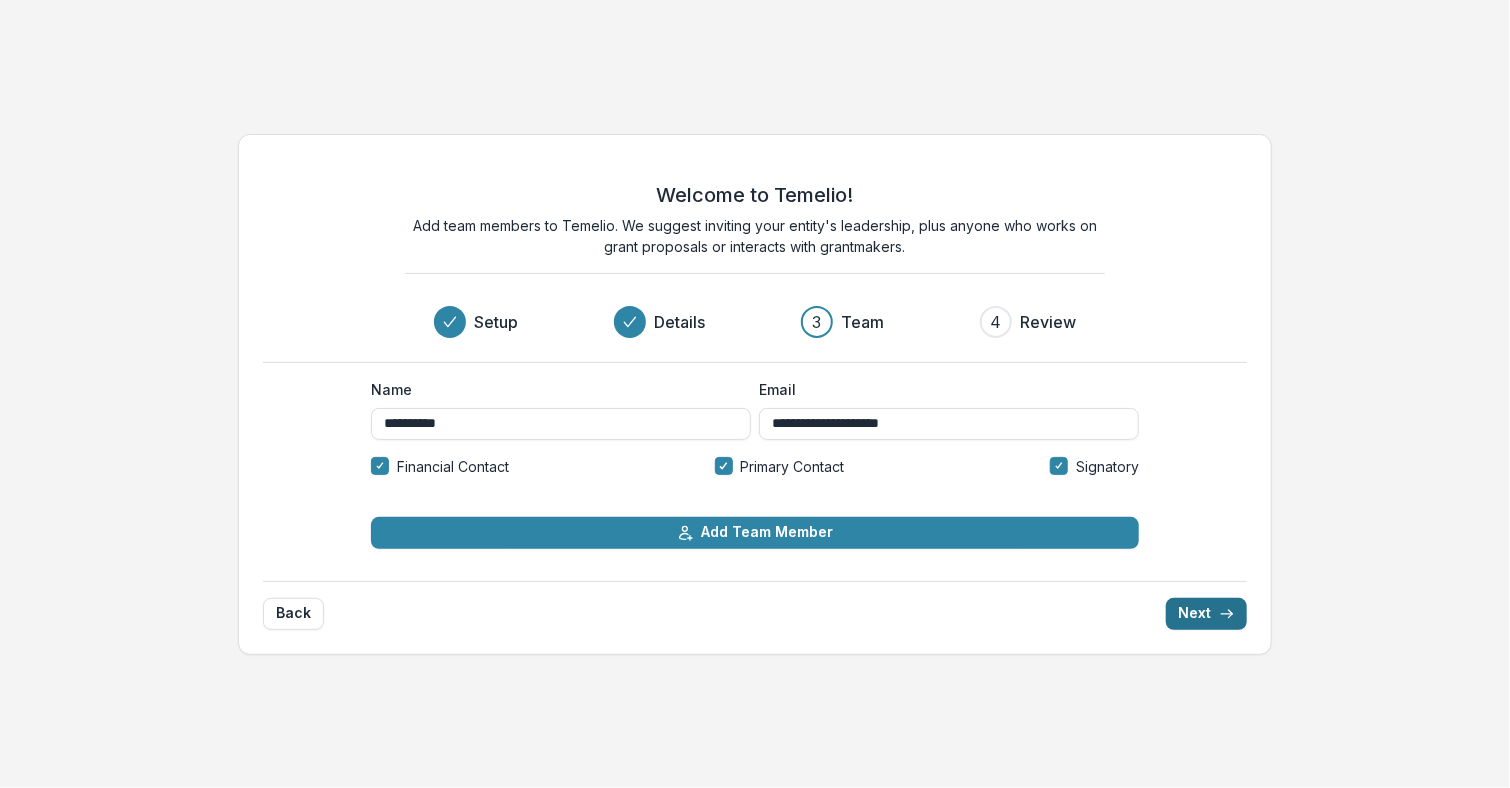 click on "Next" at bounding box center (1206, 614) 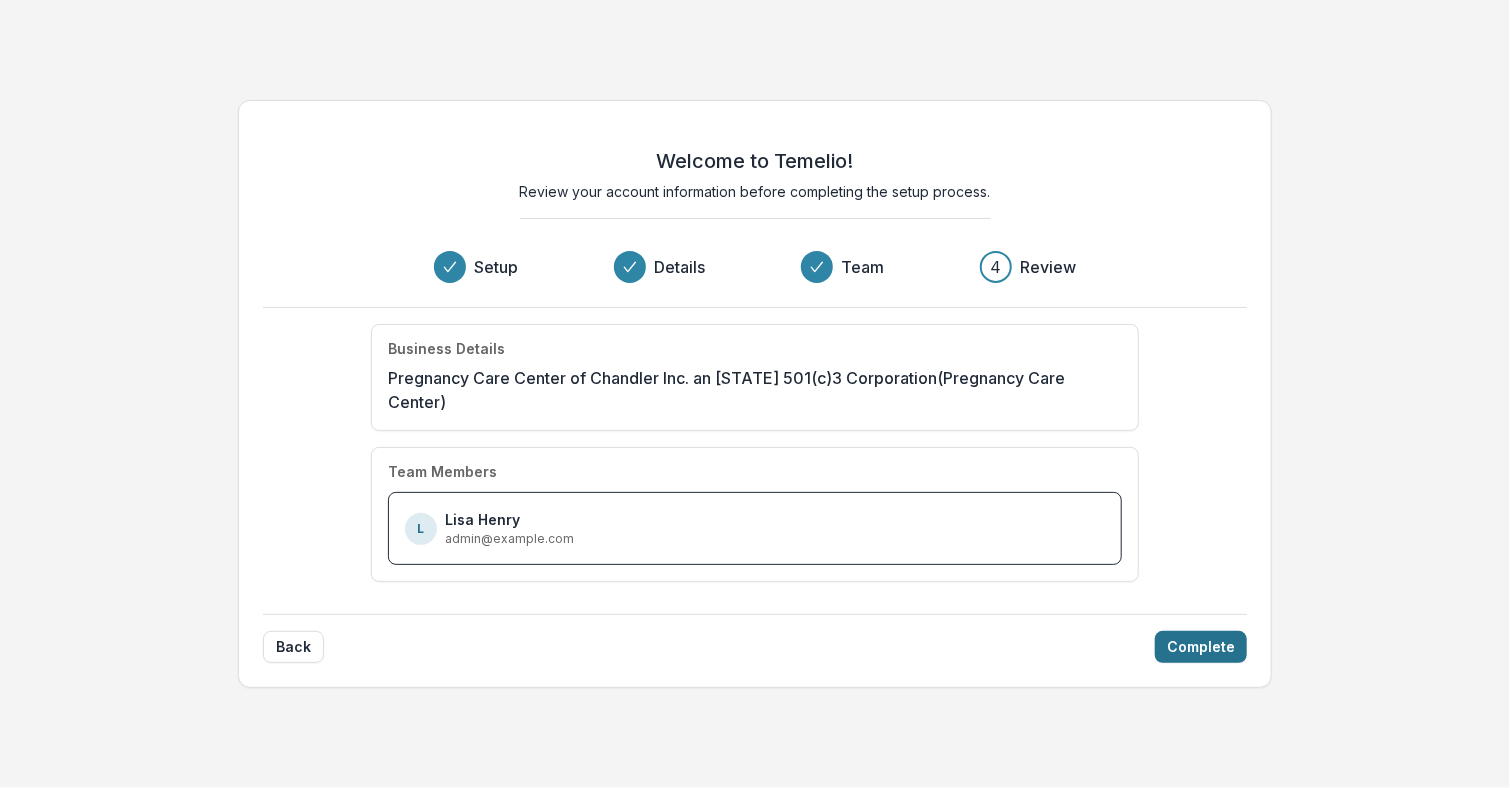 click on "Complete" at bounding box center [1201, 647] 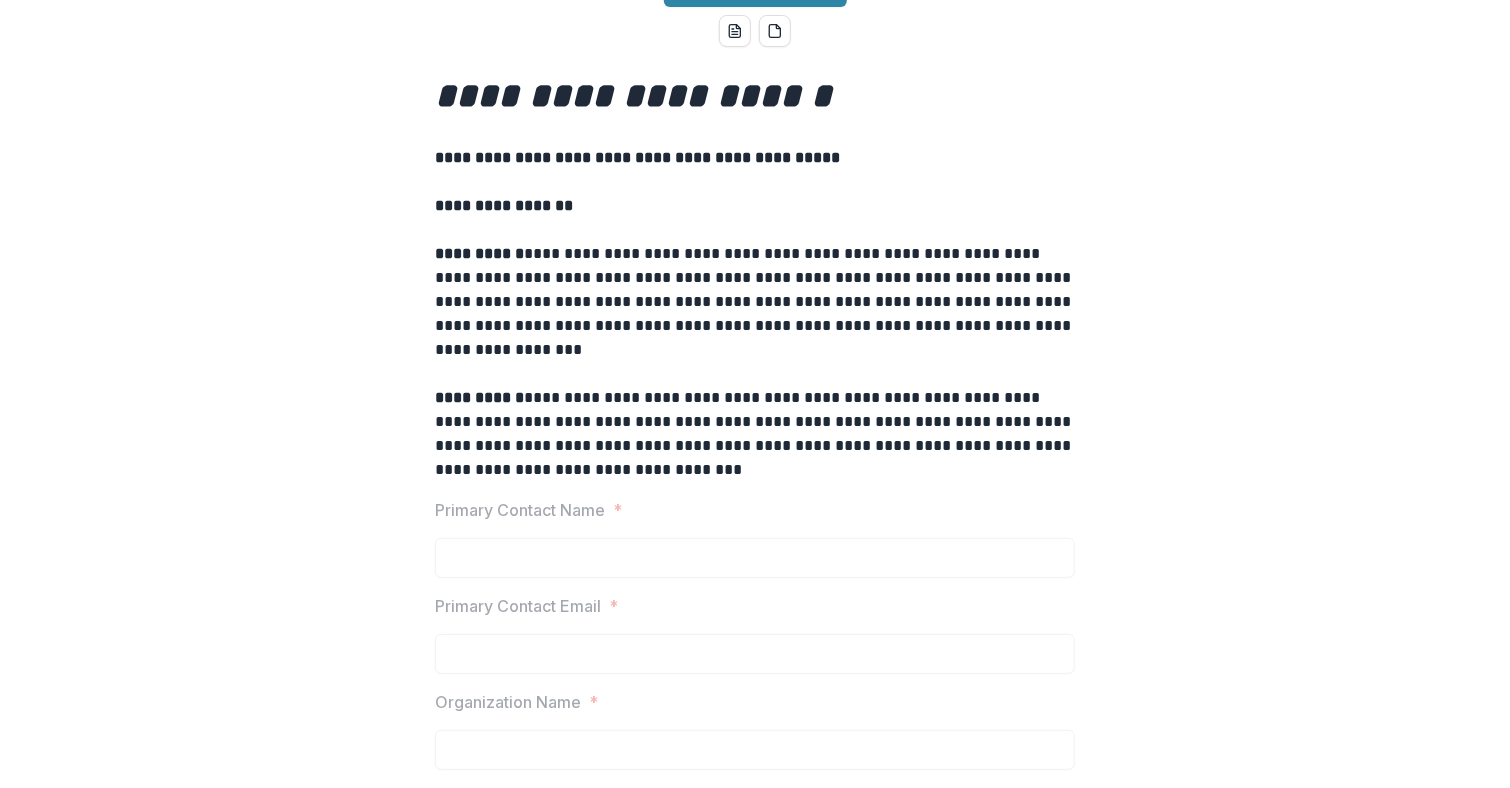 scroll, scrollTop: 0, scrollLeft: 0, axis: both 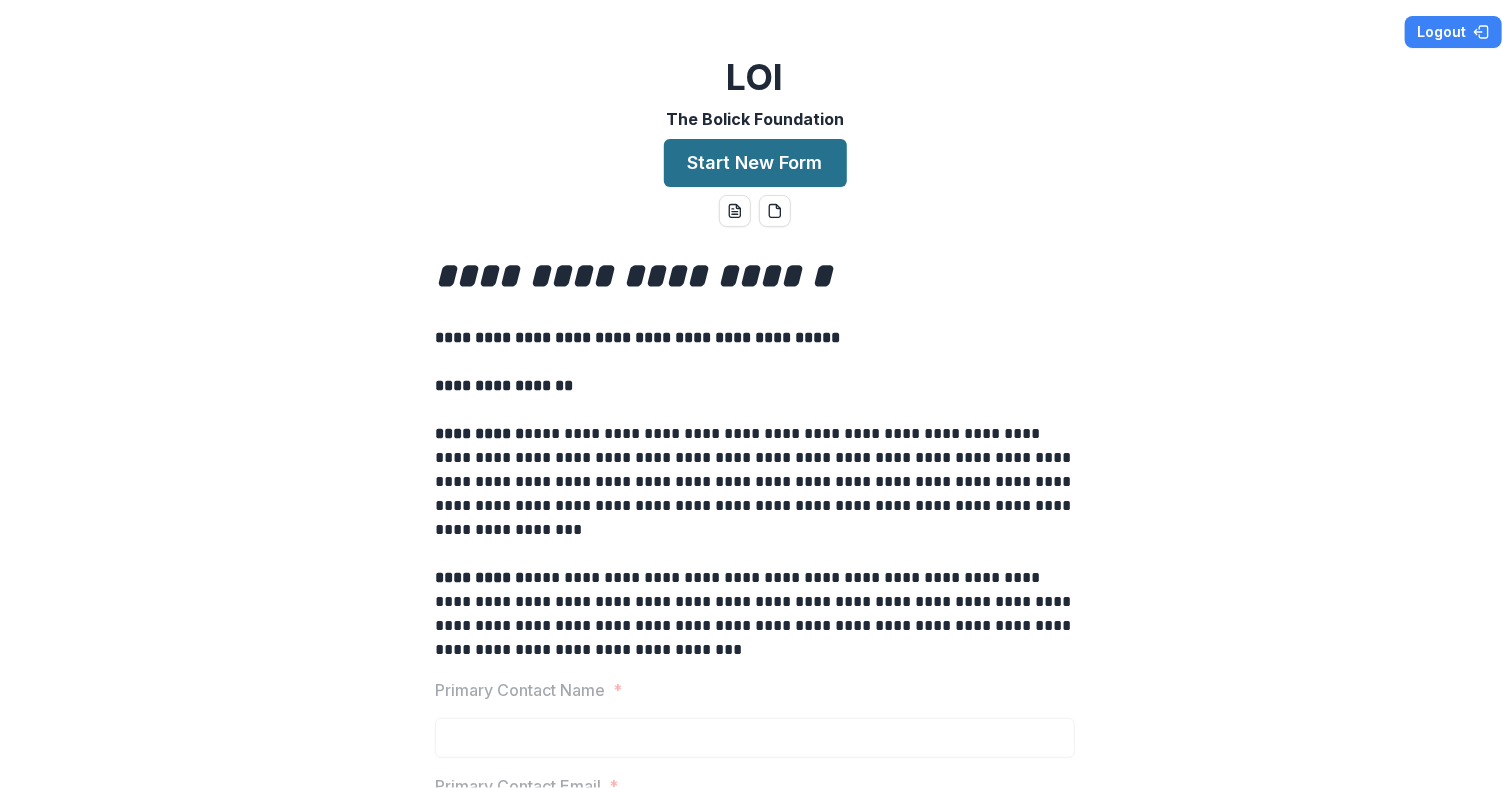 click on "Start New Form" at bounding box center [755, 163] 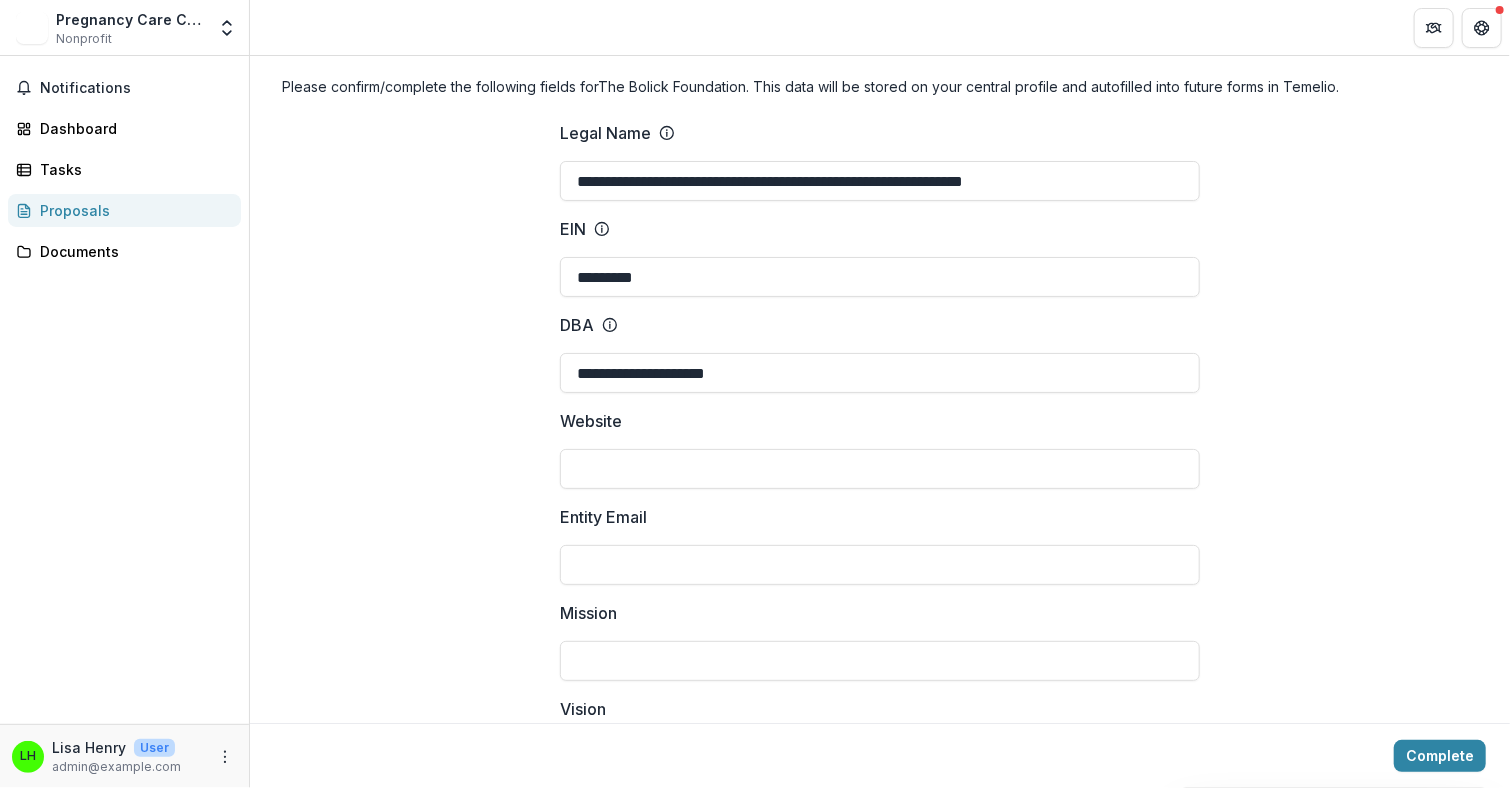 scroll, scrollTop: 100, scrollLeft: 0, axis: vertical 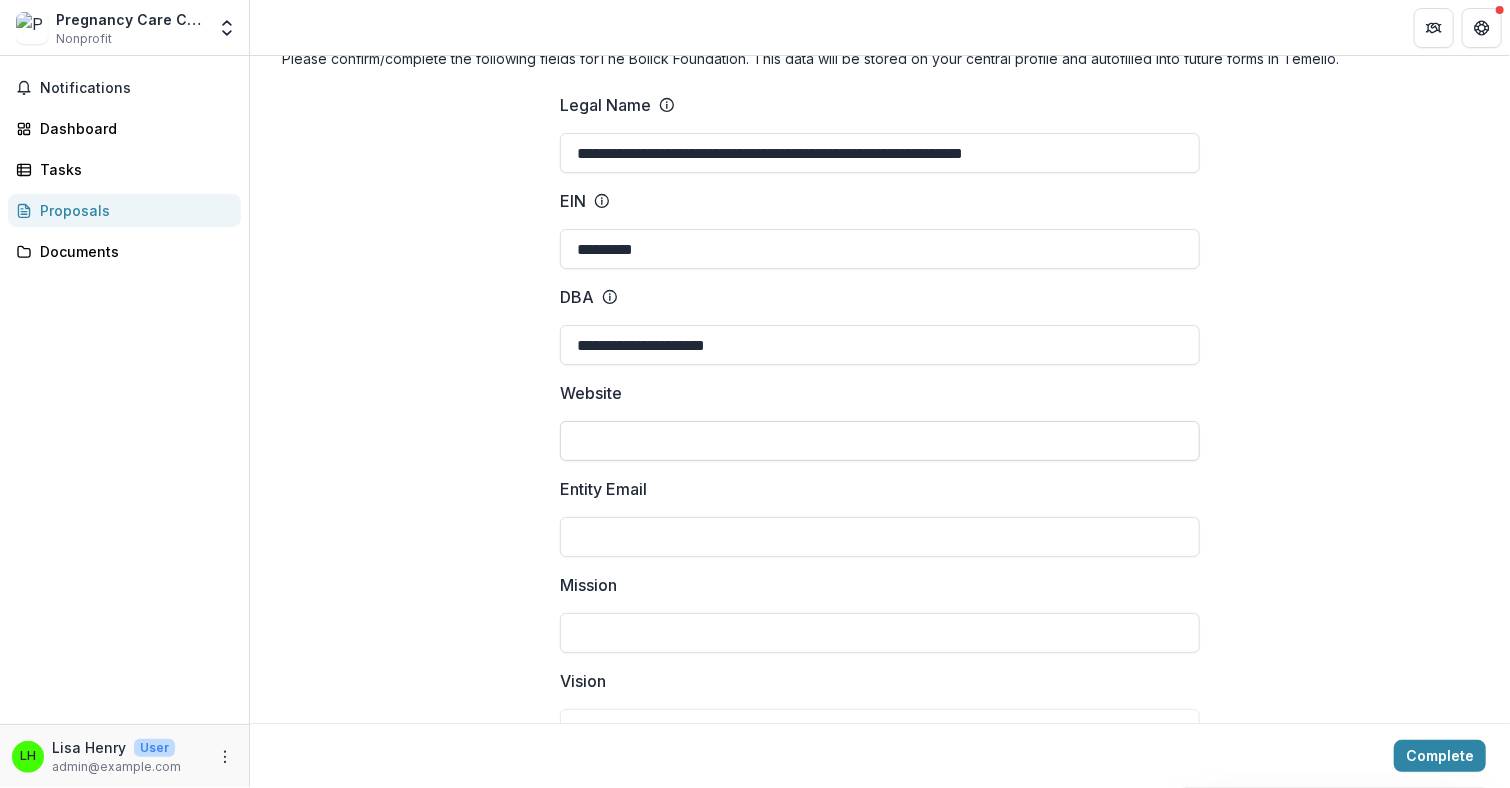 click on "Website" at bounding box center (880, 441) 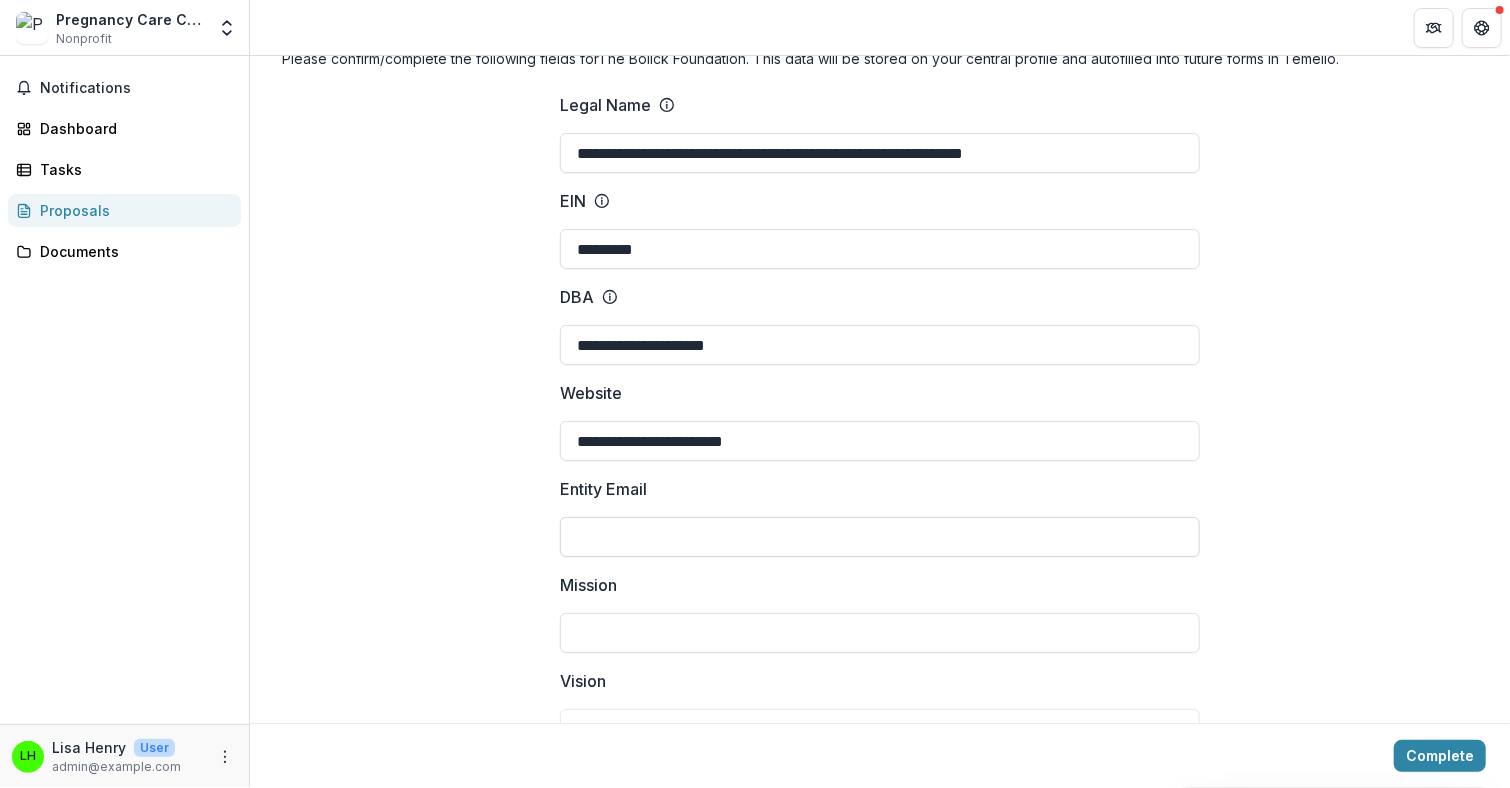 type on "**********" 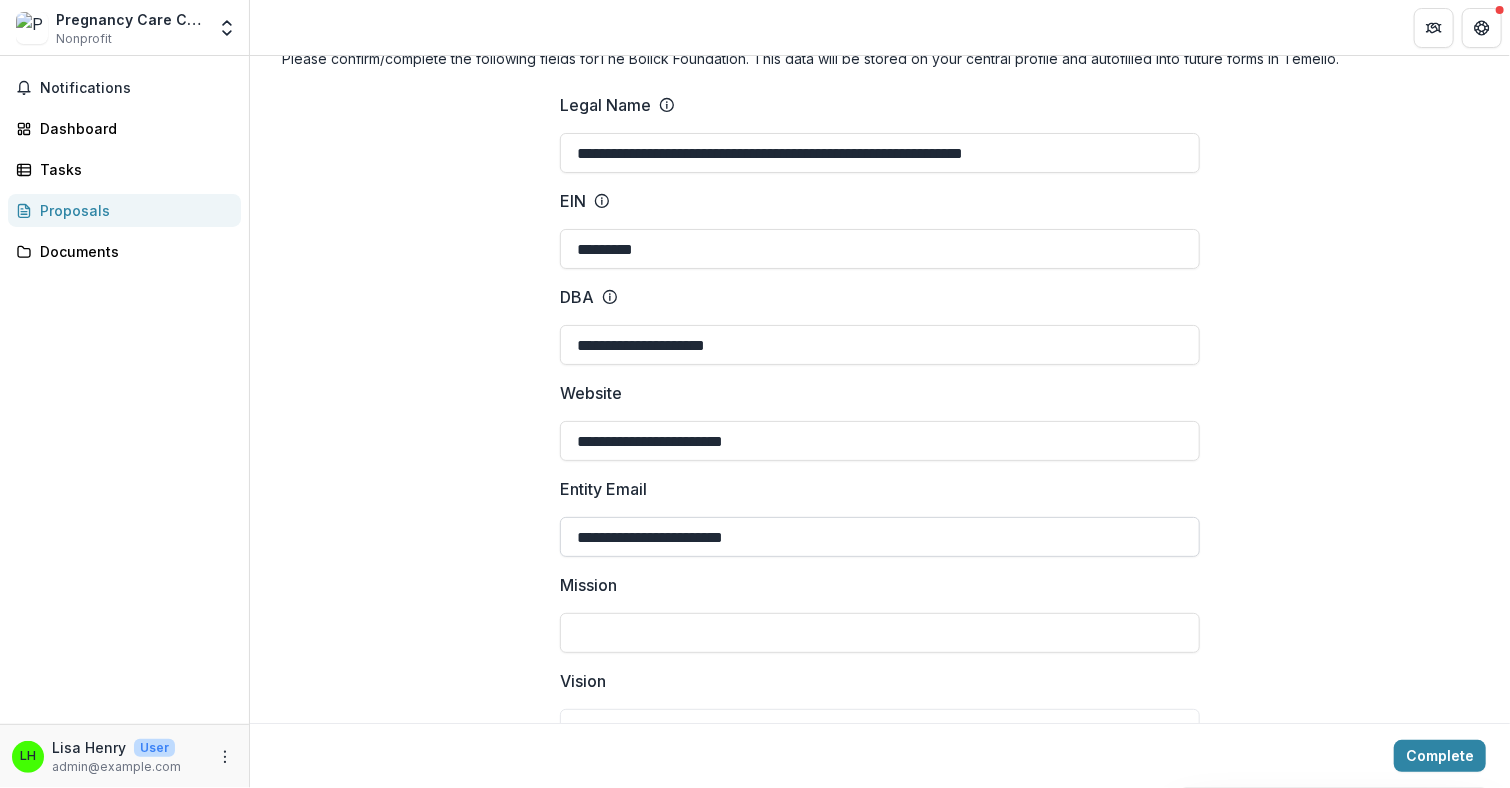 type on "**********" 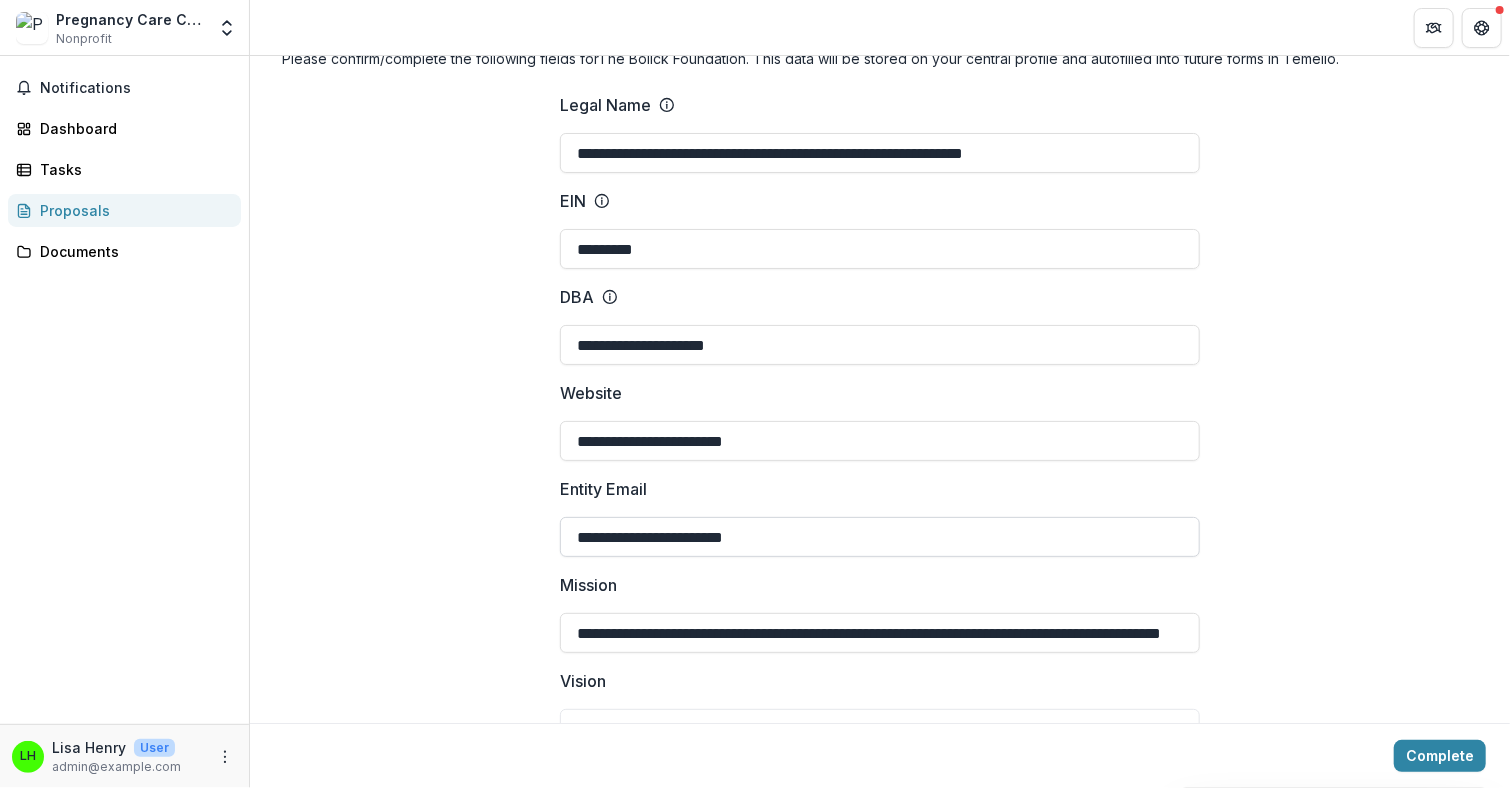scroll, scrollTop: 0, scrollLeft: 157, axis: horizontal 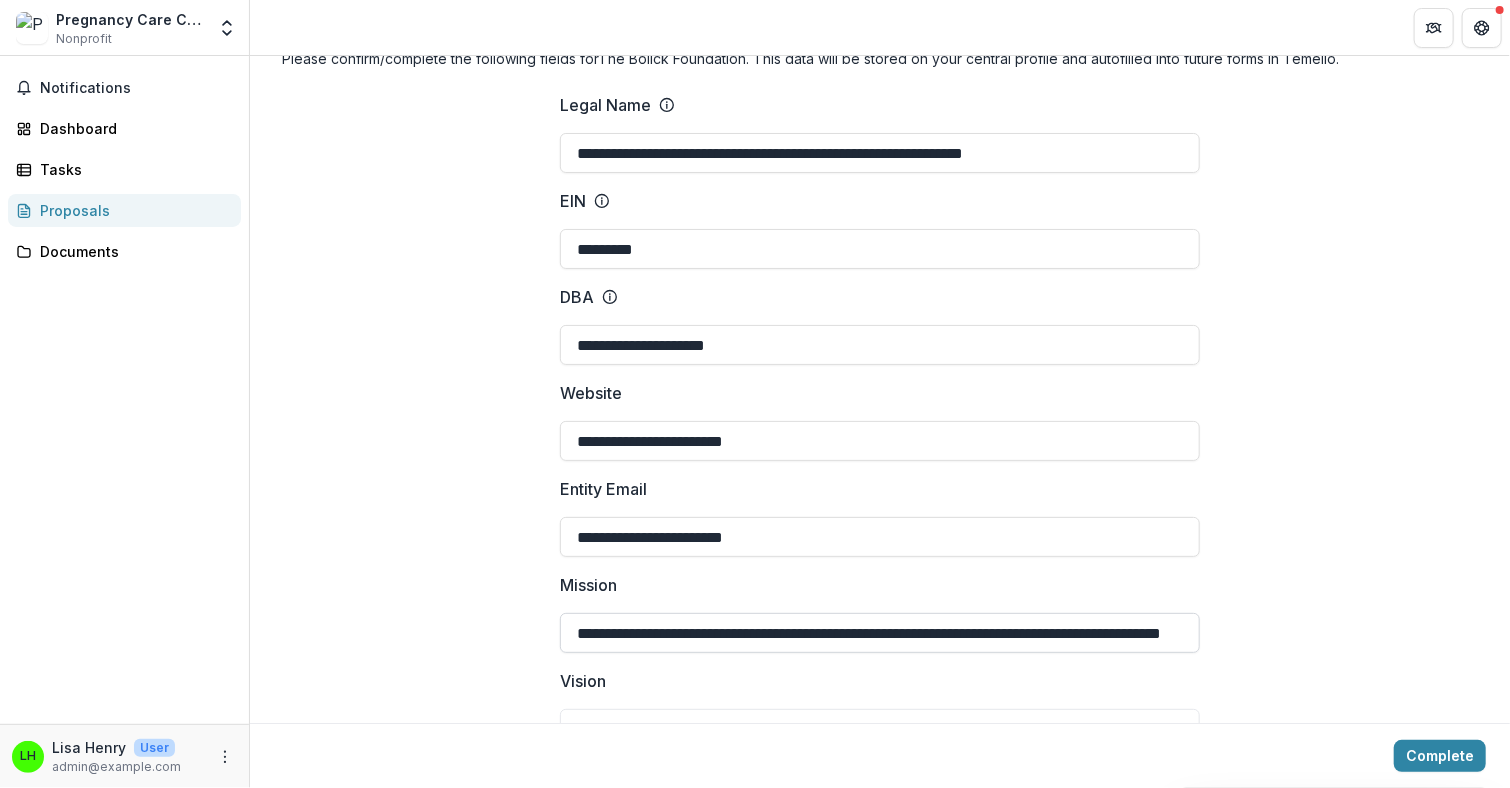 click on "**********" at bounding box center (880, 633) 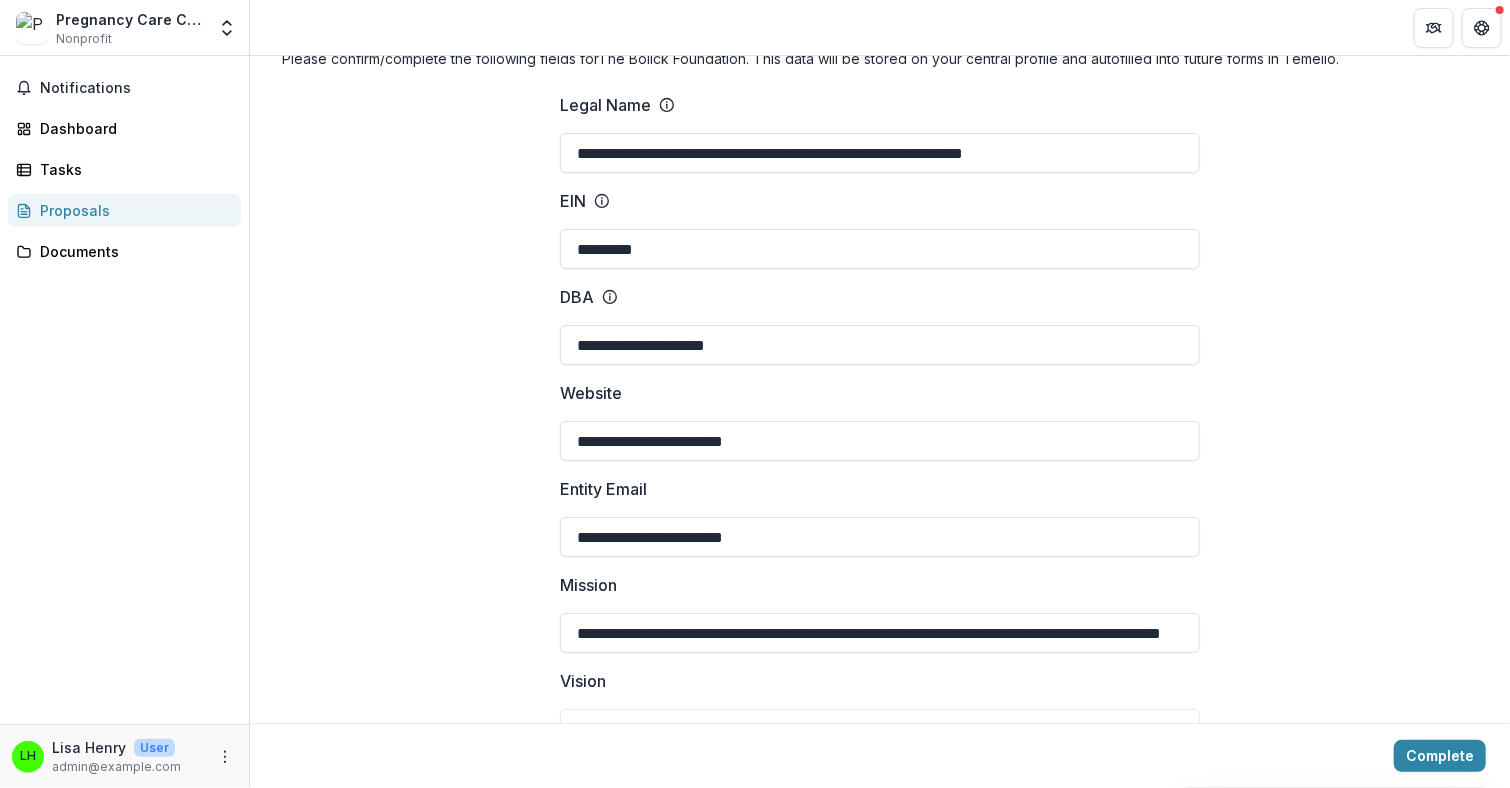 scroll, scrollTop: 0, scrollLeft: 8, axis: horizontal 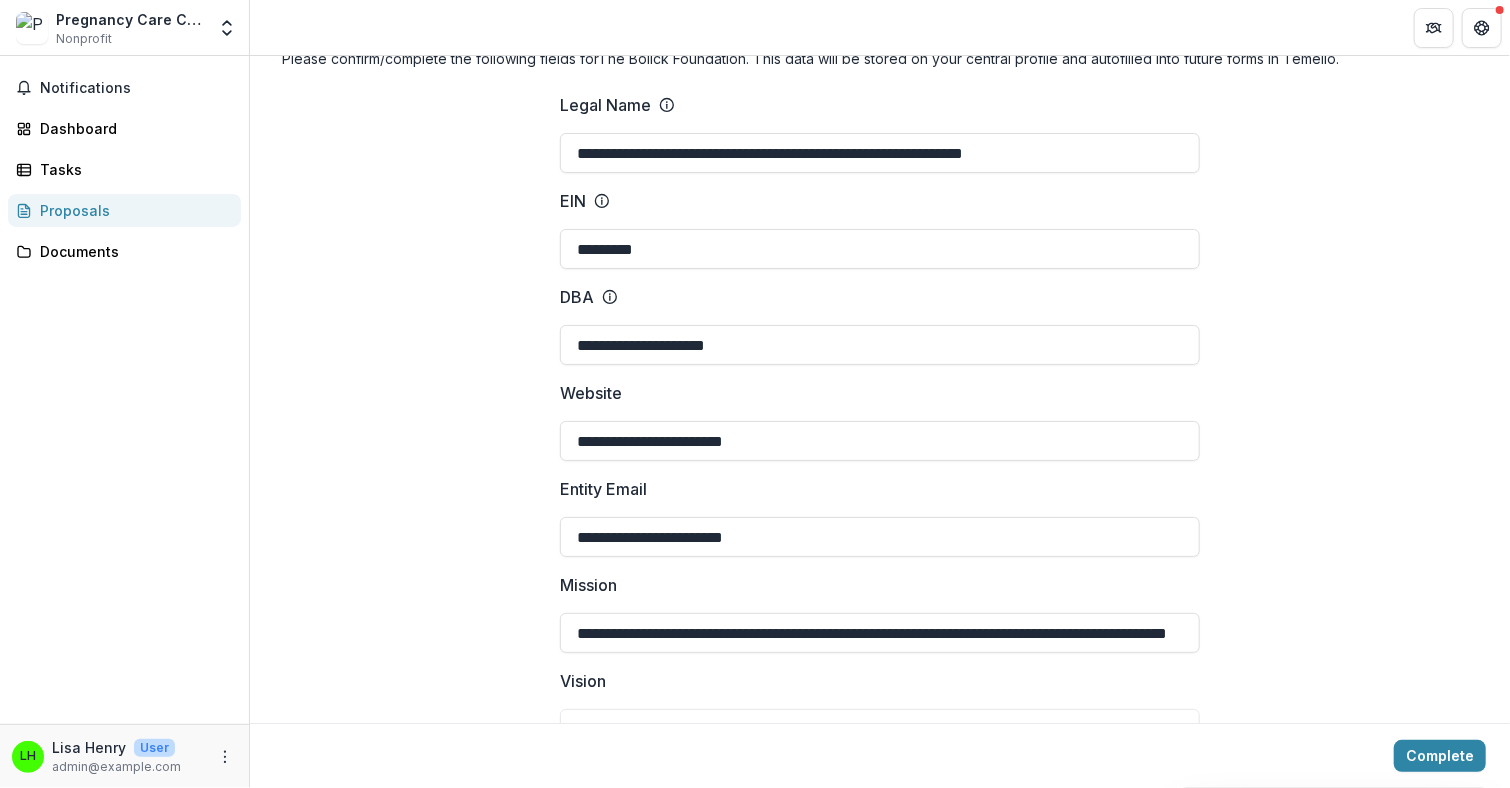 type on "**********" 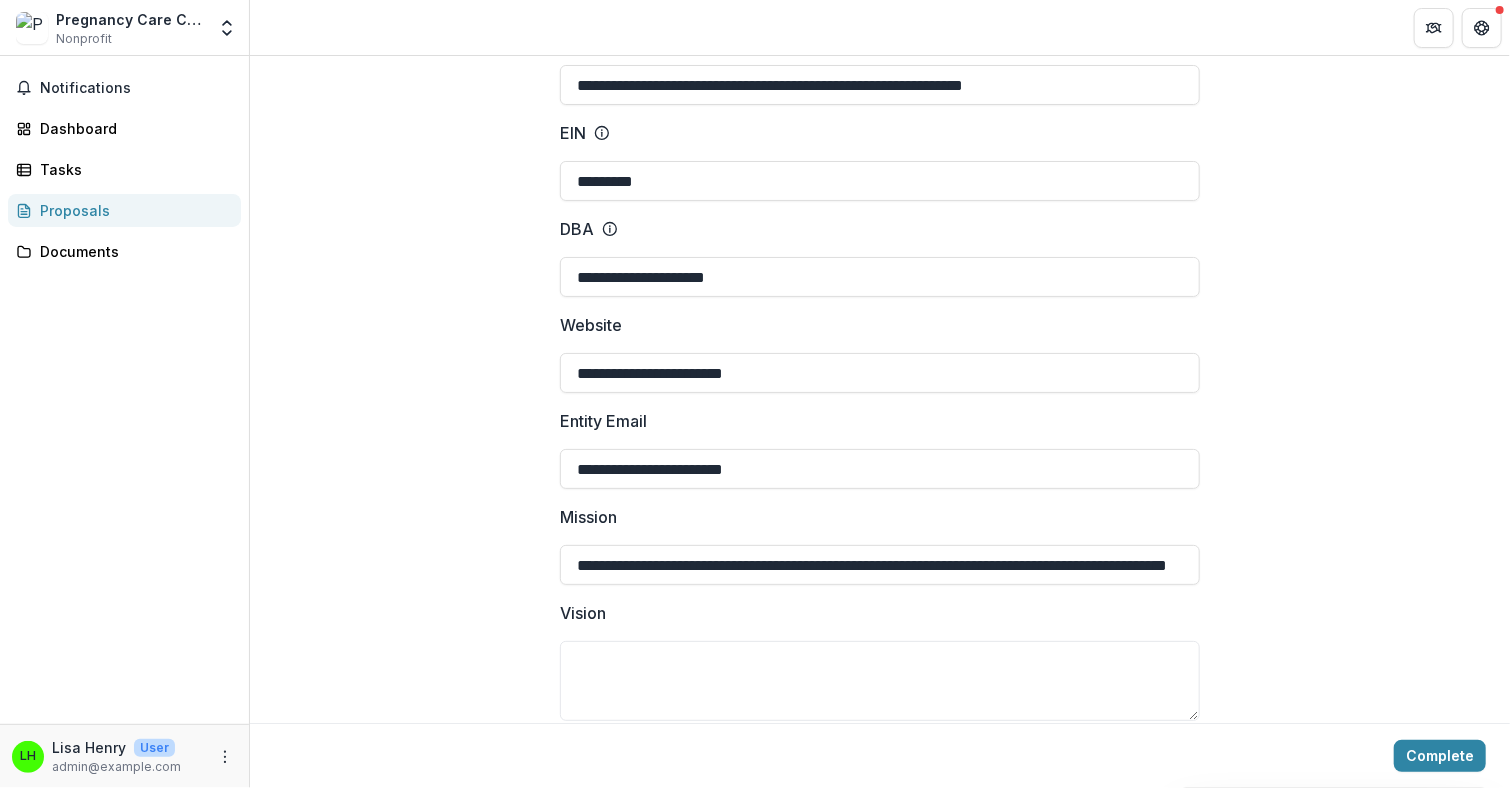 scroll, scrollTop: 200, scrollLeft: 0, axis: vertical 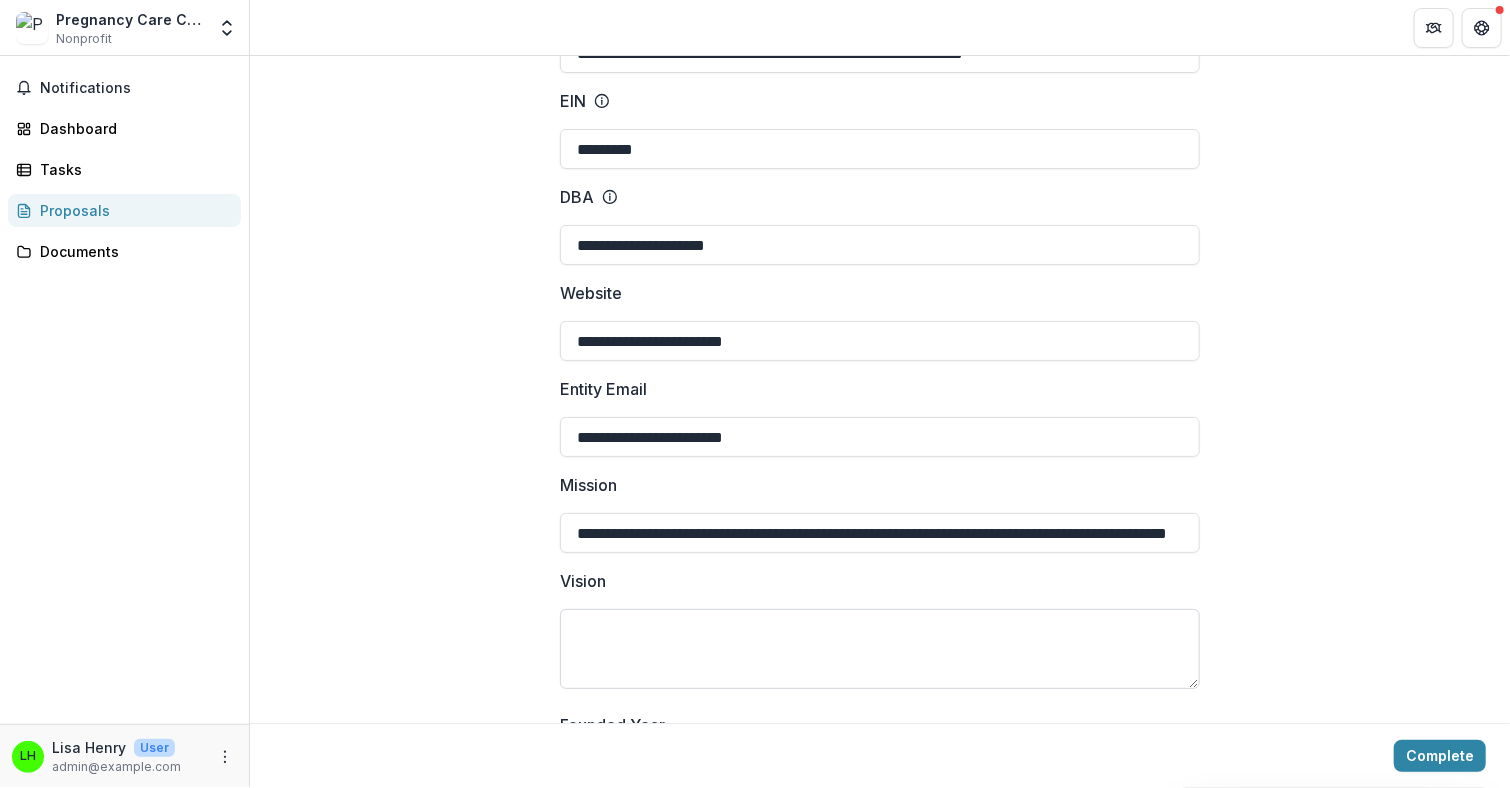 click on "Vision" at bounding box center (880, 649) 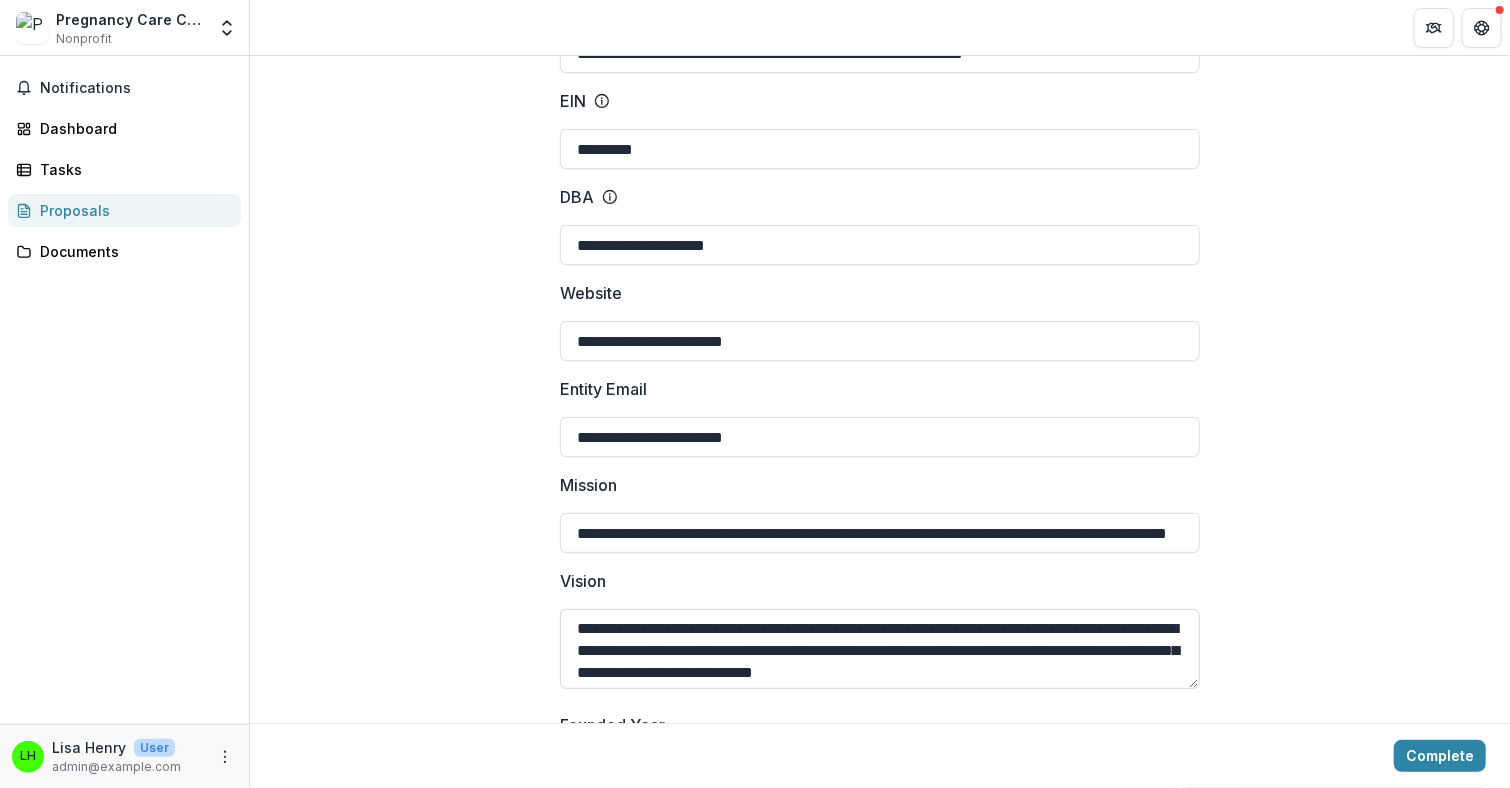 scroll, scrollTop: 16, scrollLeft: 0, axis: vertical 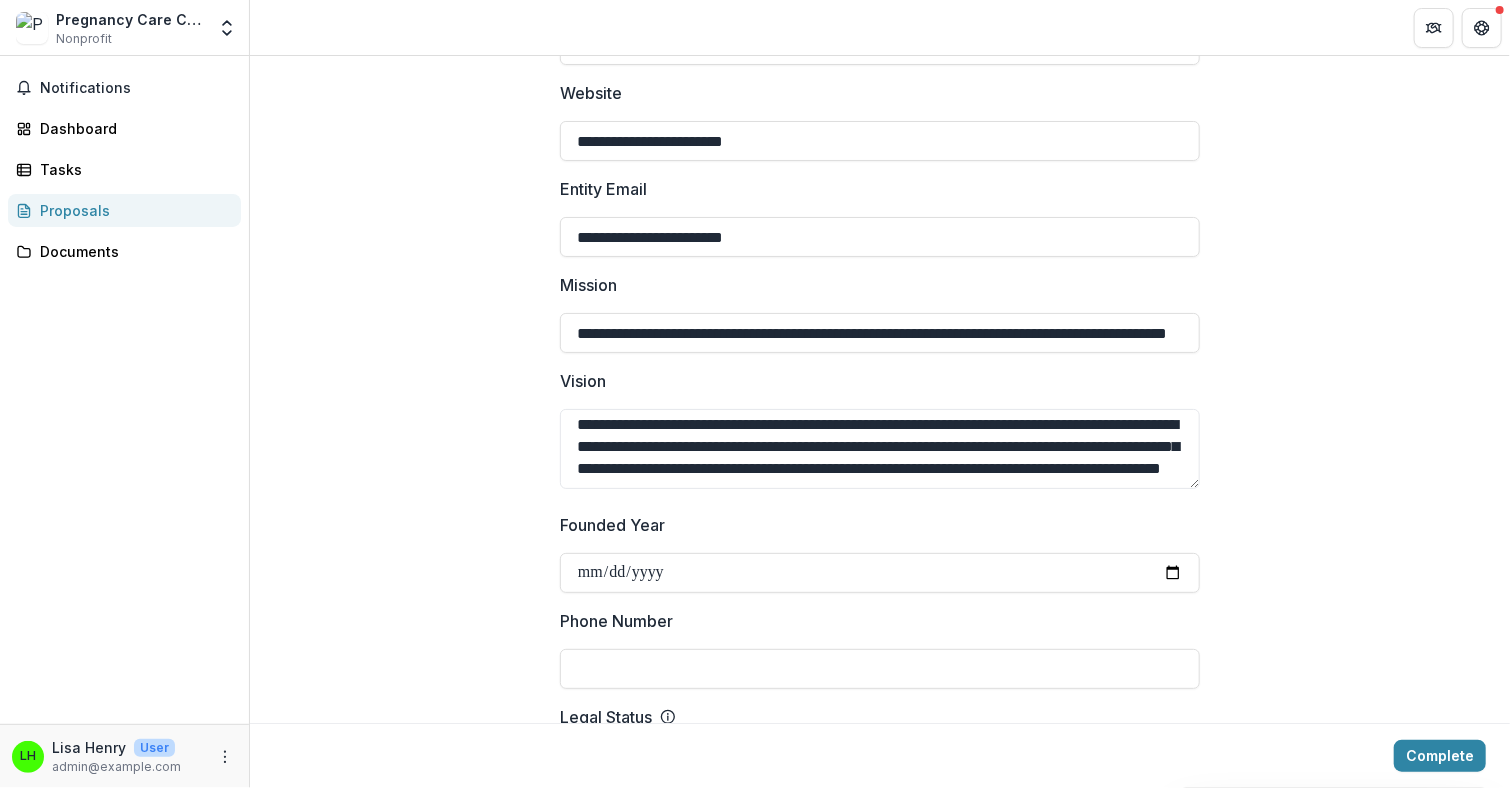 type on "**********" 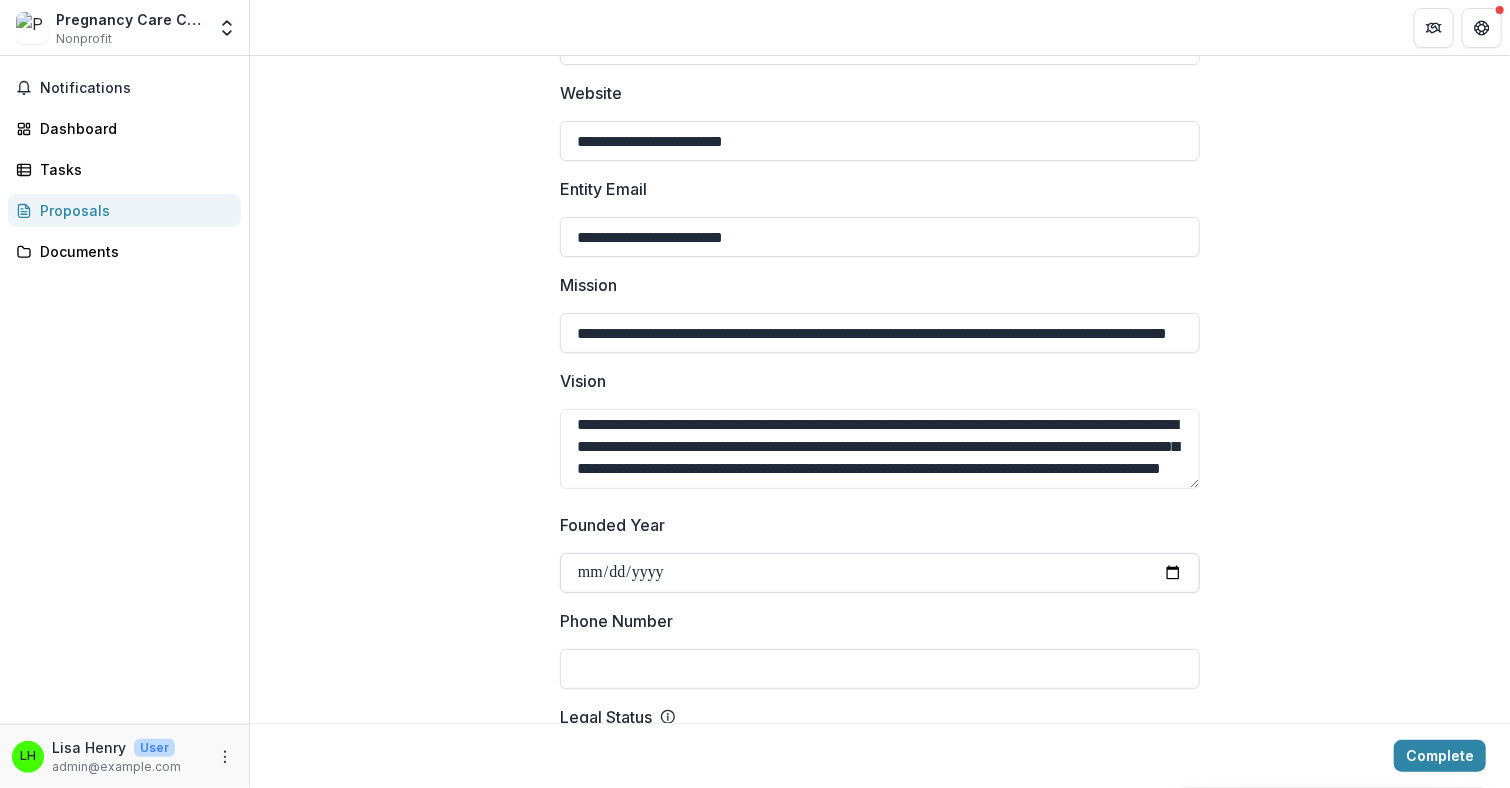 click on "Founded Year" at bounding box center [880, 573] 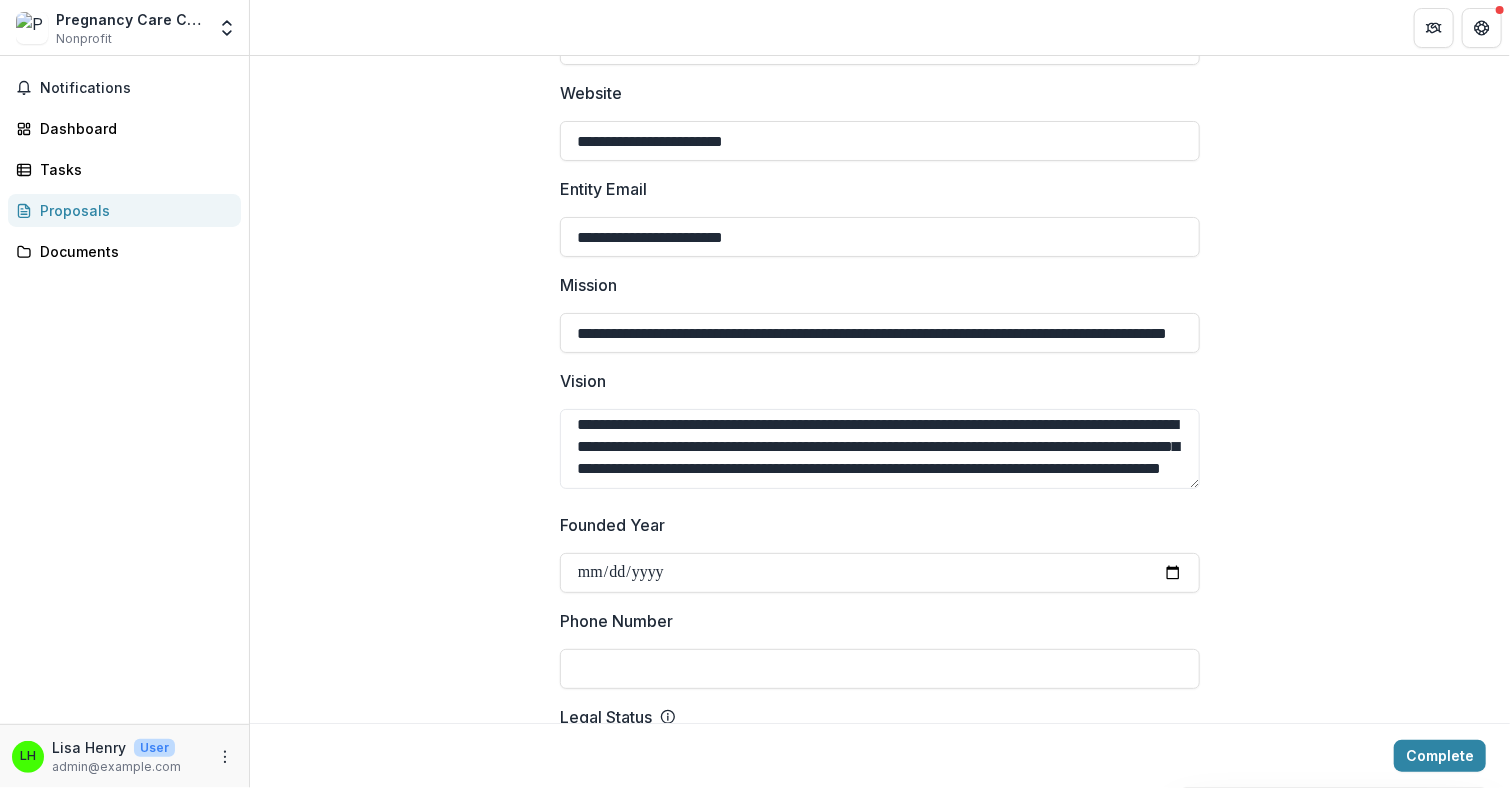 type on "**********" 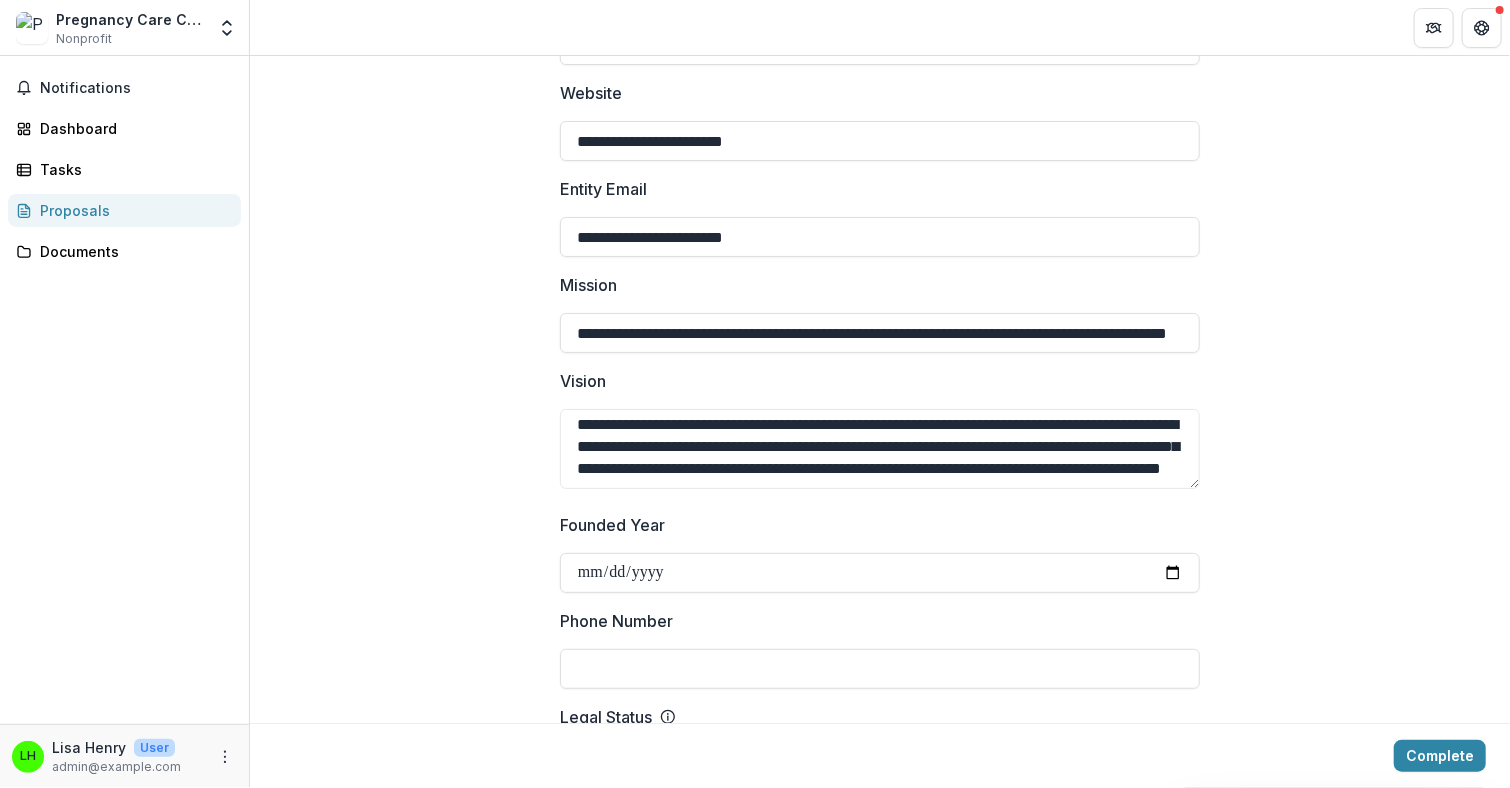 click on "Phone Number" at bounding box center [880, 669] 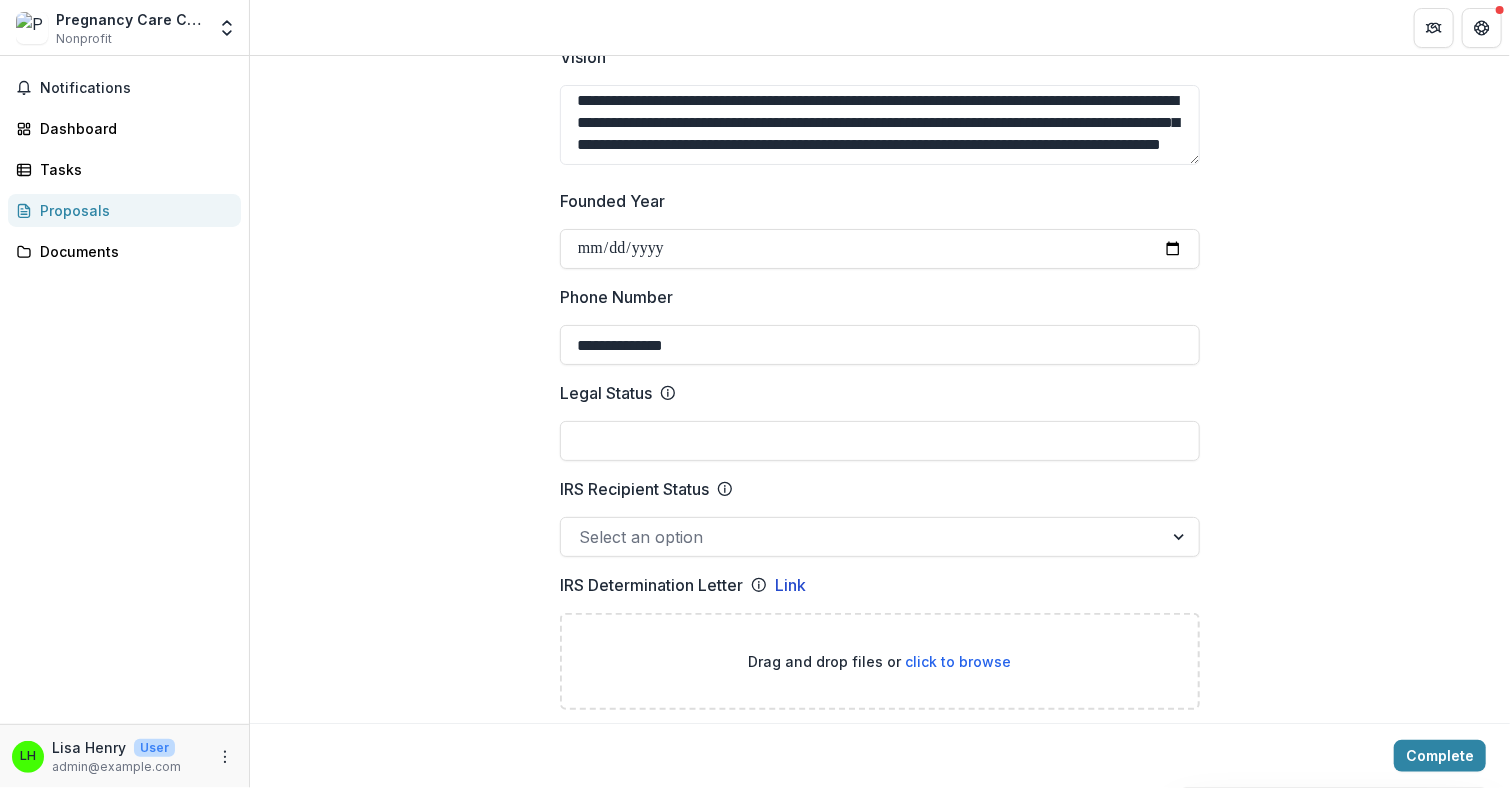 scroll, scrollTop: 800, scrollLeft: 0, axis: vertical 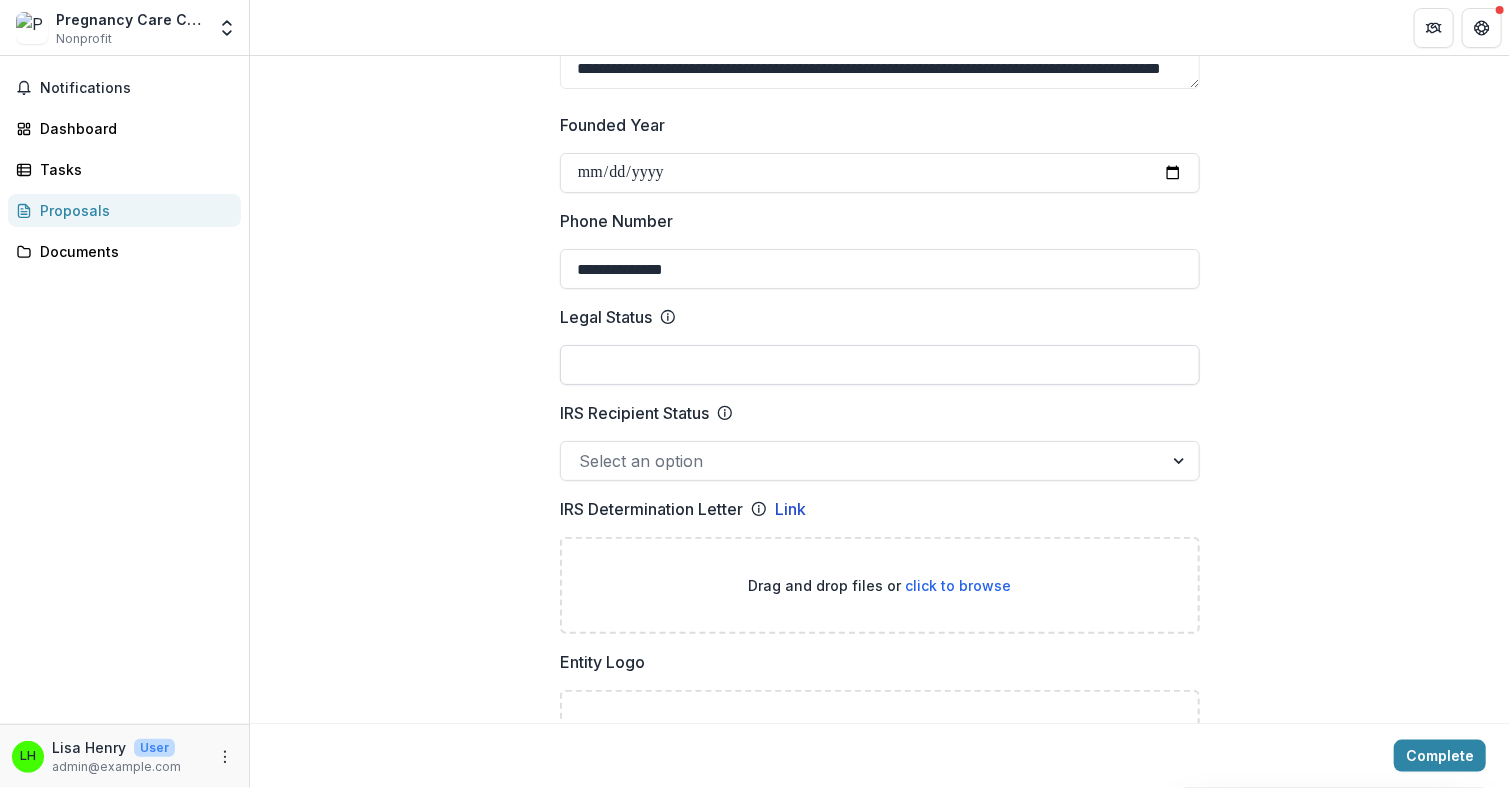 type on "**********" 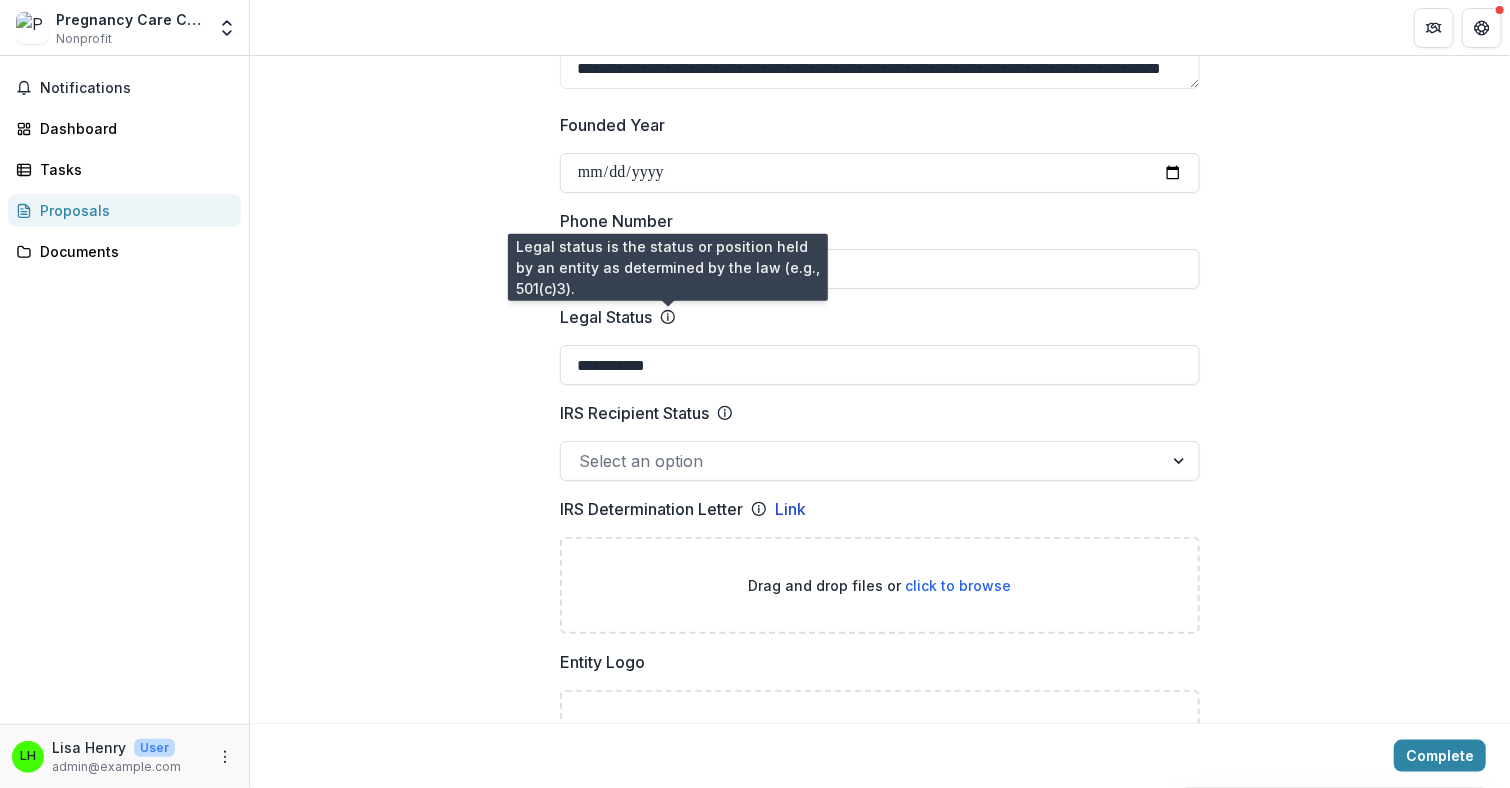 click 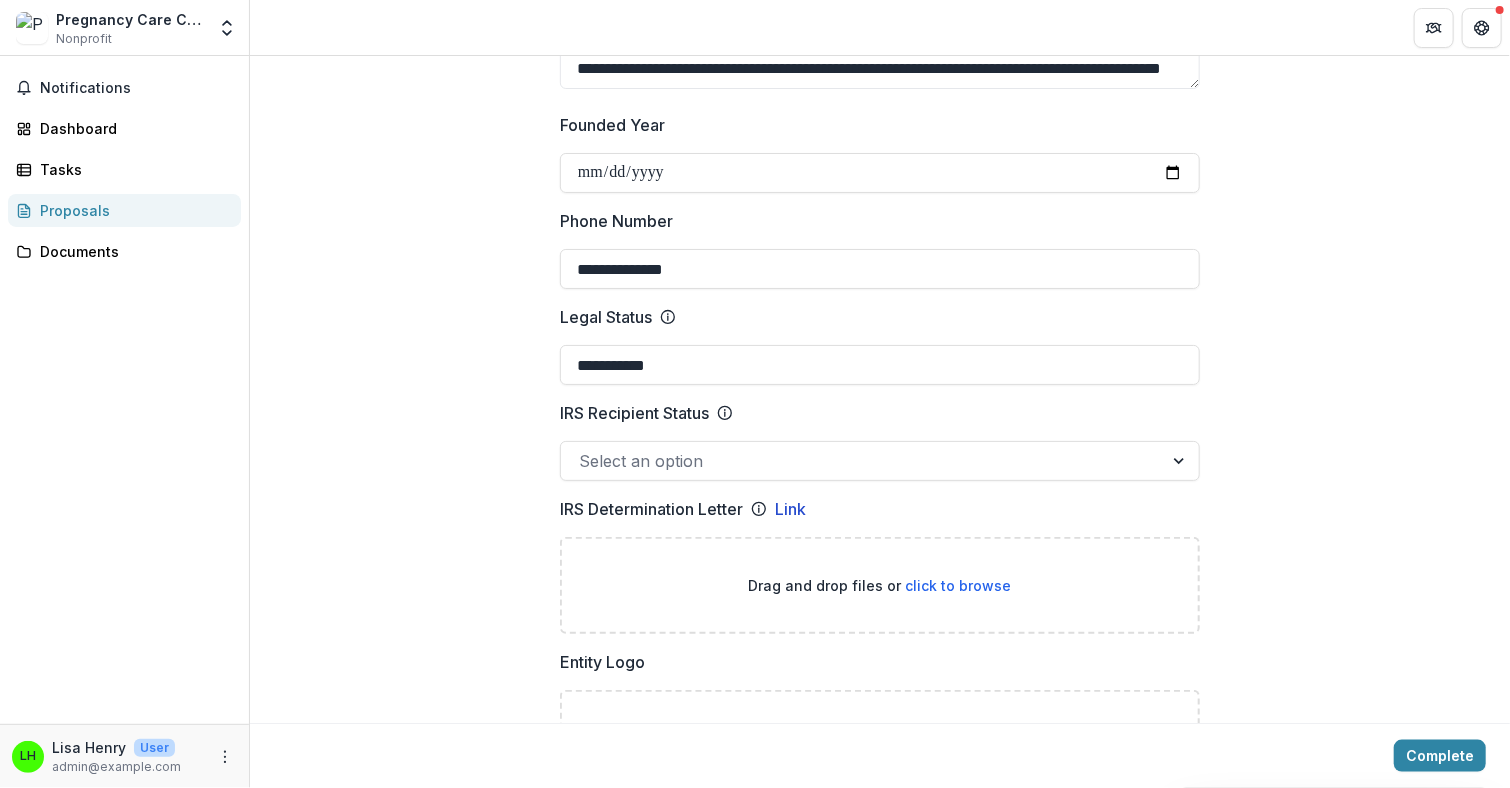 click 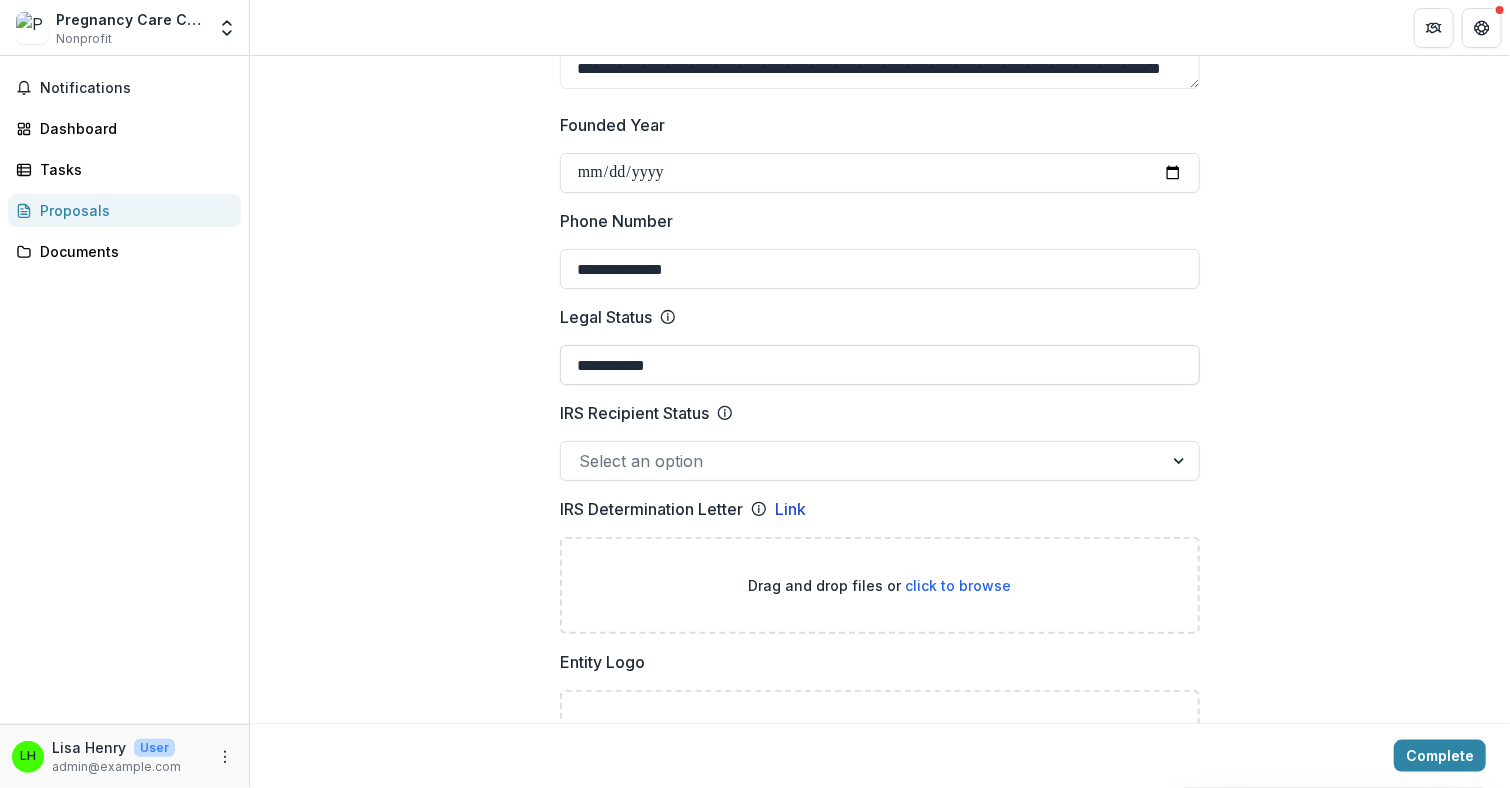 click on "**********" at bounding box center [880, 365] 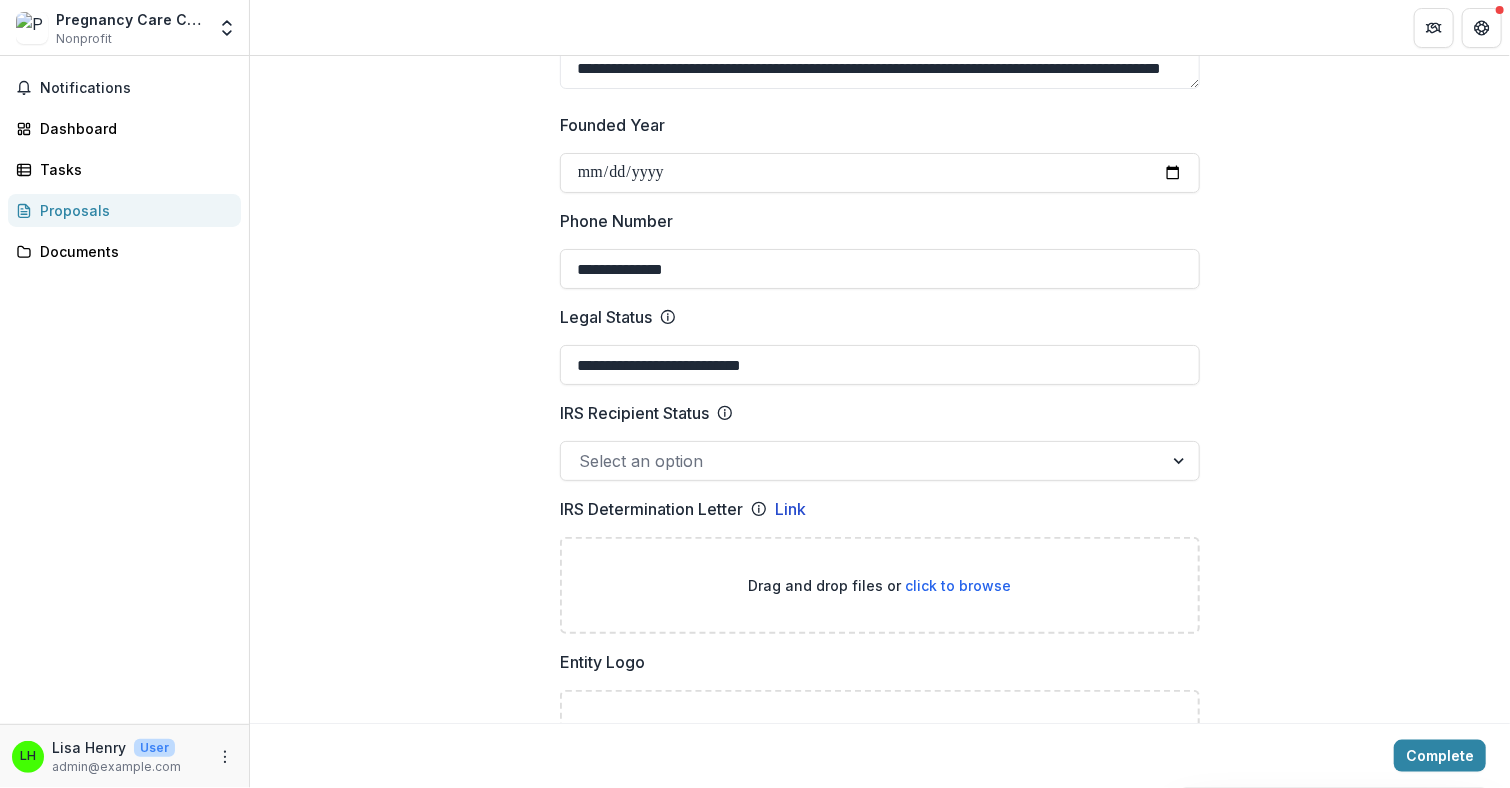 type on "**********" 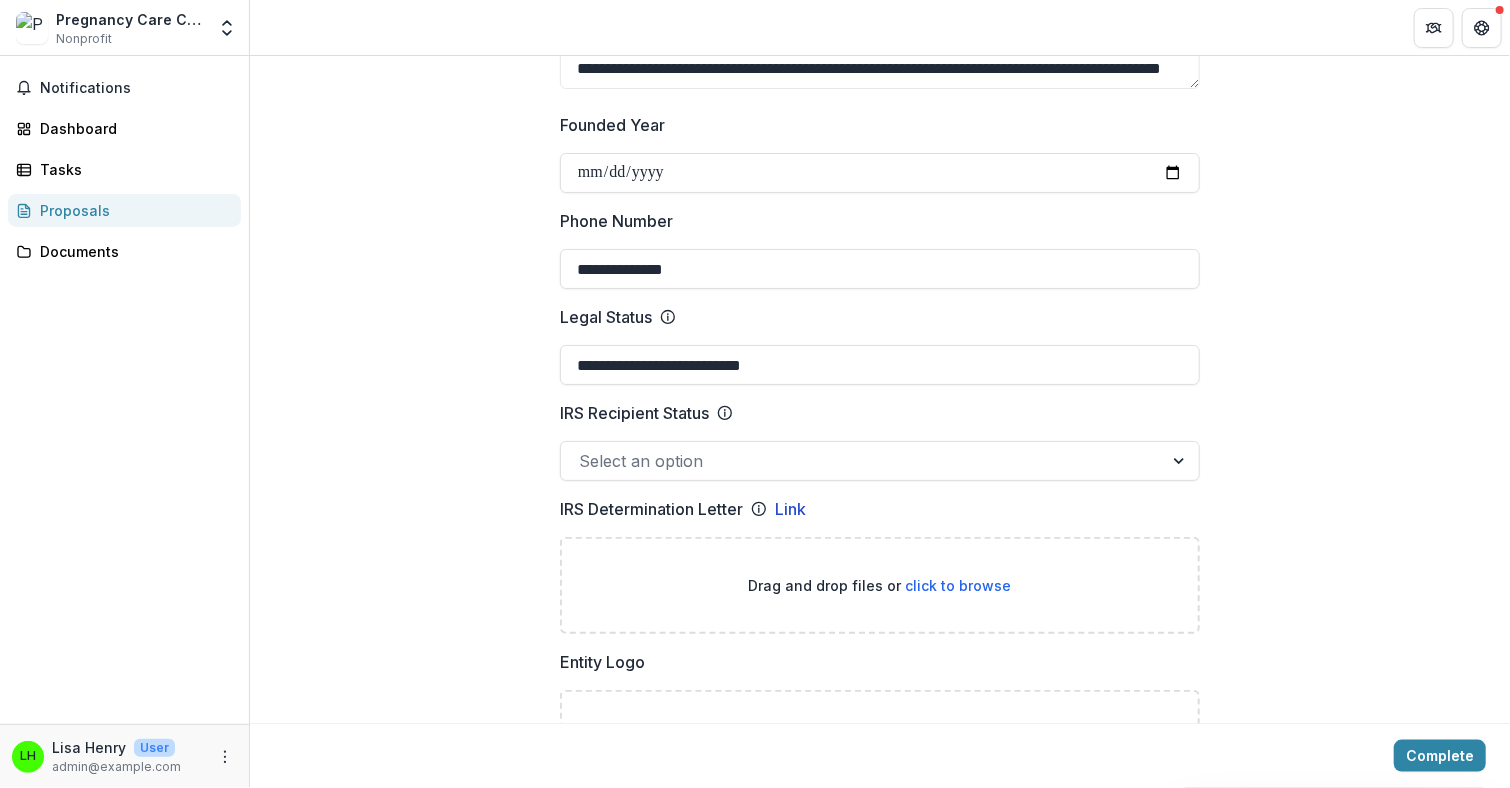 click on "Select an option" at bounding box center (862, 461) 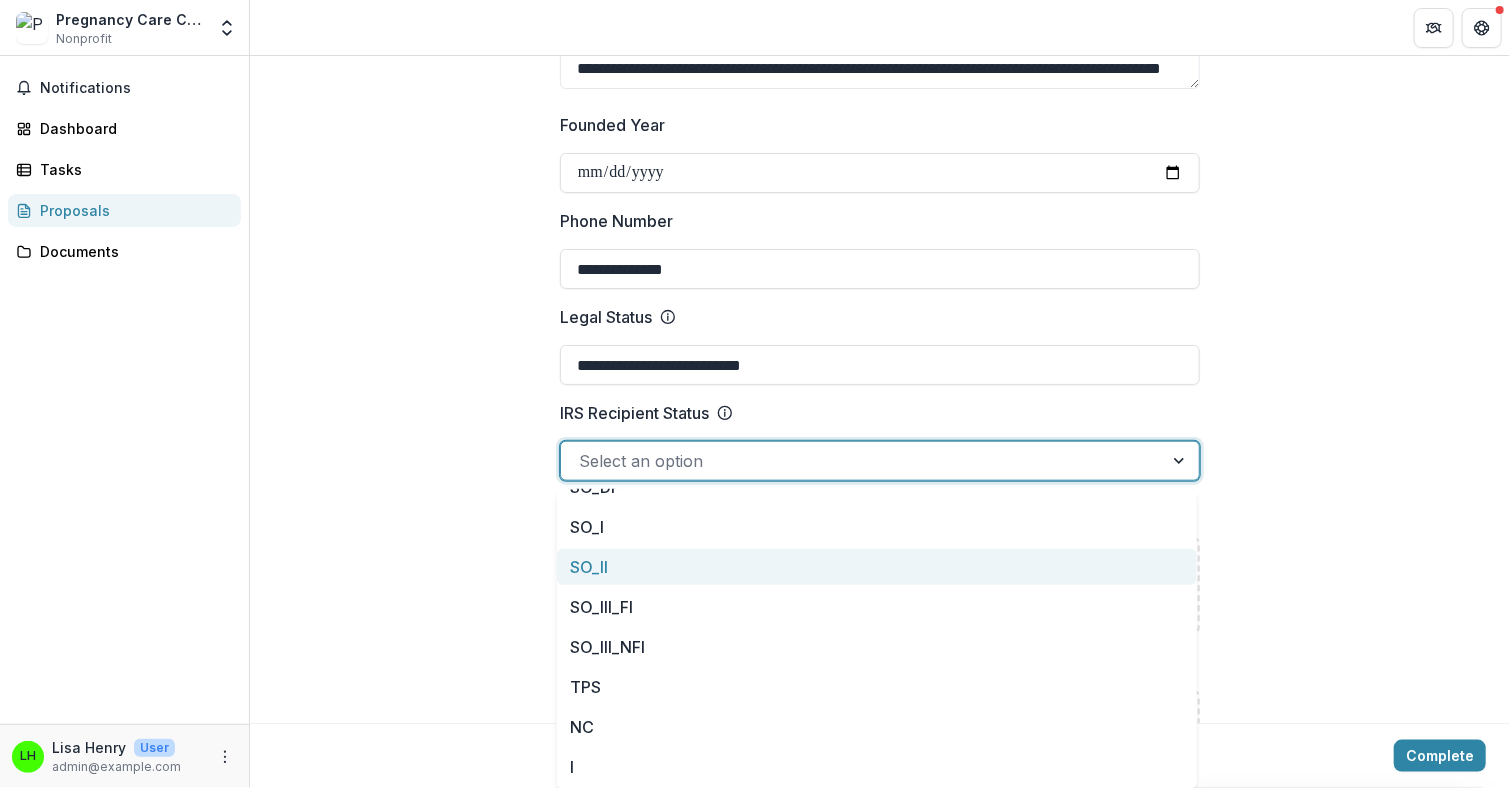 scroll, scrollTop: 0, scrollLeft: 0, axis: both 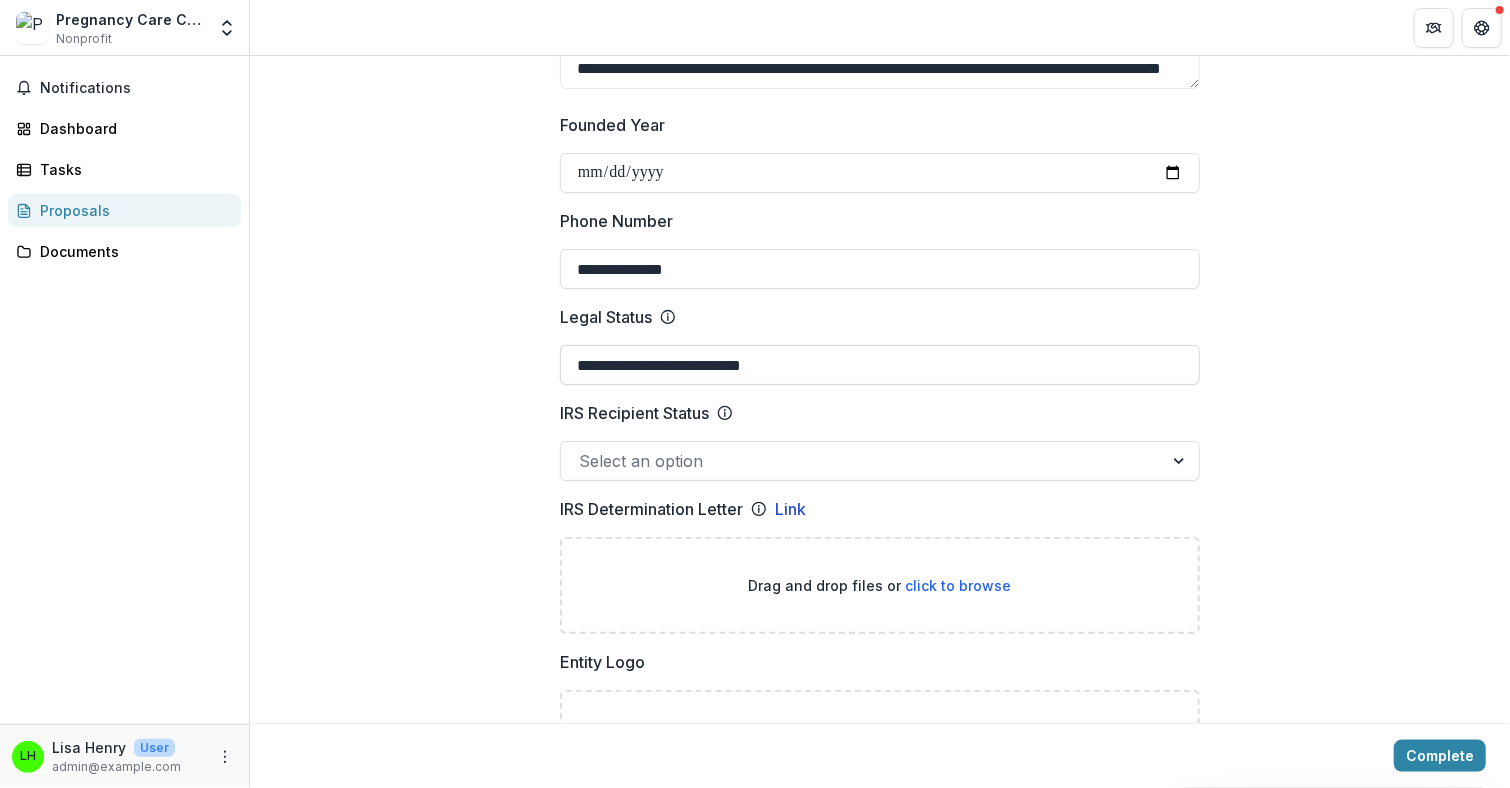 click on "**********" at bounding box center (880, 365) 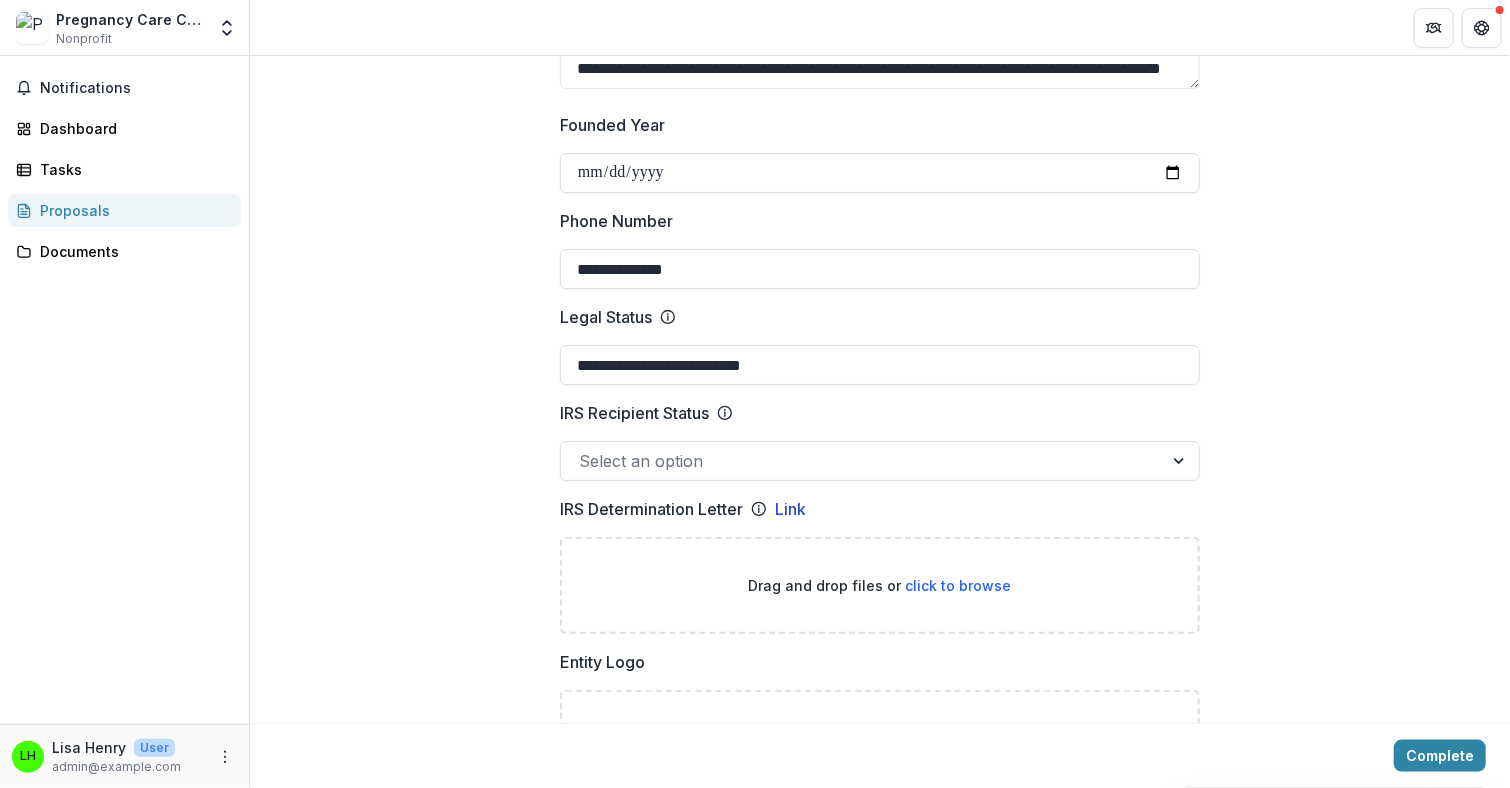 click at bounding box center [1181, 461] 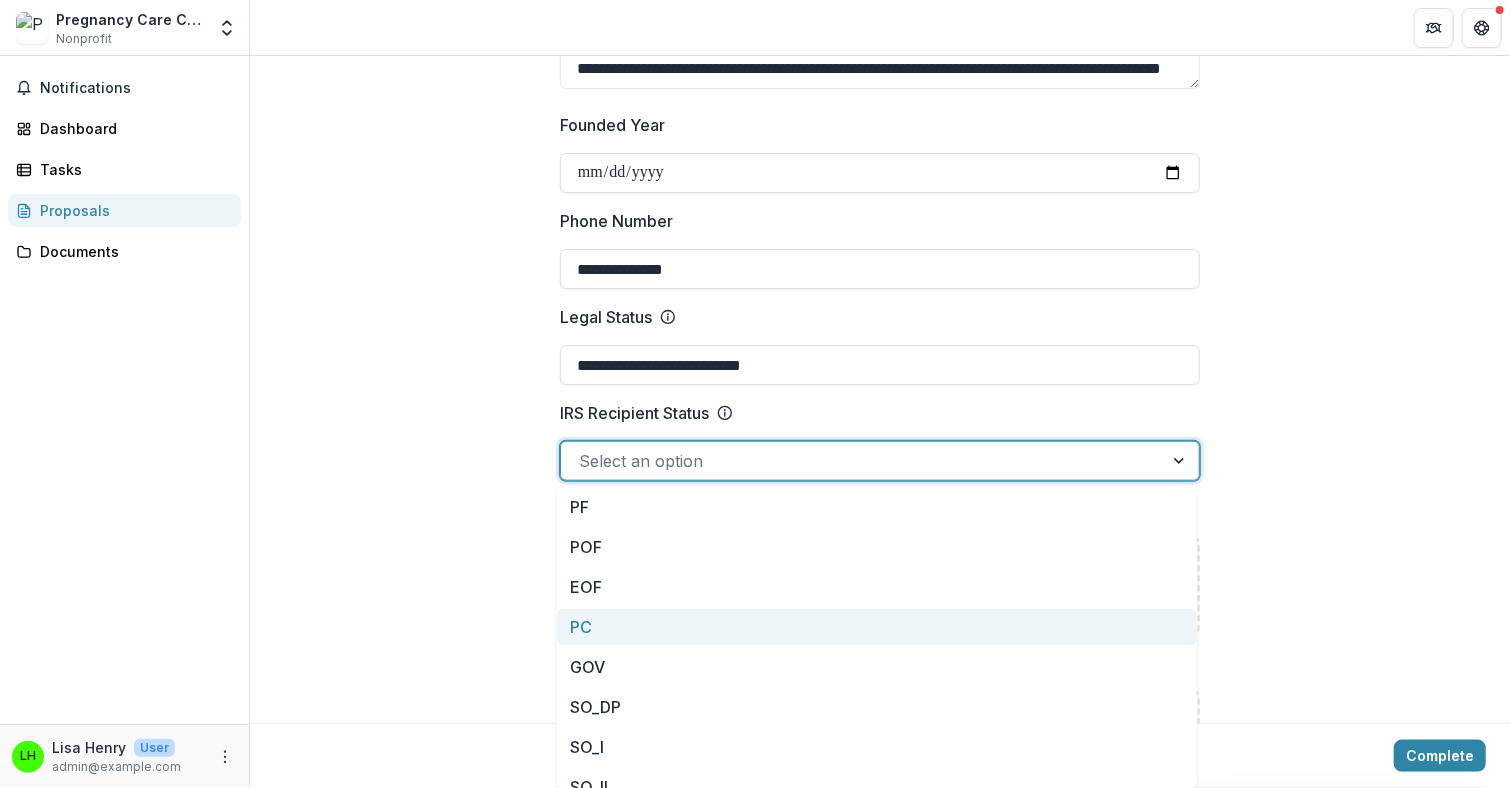 click on "PC" at bounding box center [877, 627] 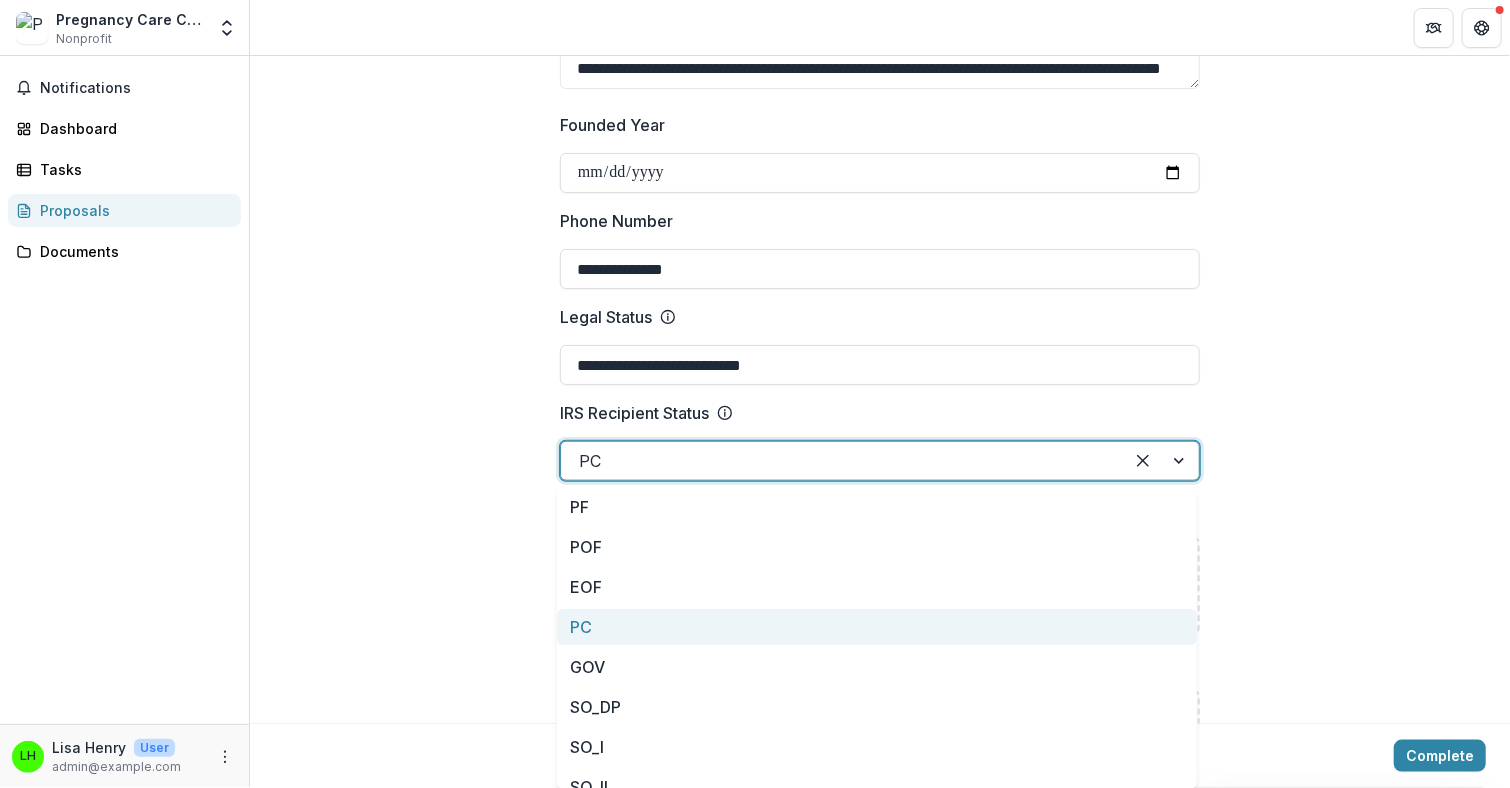 click at bounding box center (1161, 461) 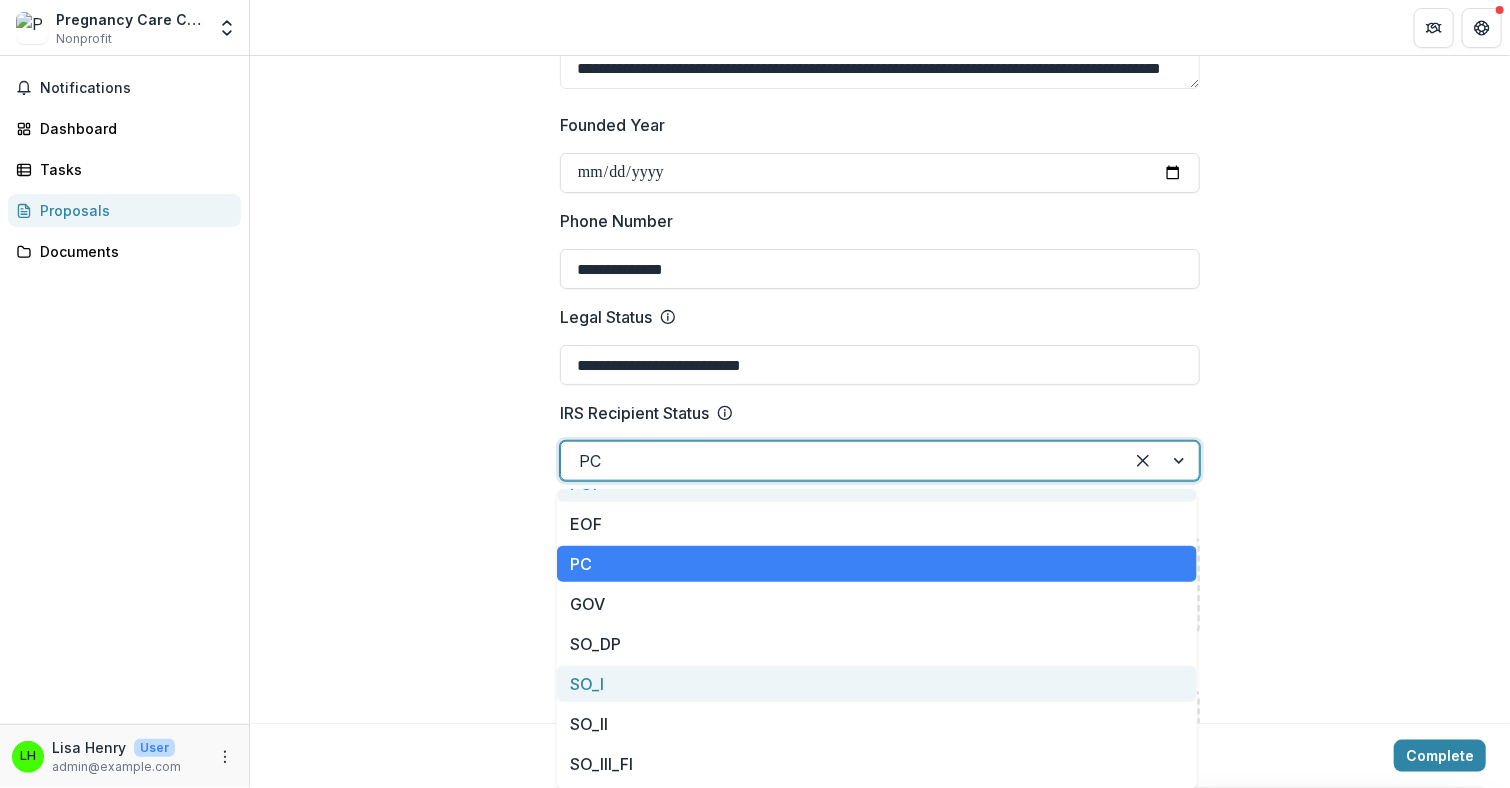 scroll, scrollTop: 20, scrollLeft: 0, axis: vertical 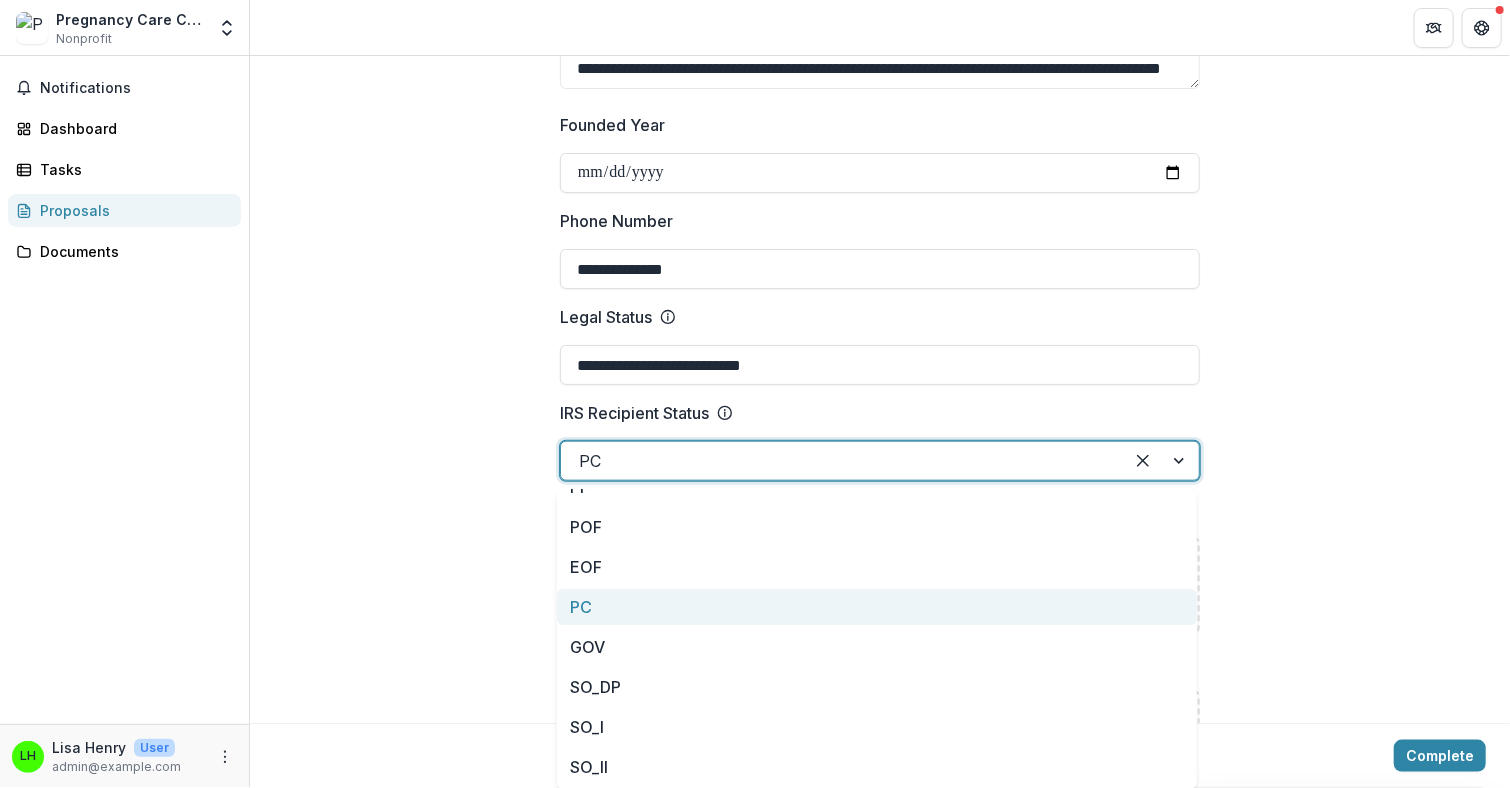 click on "PC" at bounding box center [877, 607] 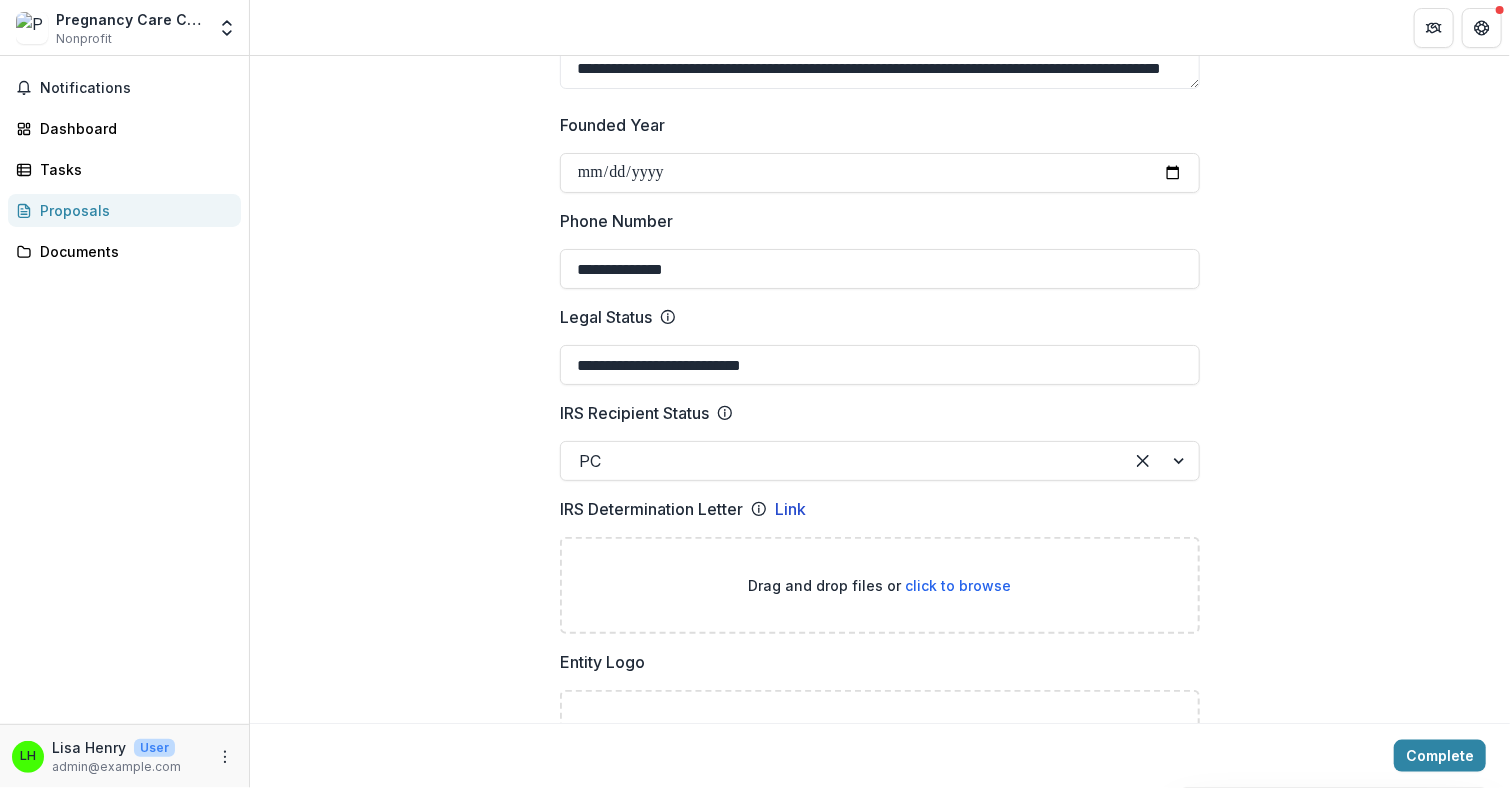 click on "click to browse" at bounding box center (959, 585) 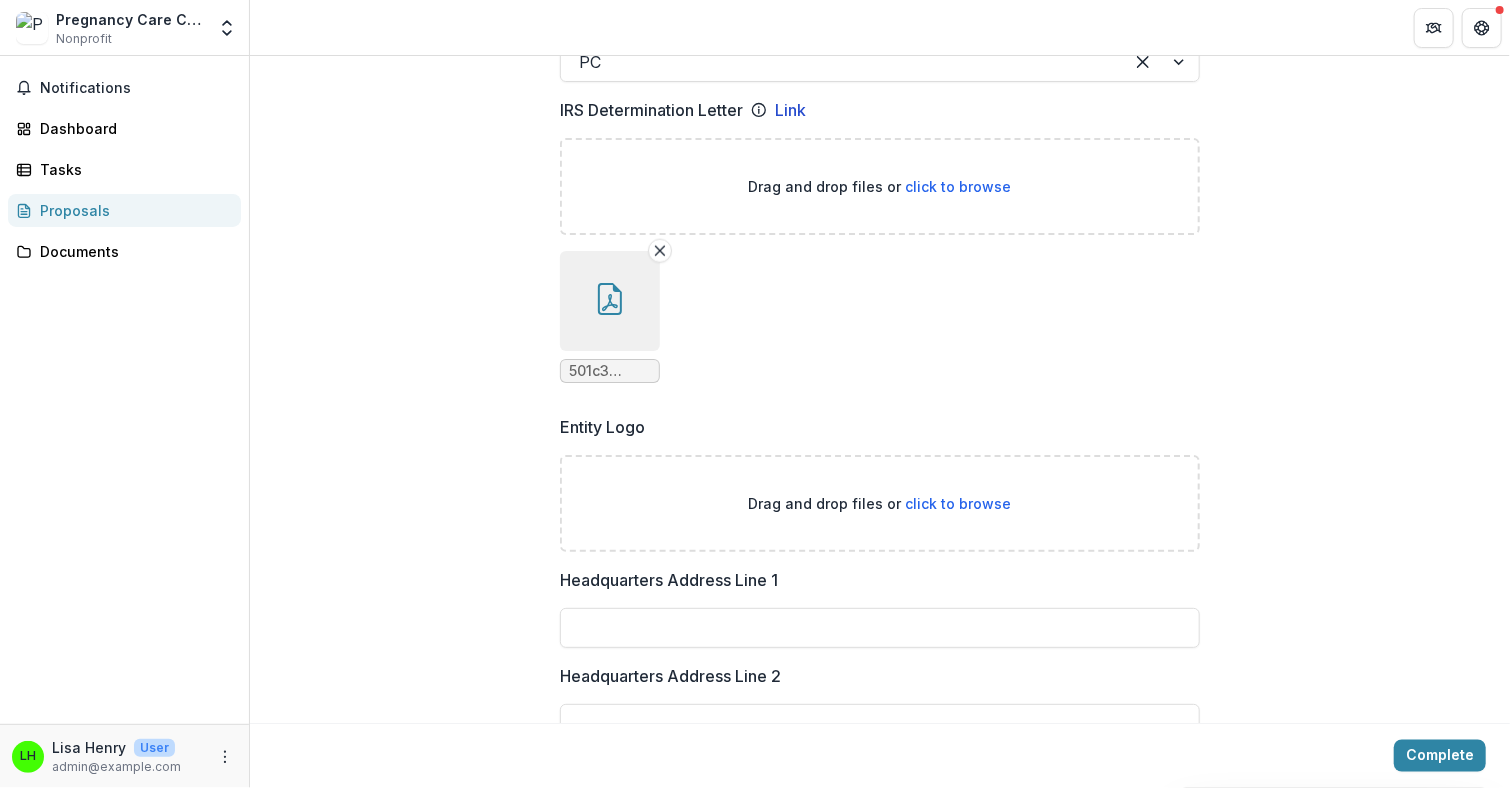 scroll, scrollTop: 1200, scrollLeft: 0, axis: vertical 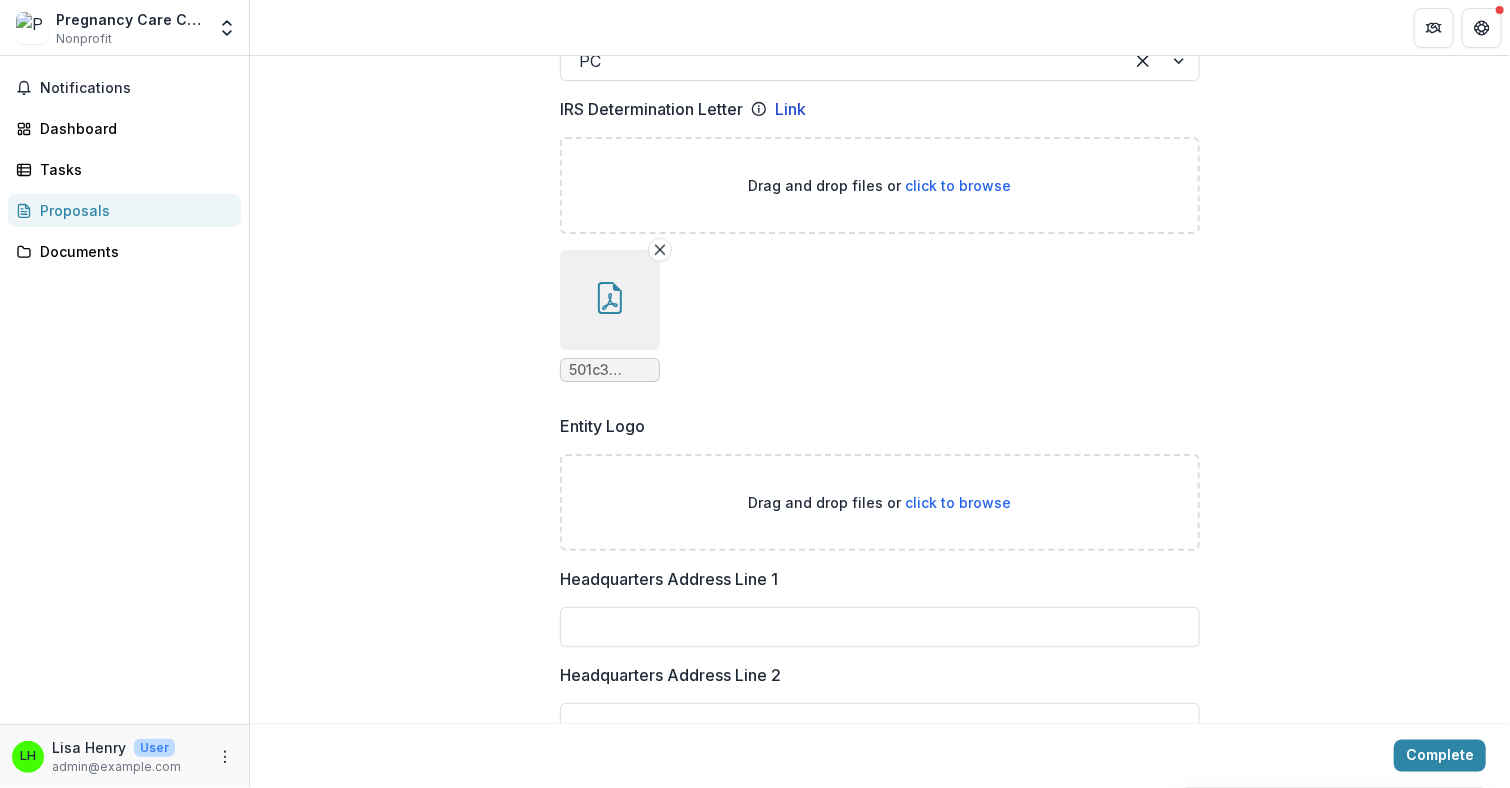 click on "click to browse" at bounding box center [959, 502] 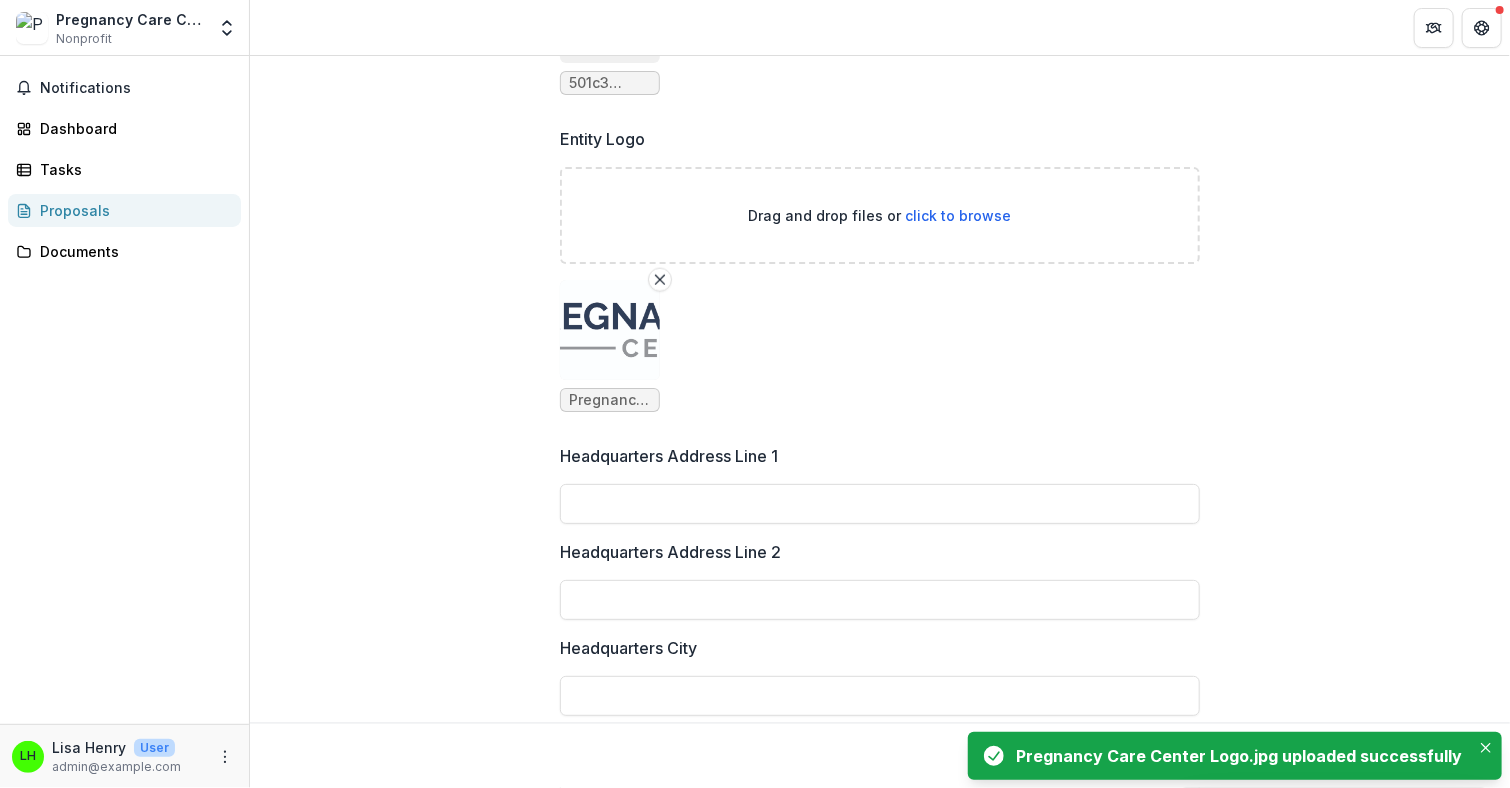 scroll, scrollTop: 1600, scrollLeft: 0, axis: vertical 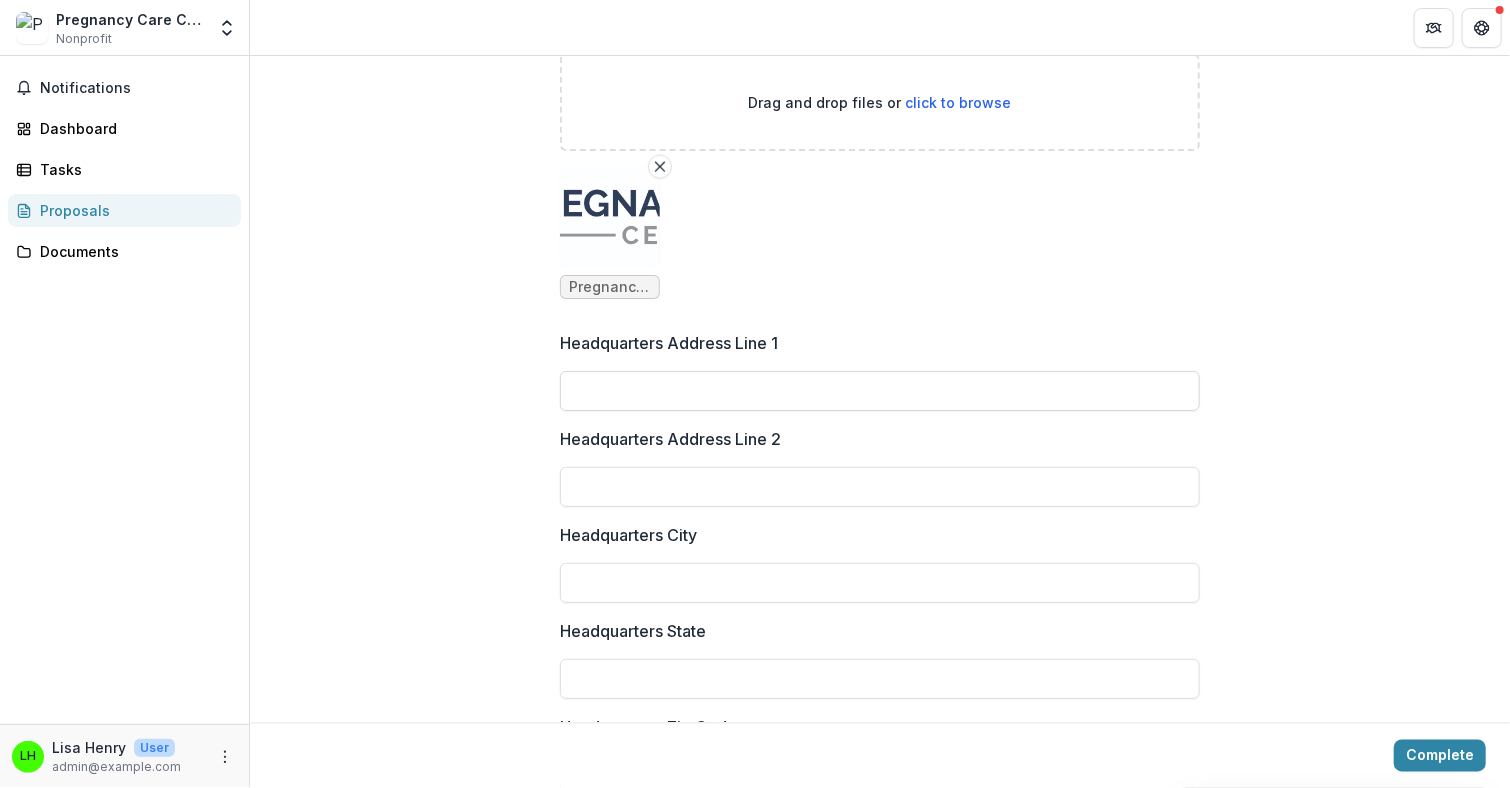 click on "Headquarters Address Line 1" at bounding box center [880, 391] 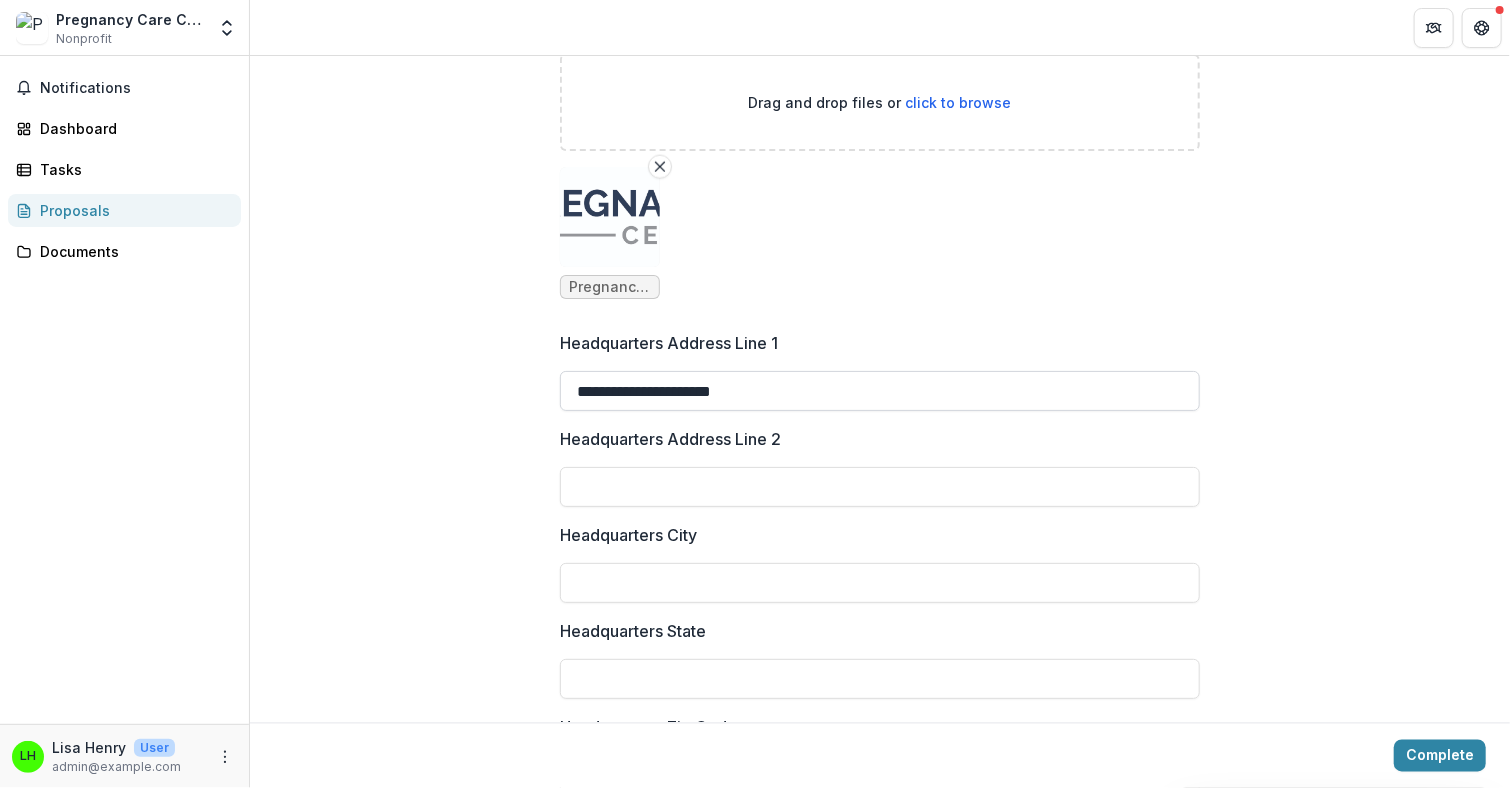 type on "**********" 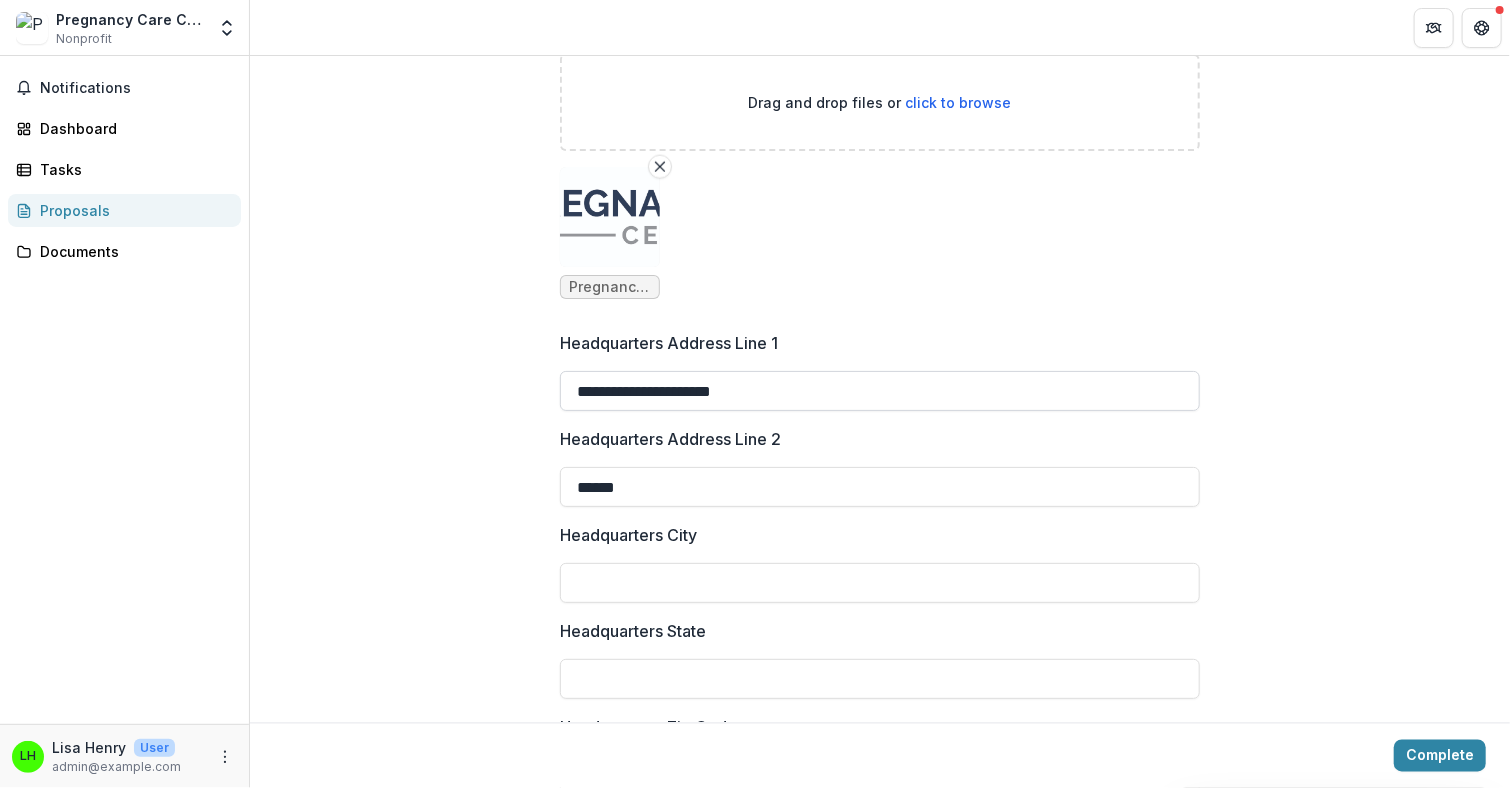 type on "******" 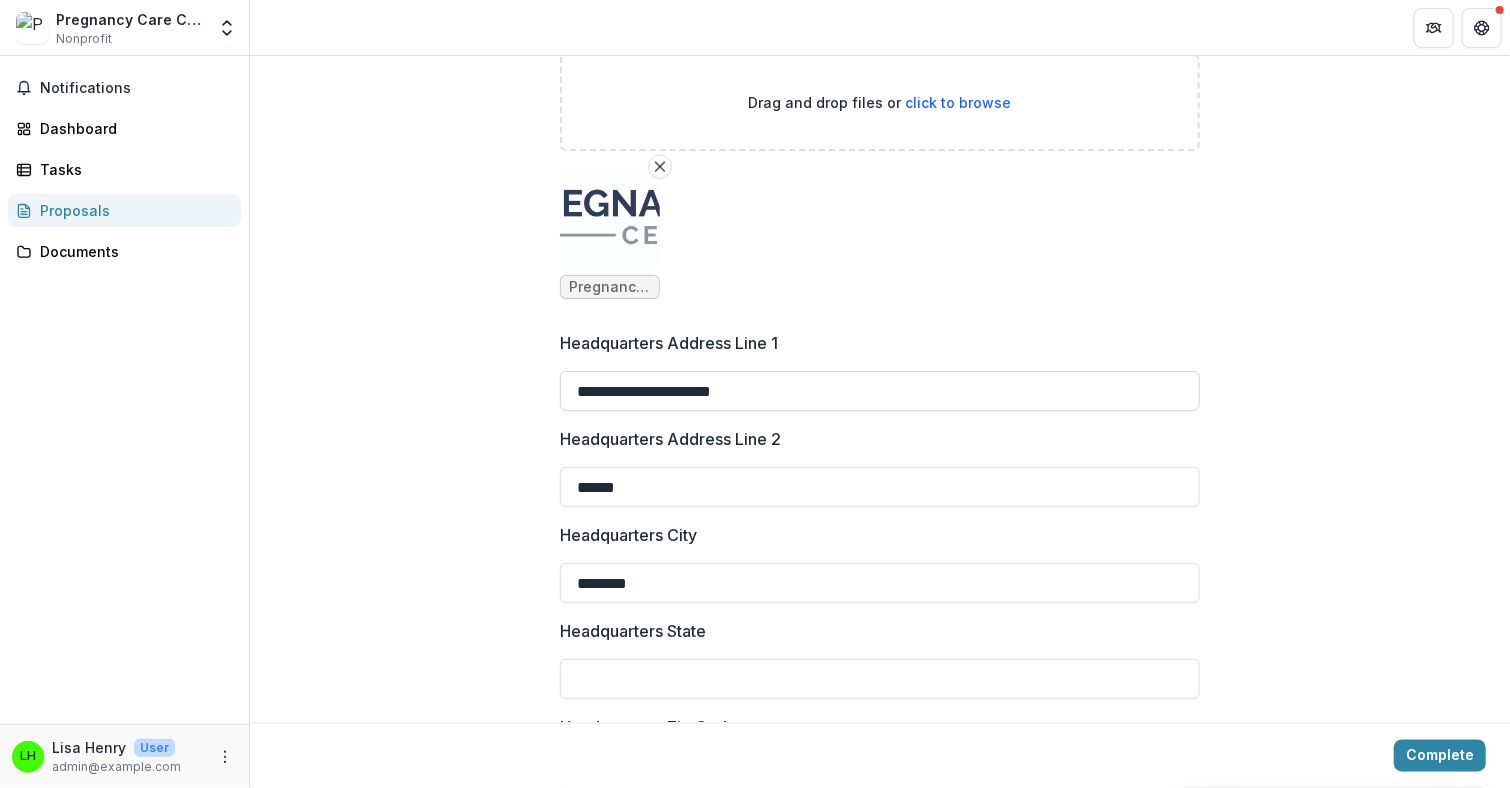 type on "********" 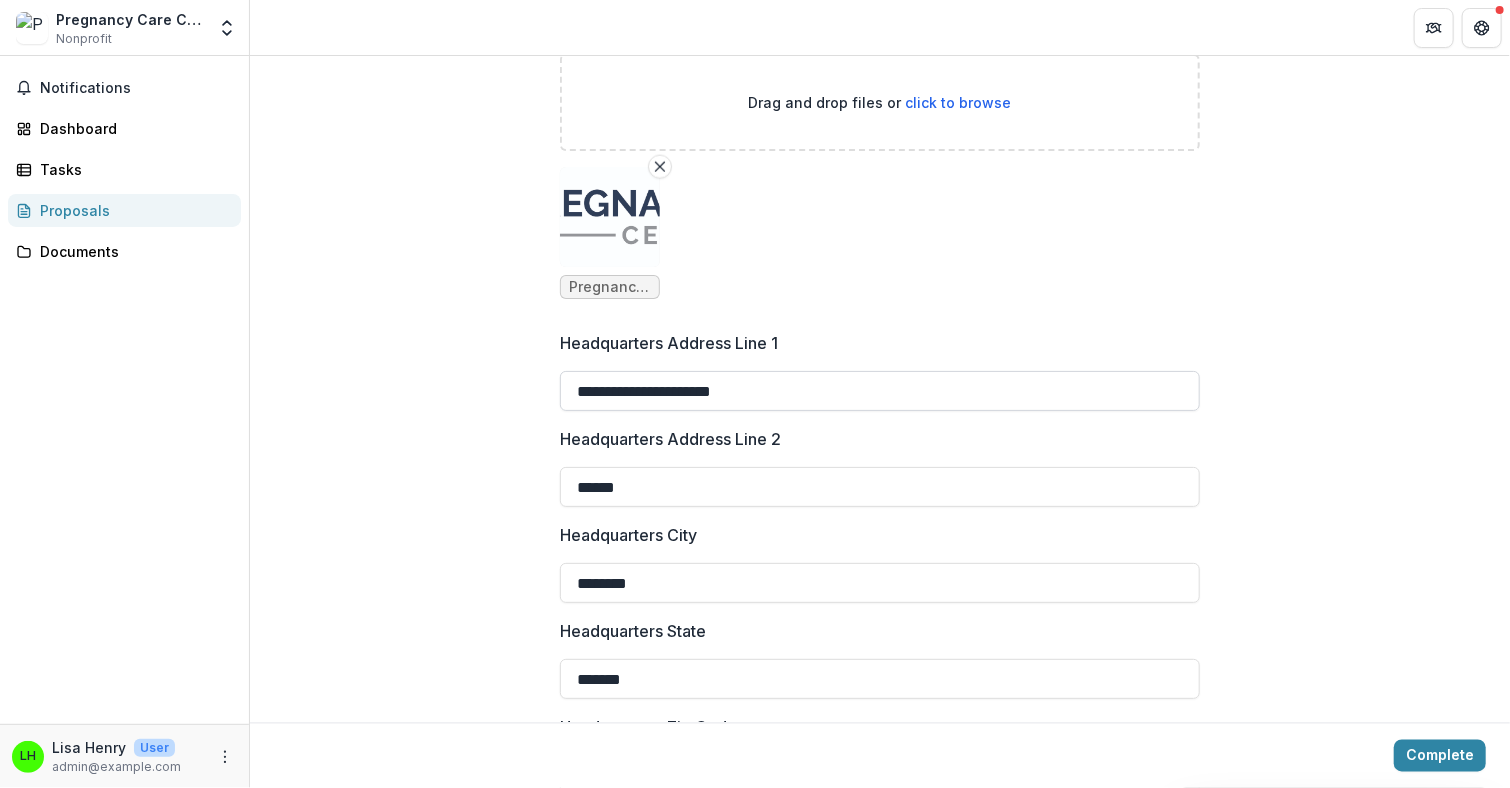 type on "*******" 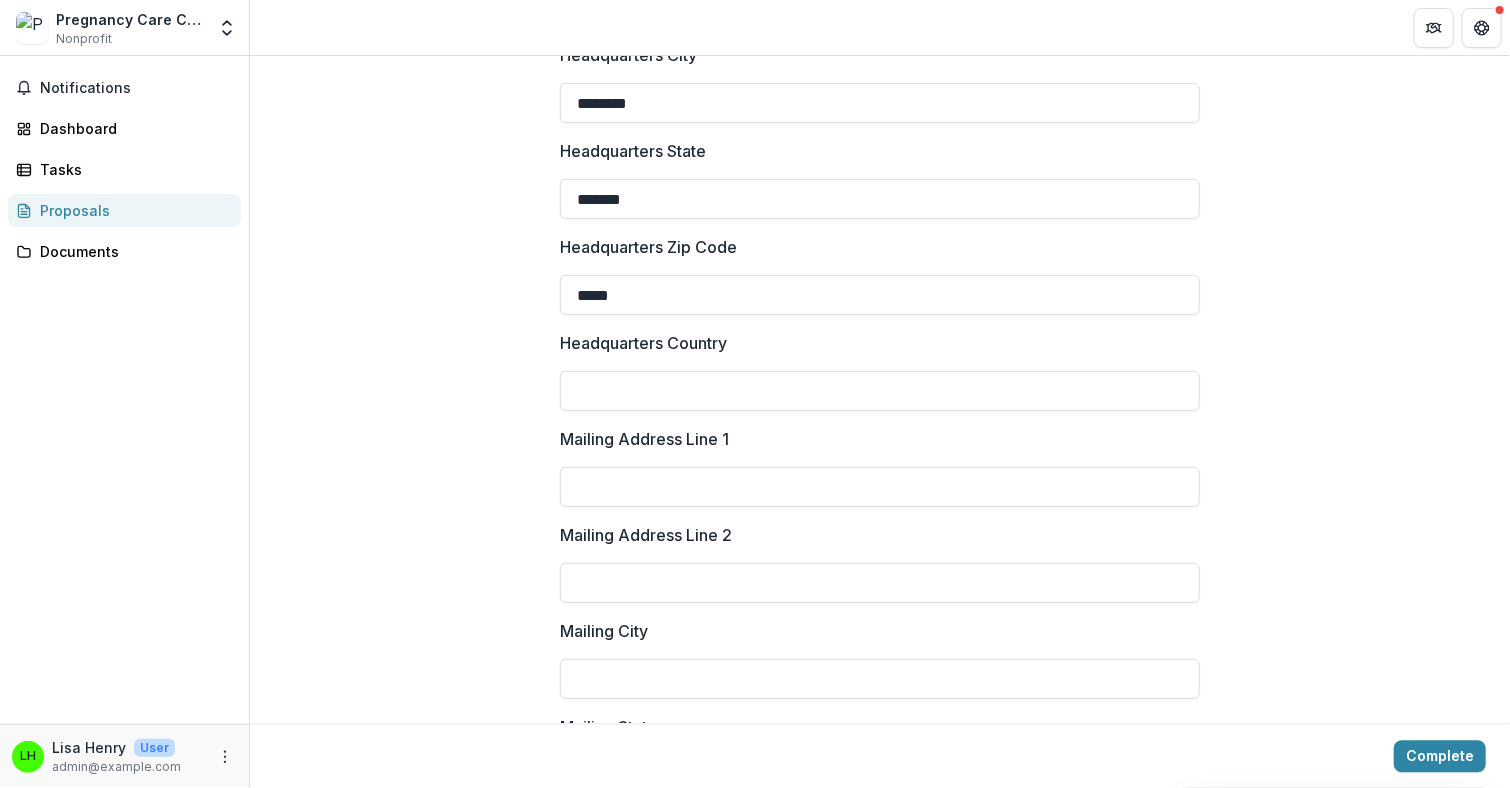 scroll, scrollTop: 2104, scrollLeft: 0, axis: vertical 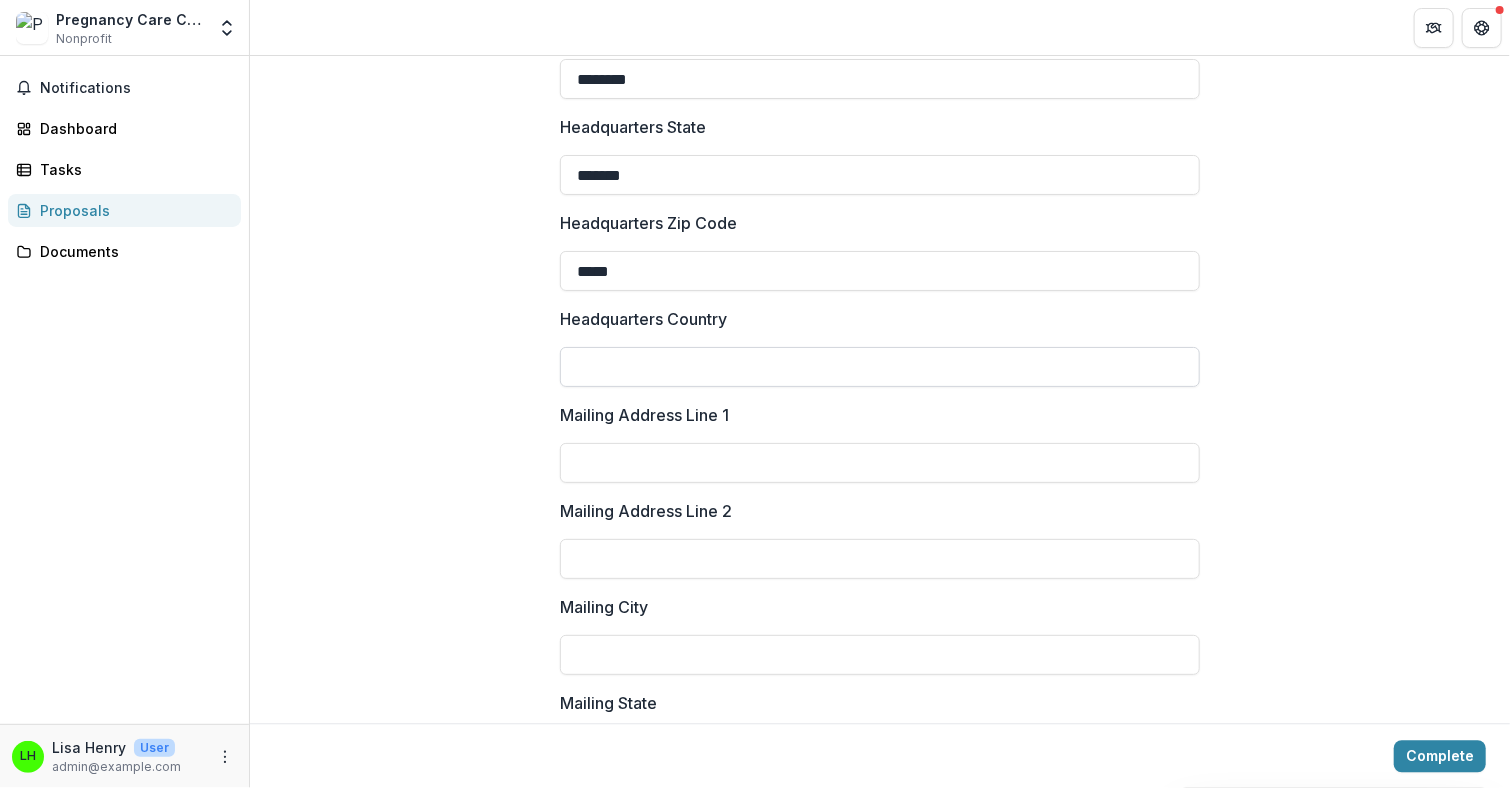 type on "*****" 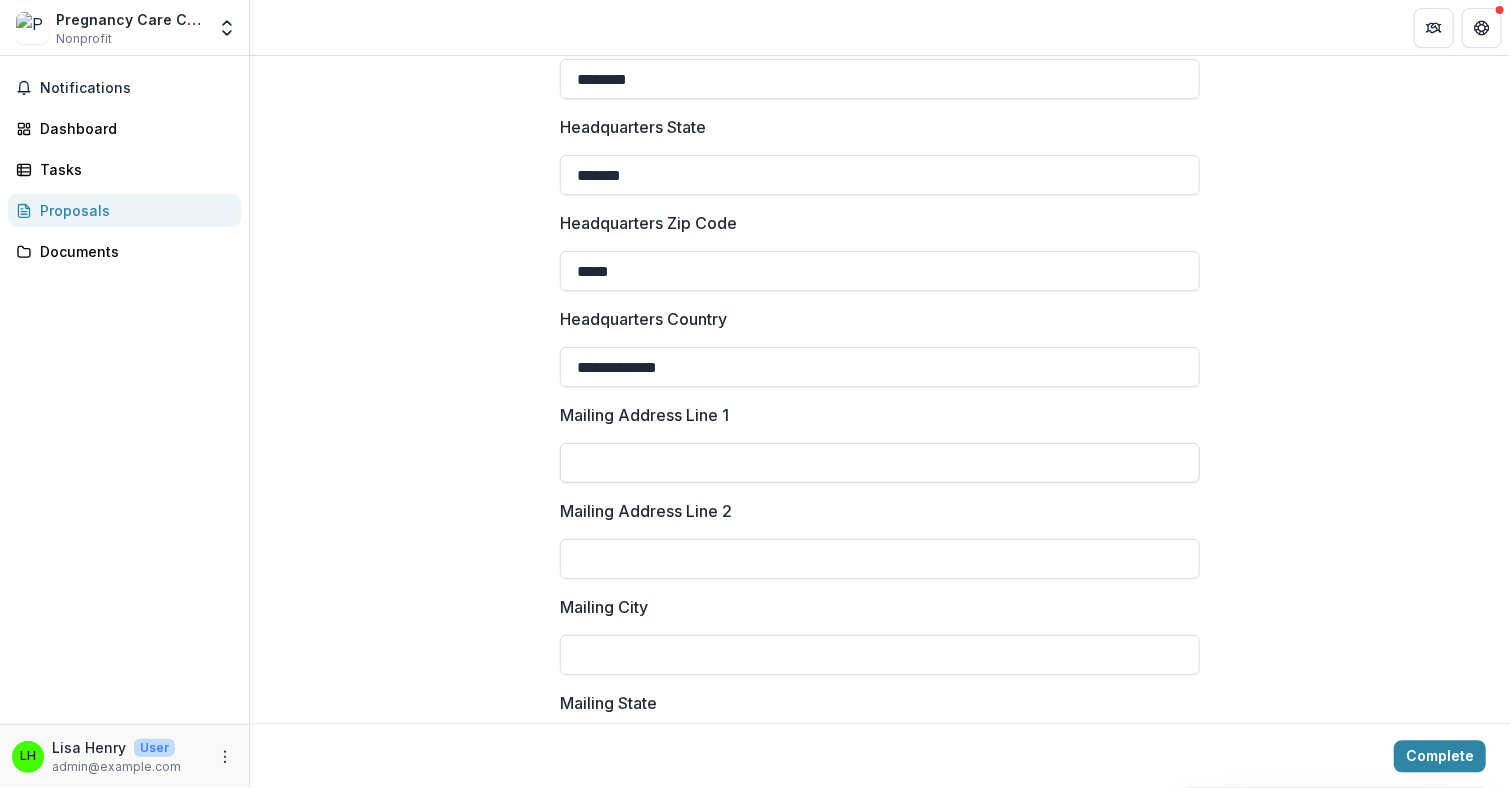 type on "**********" 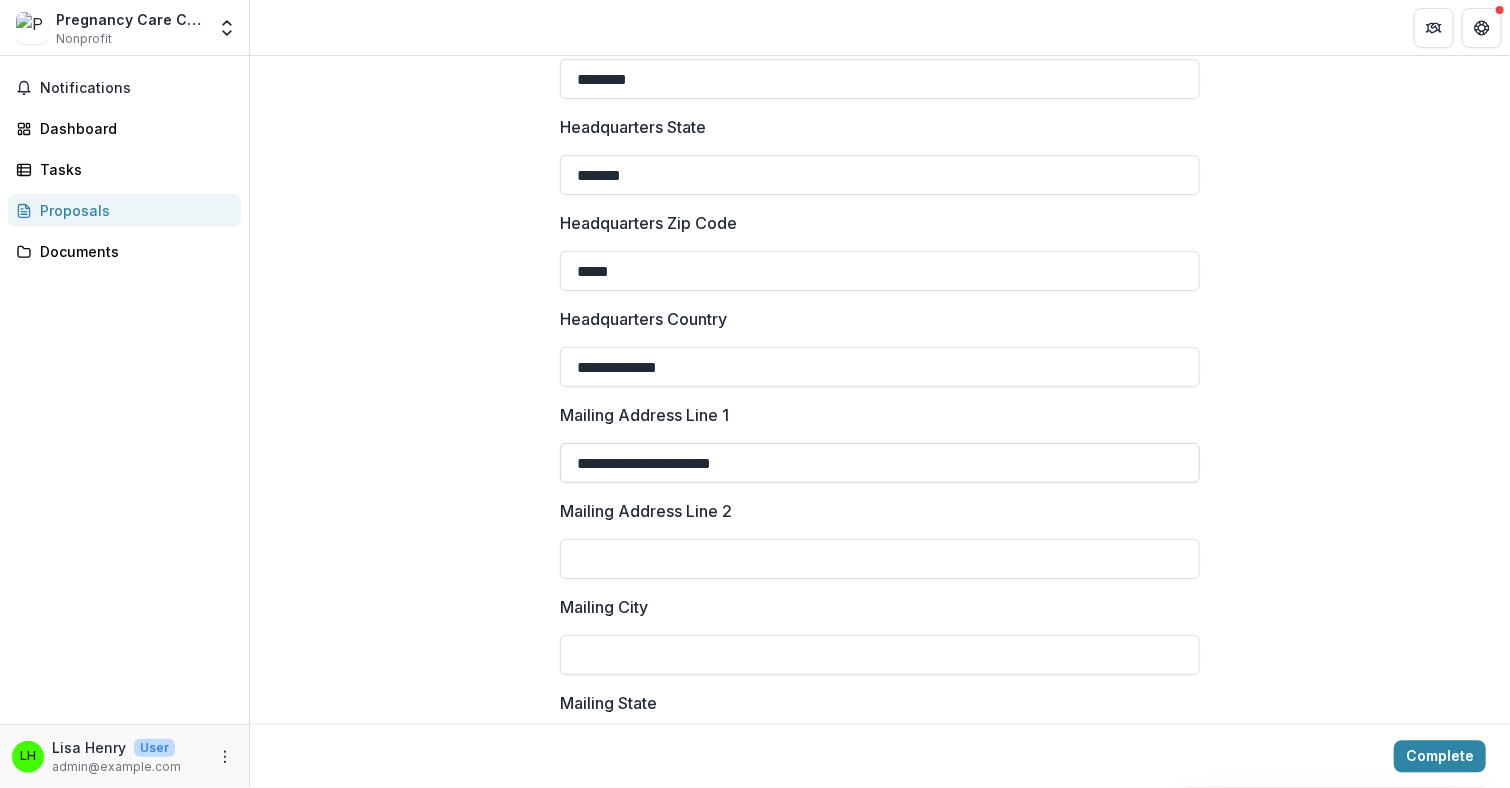 type on "**********" 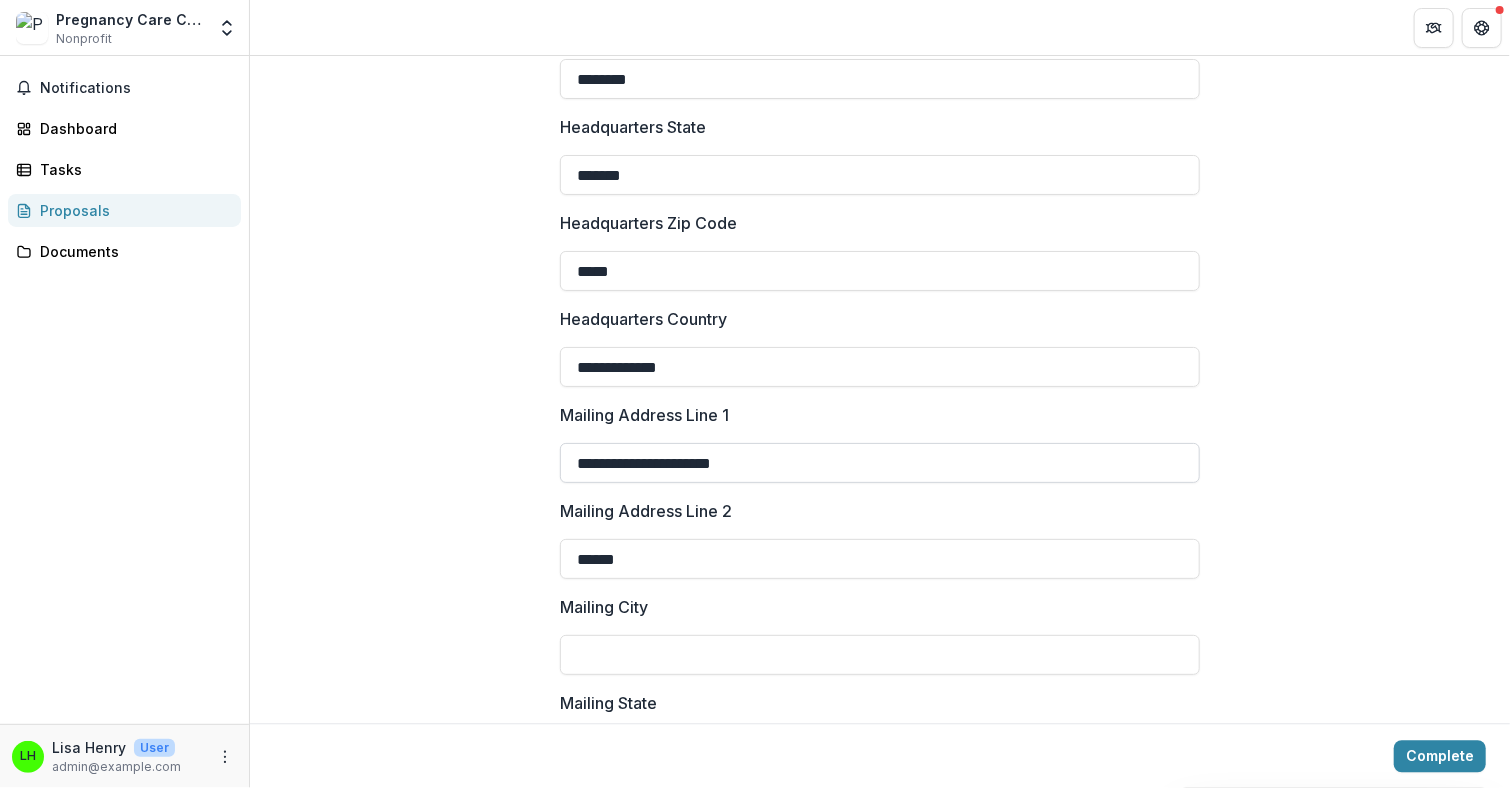 type on "******" 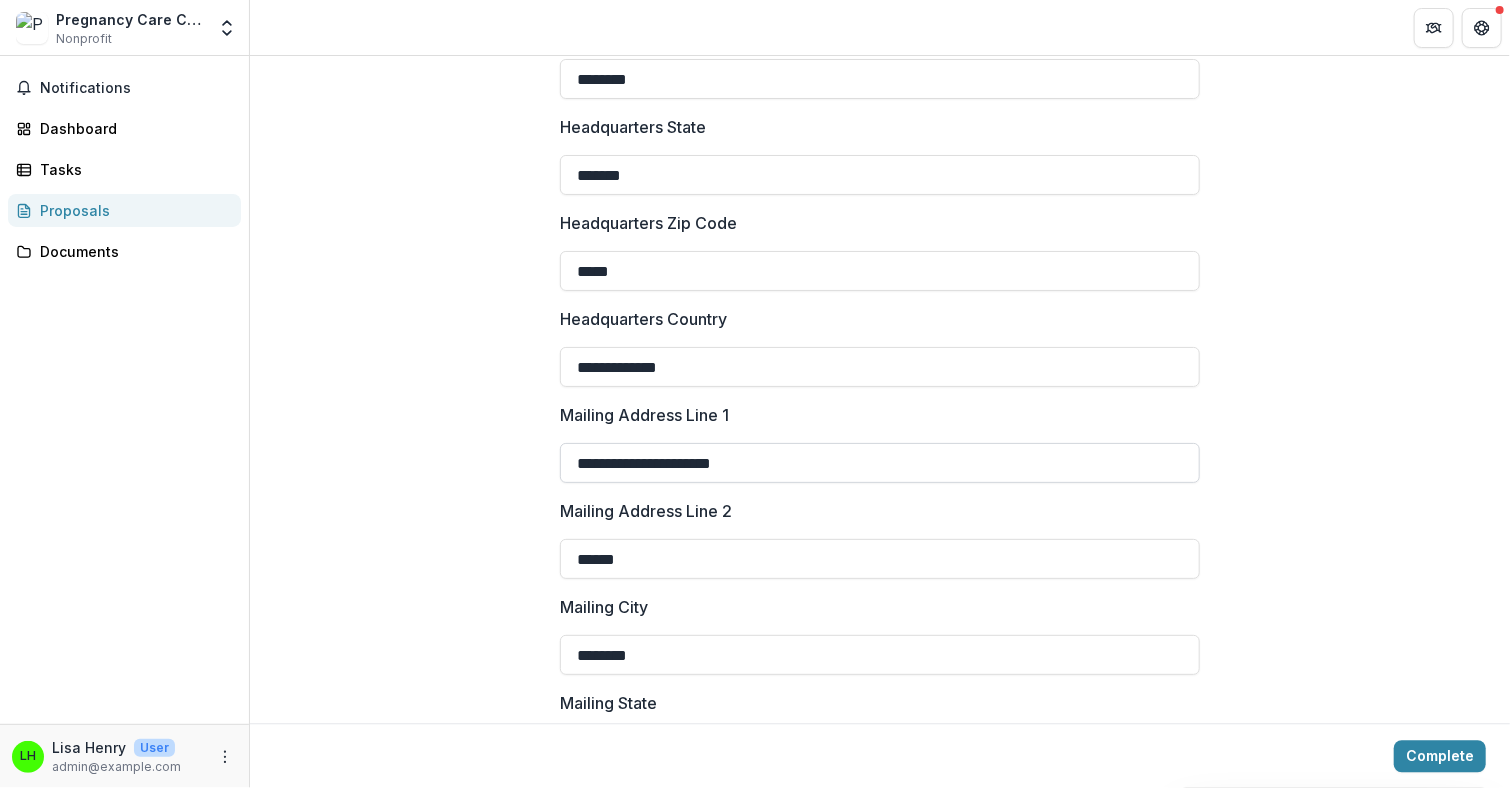 type on "********" 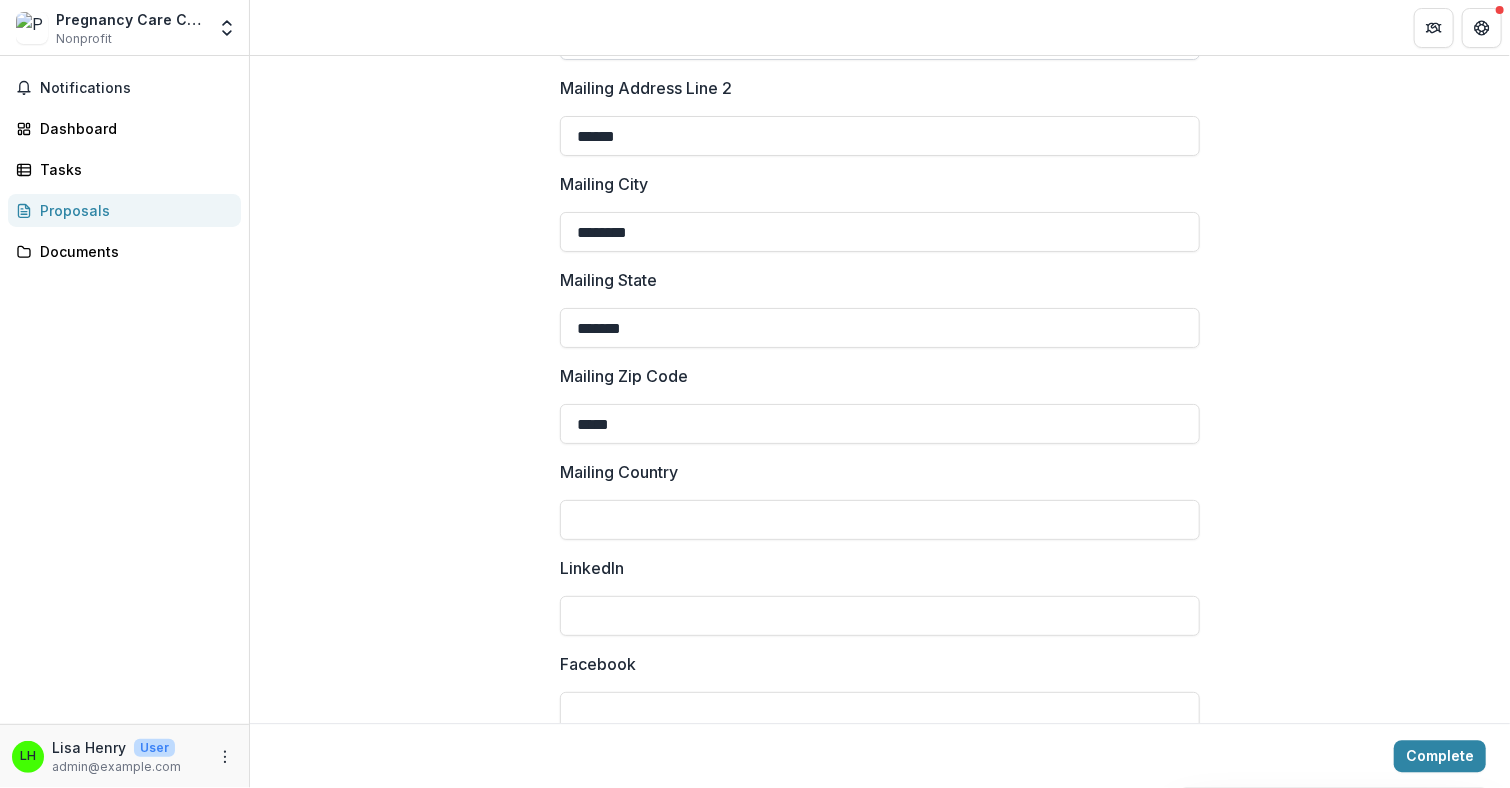type on "*****" 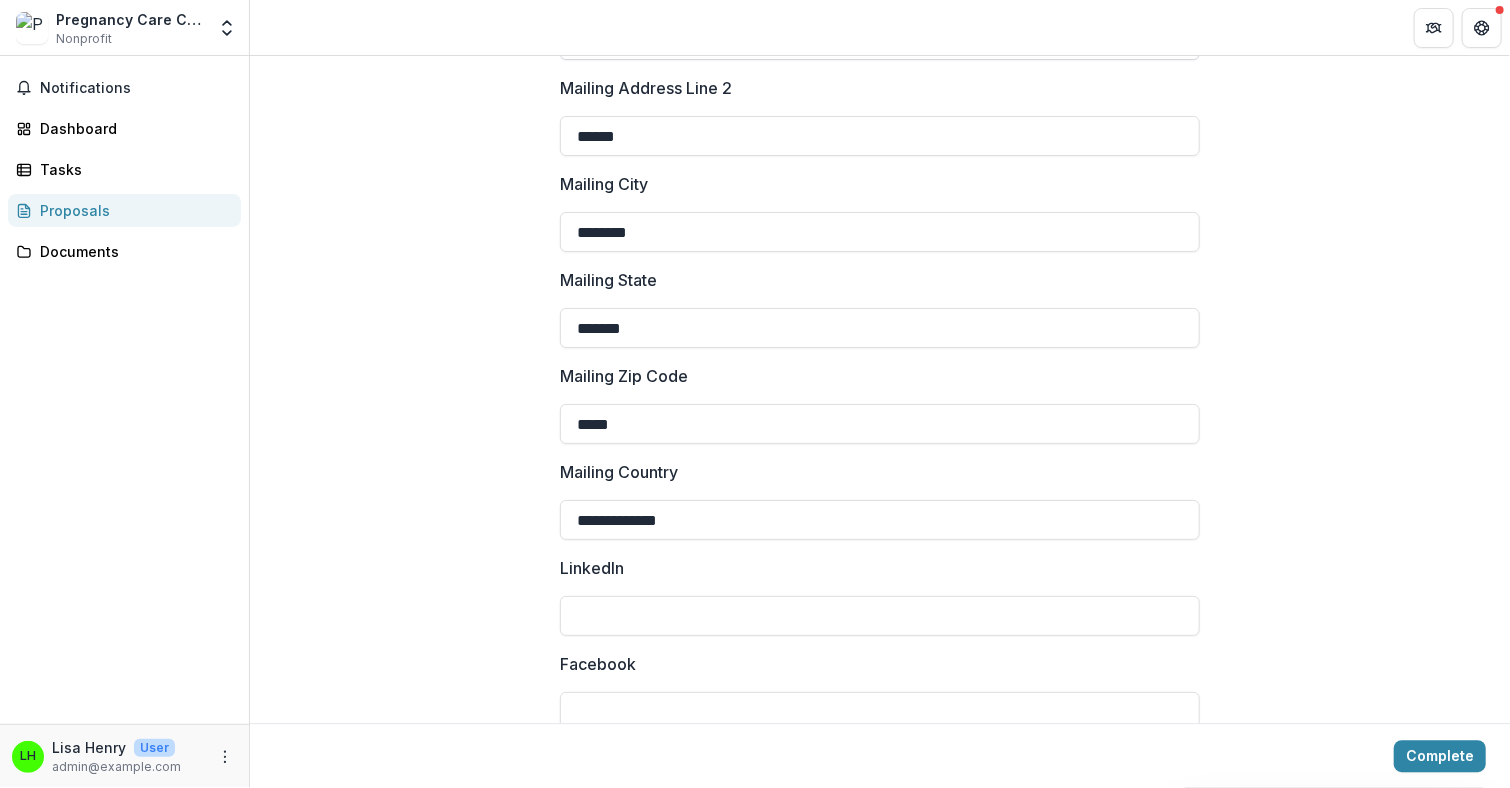 type on "**********" 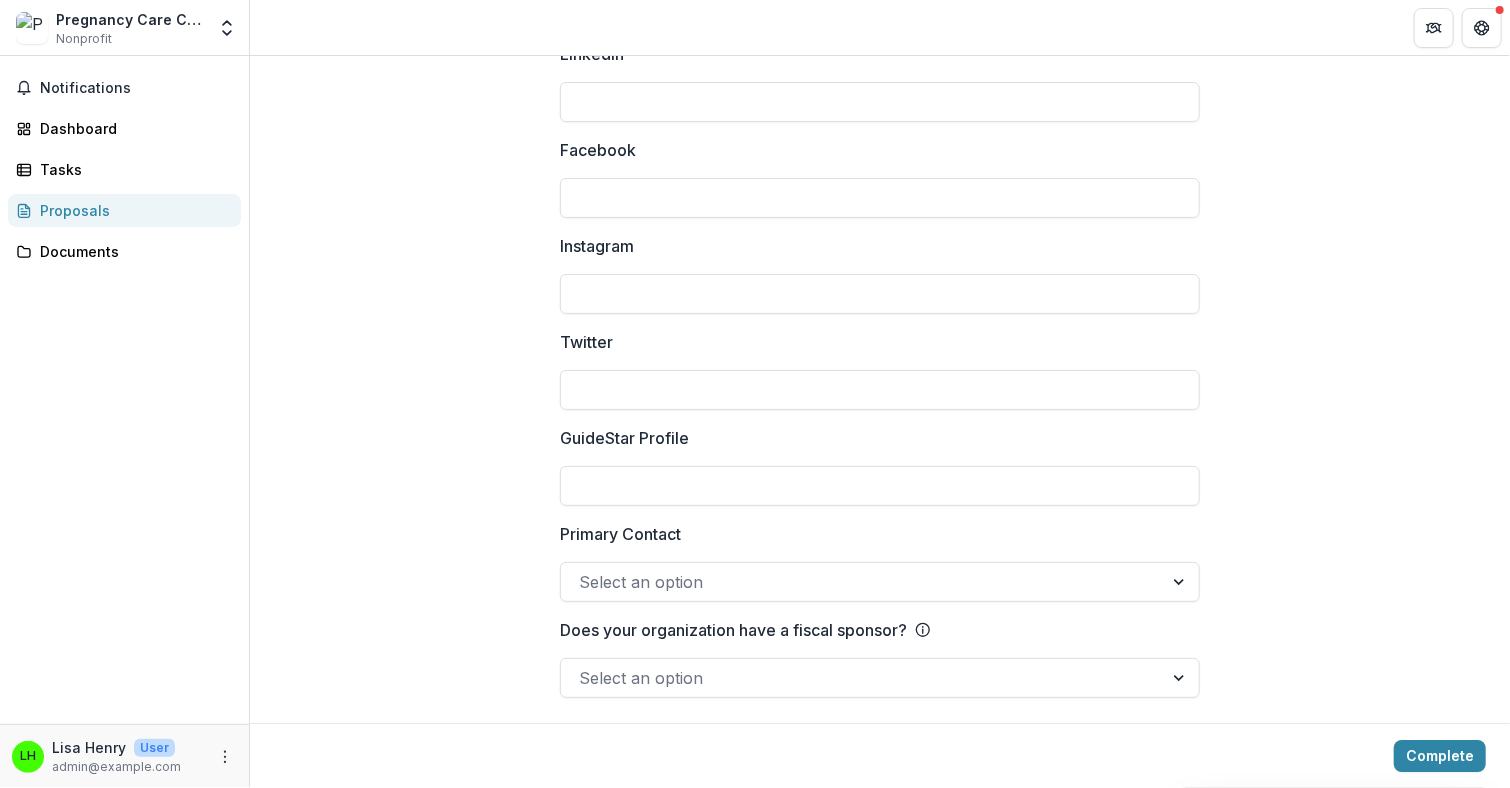 scroll, scrollTop: 3045, scrollLeft: 0, axis: vertical 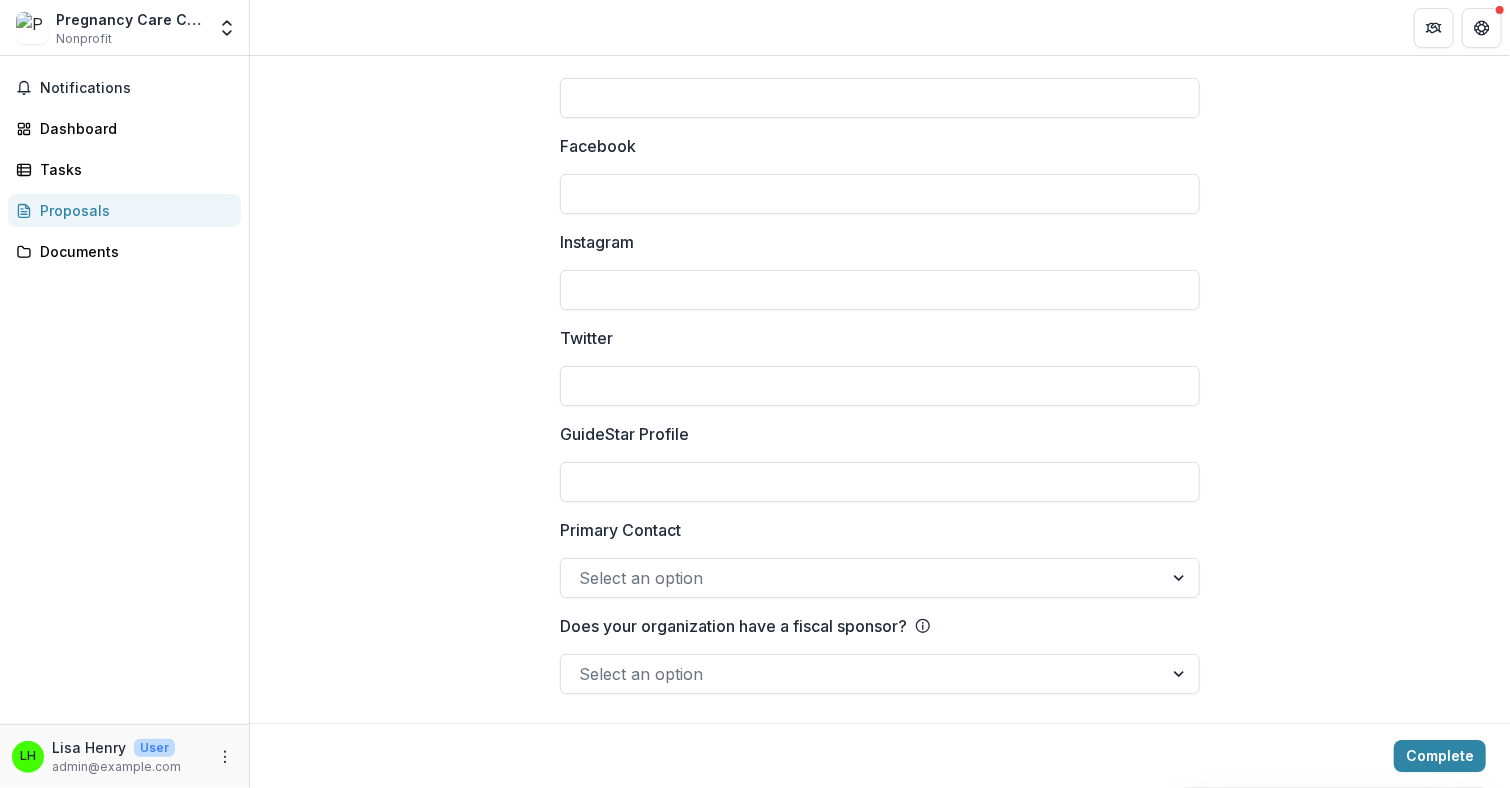 click at bounding box center [1181, 578] 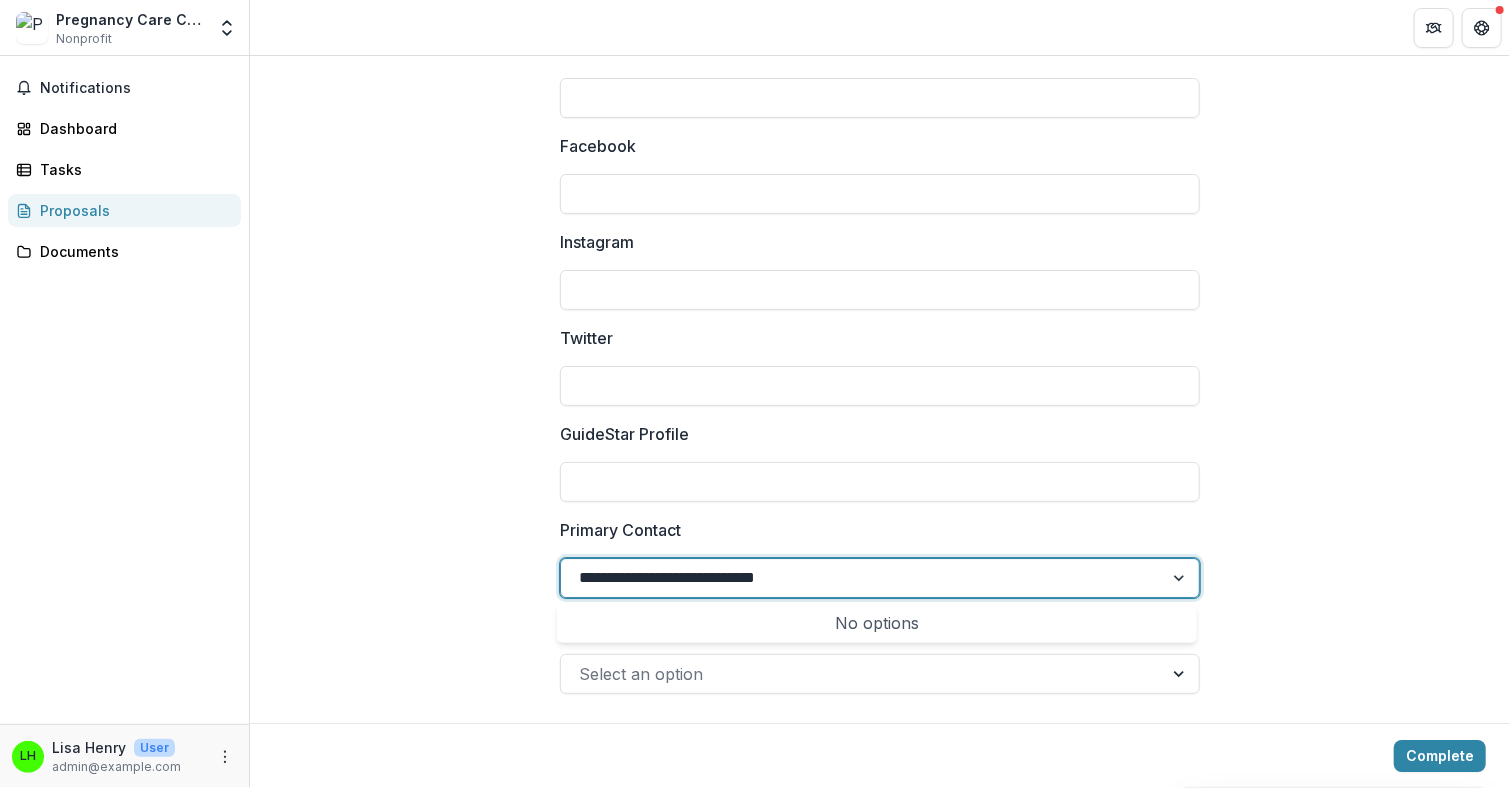 type on "**********" 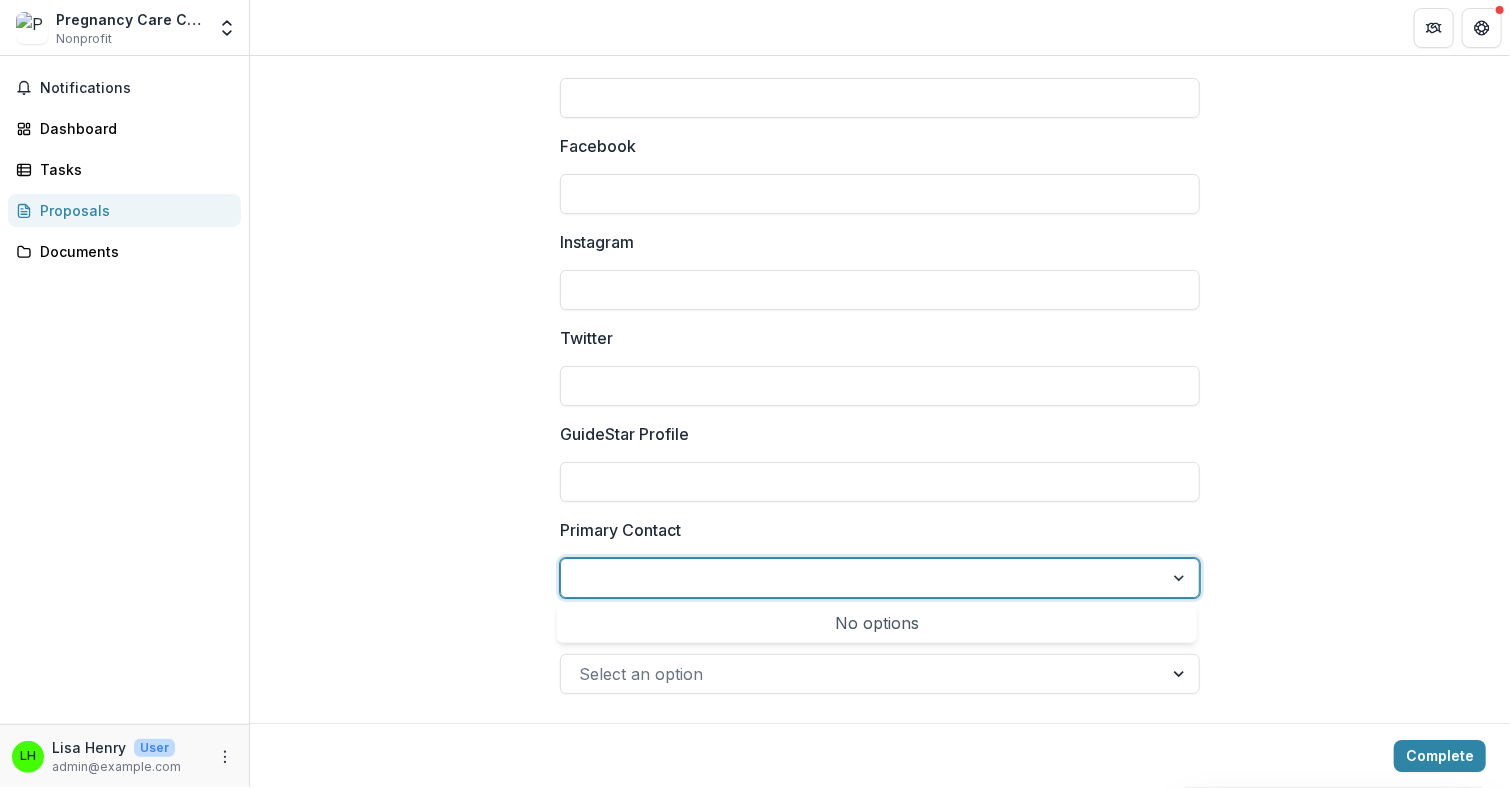 click at bounding box center (862, 674) 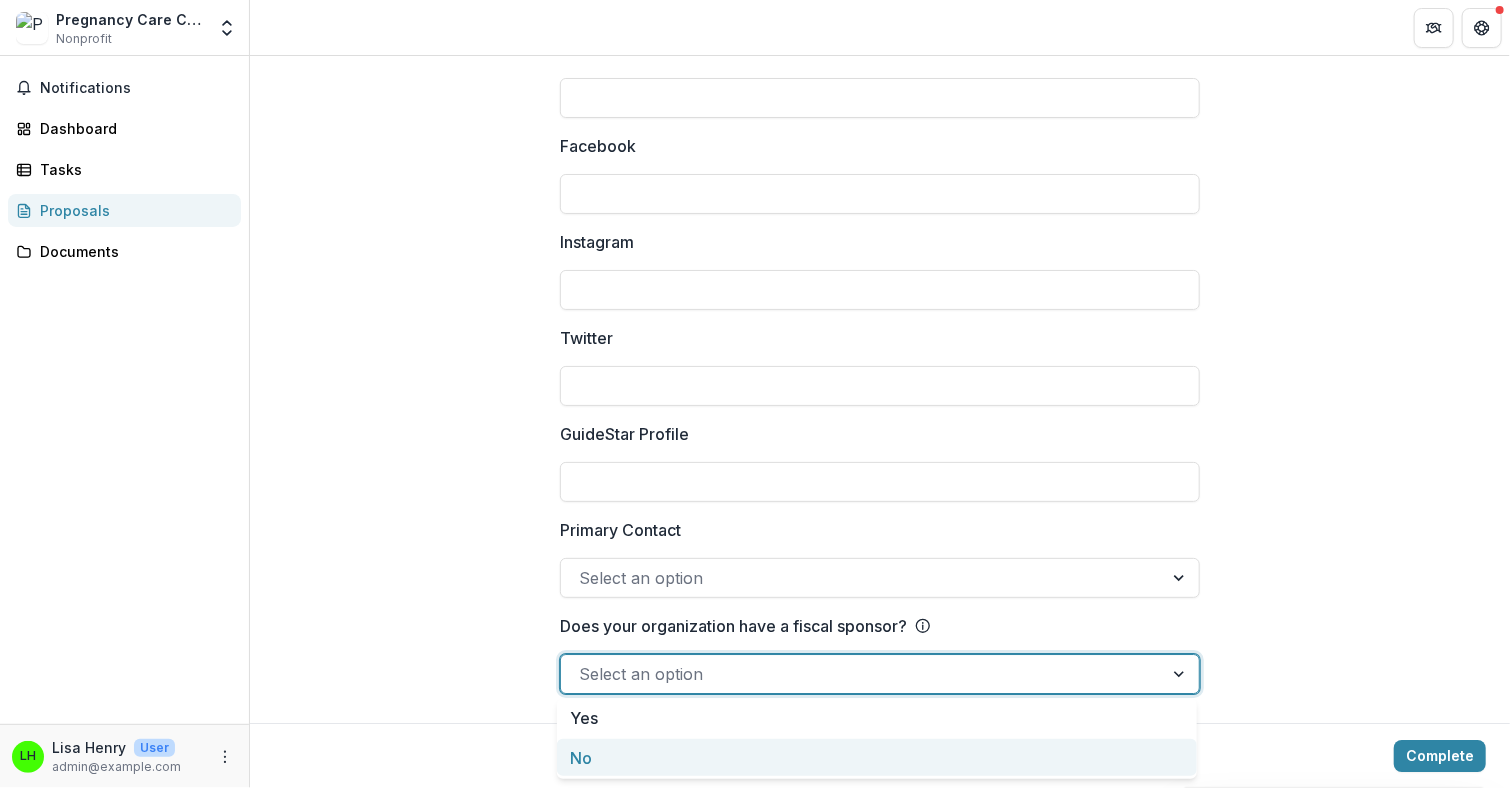 click on "No" at bounding box center [877, 757] 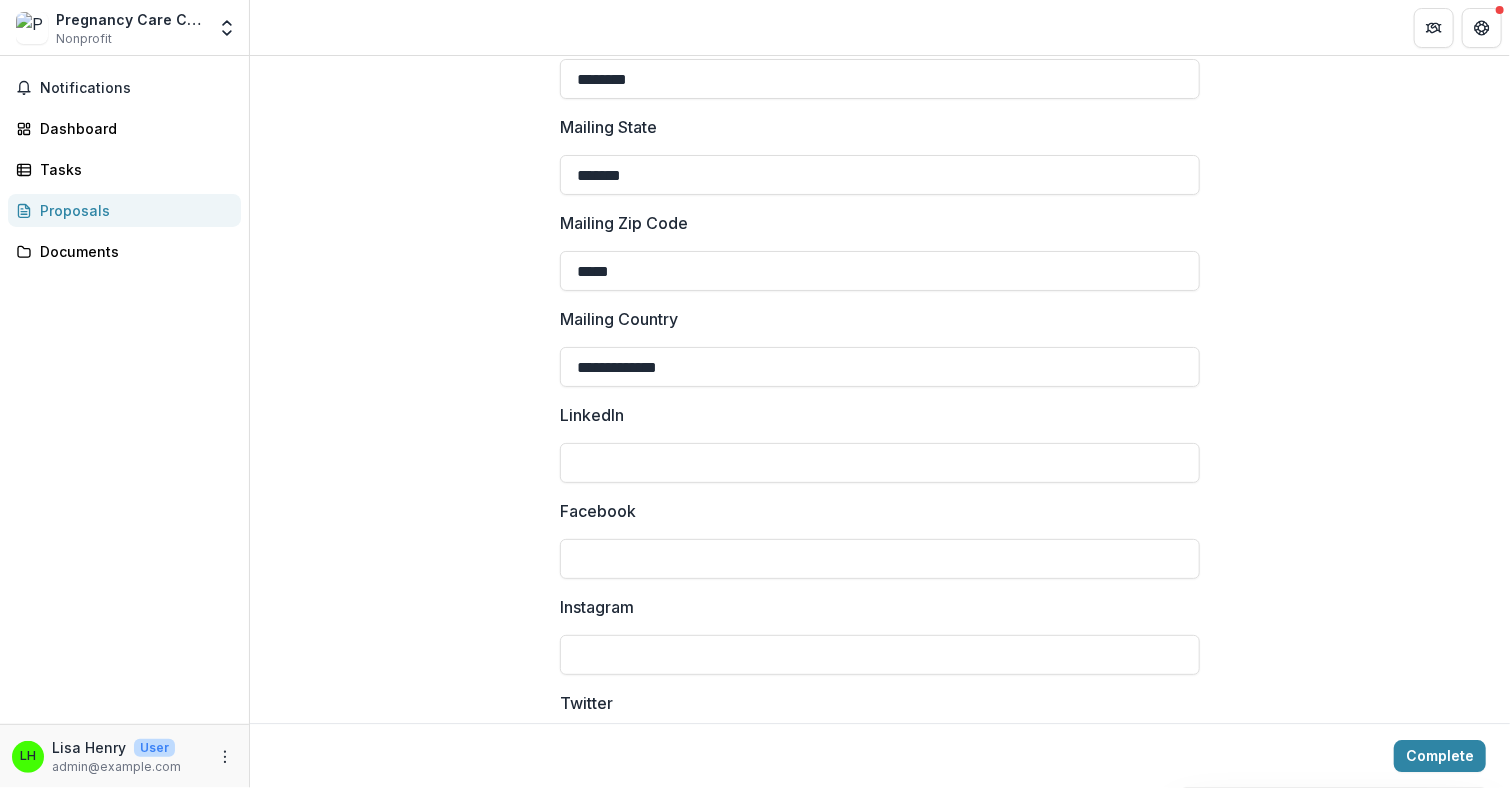 scroll, scrollTop: 2645, scrollLeft: 0, axis: vertical 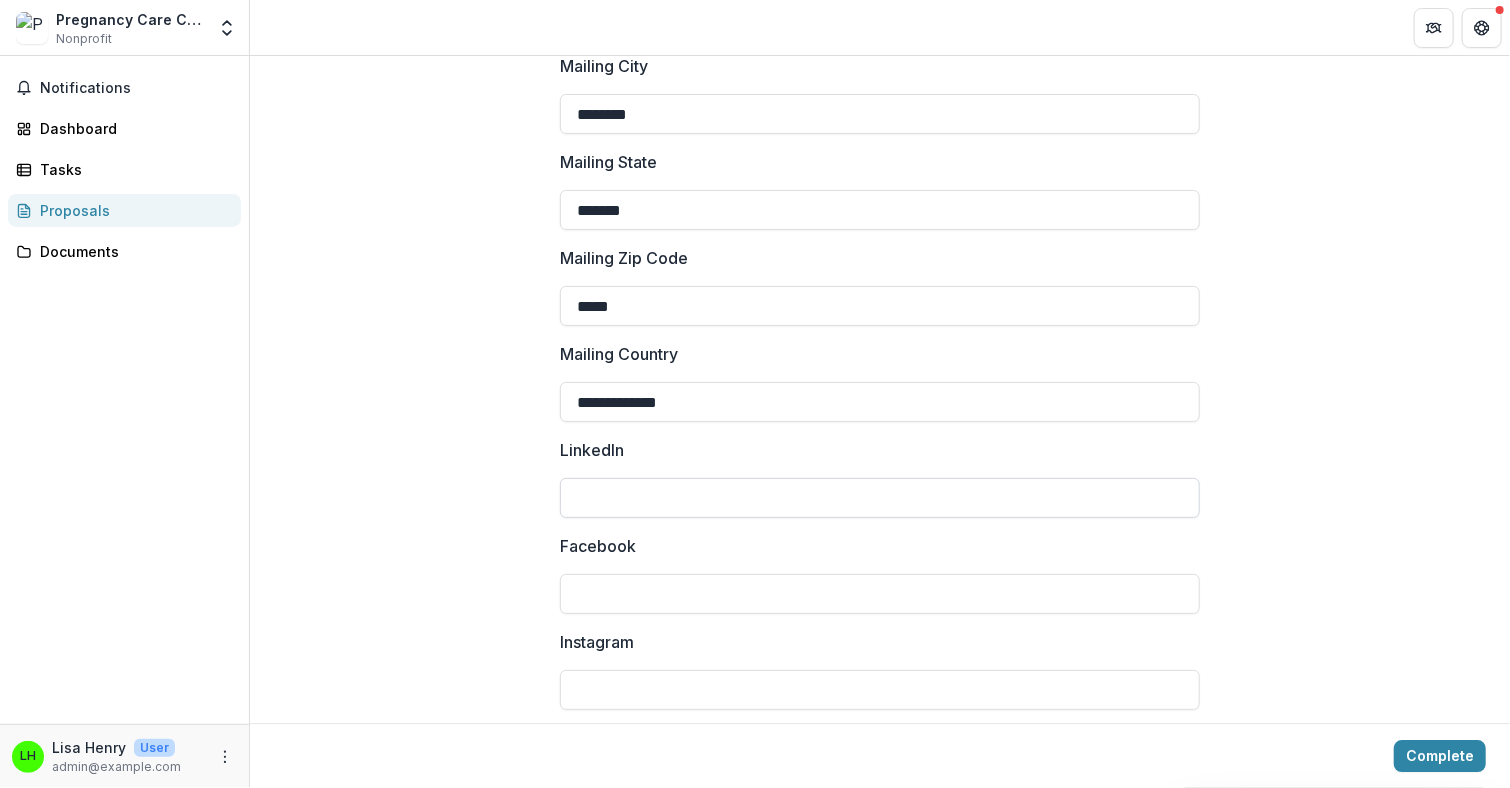 click on "LinkedIn" at bounding box center [880, 498] 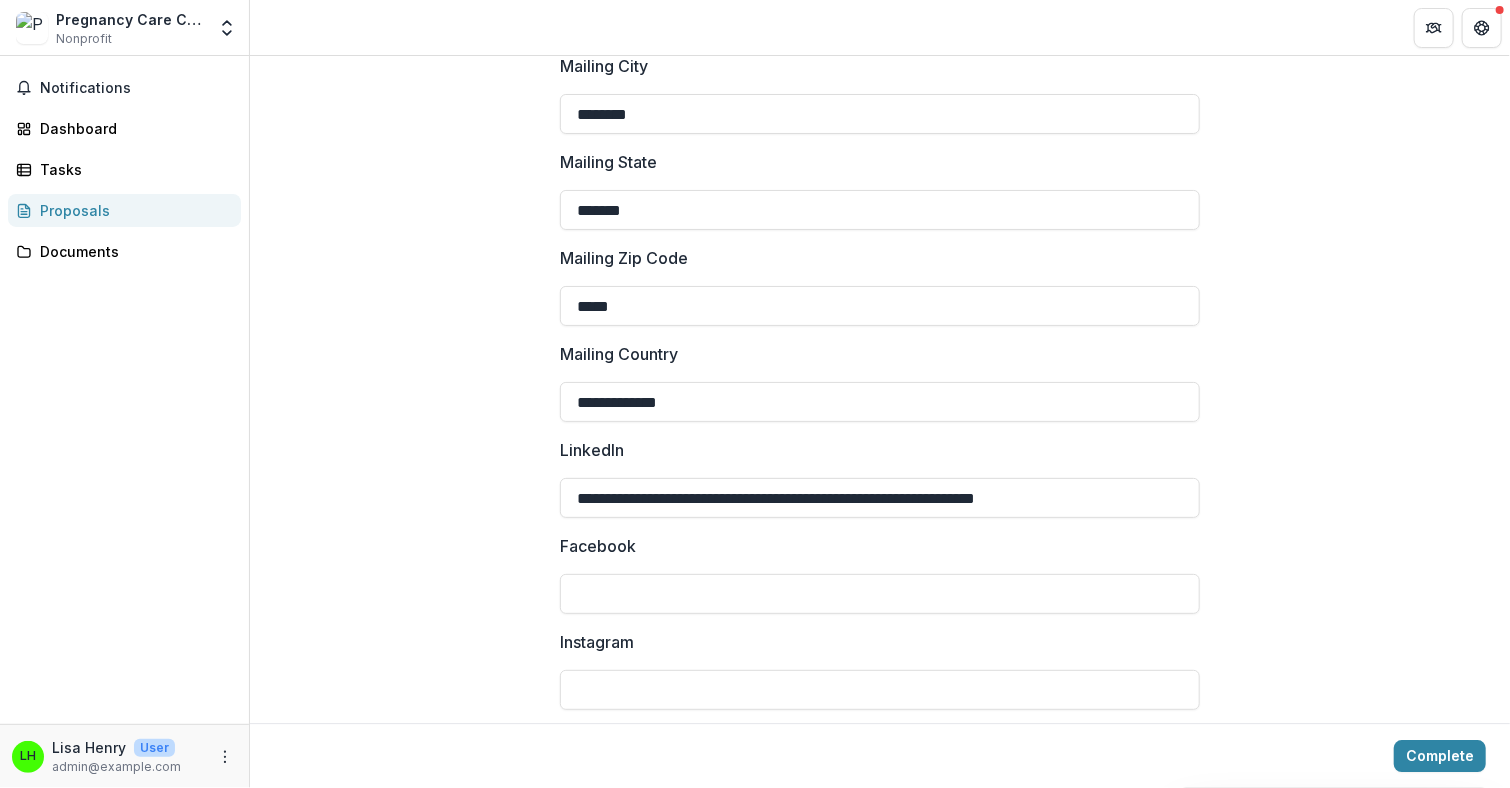 type on "**********" 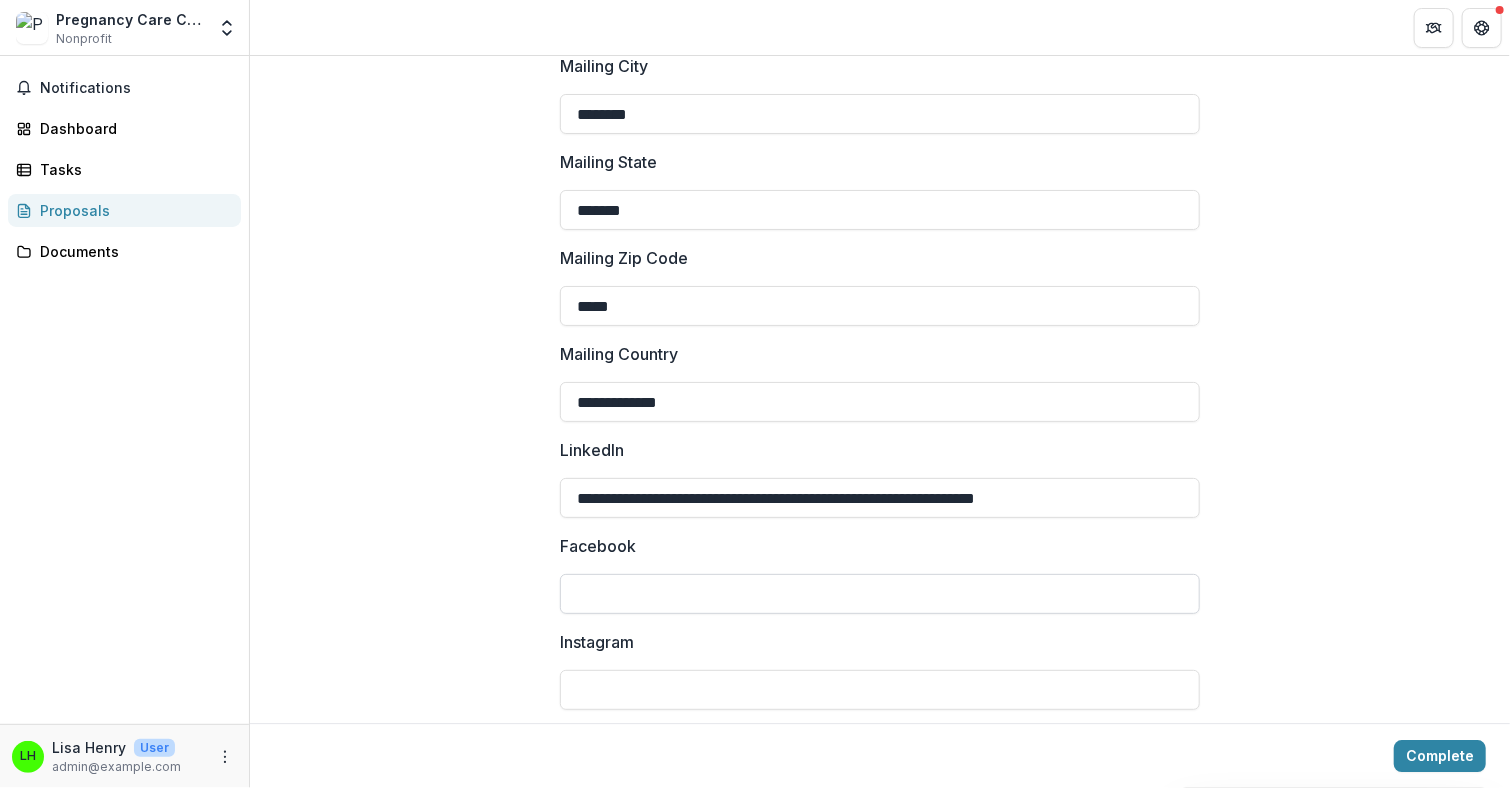 click on "Facebook" at bounding box center [880, 594] 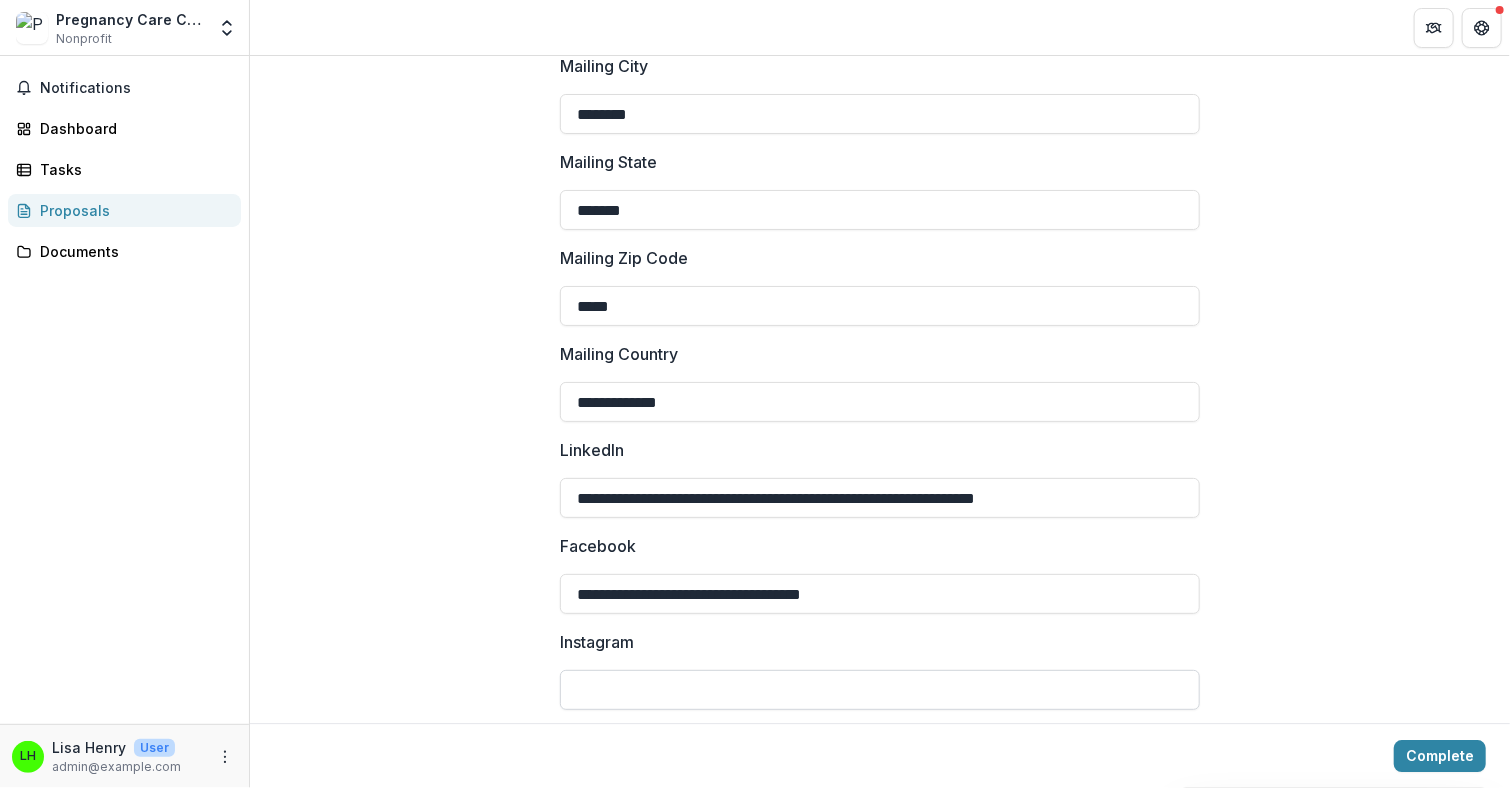 type on "**********" 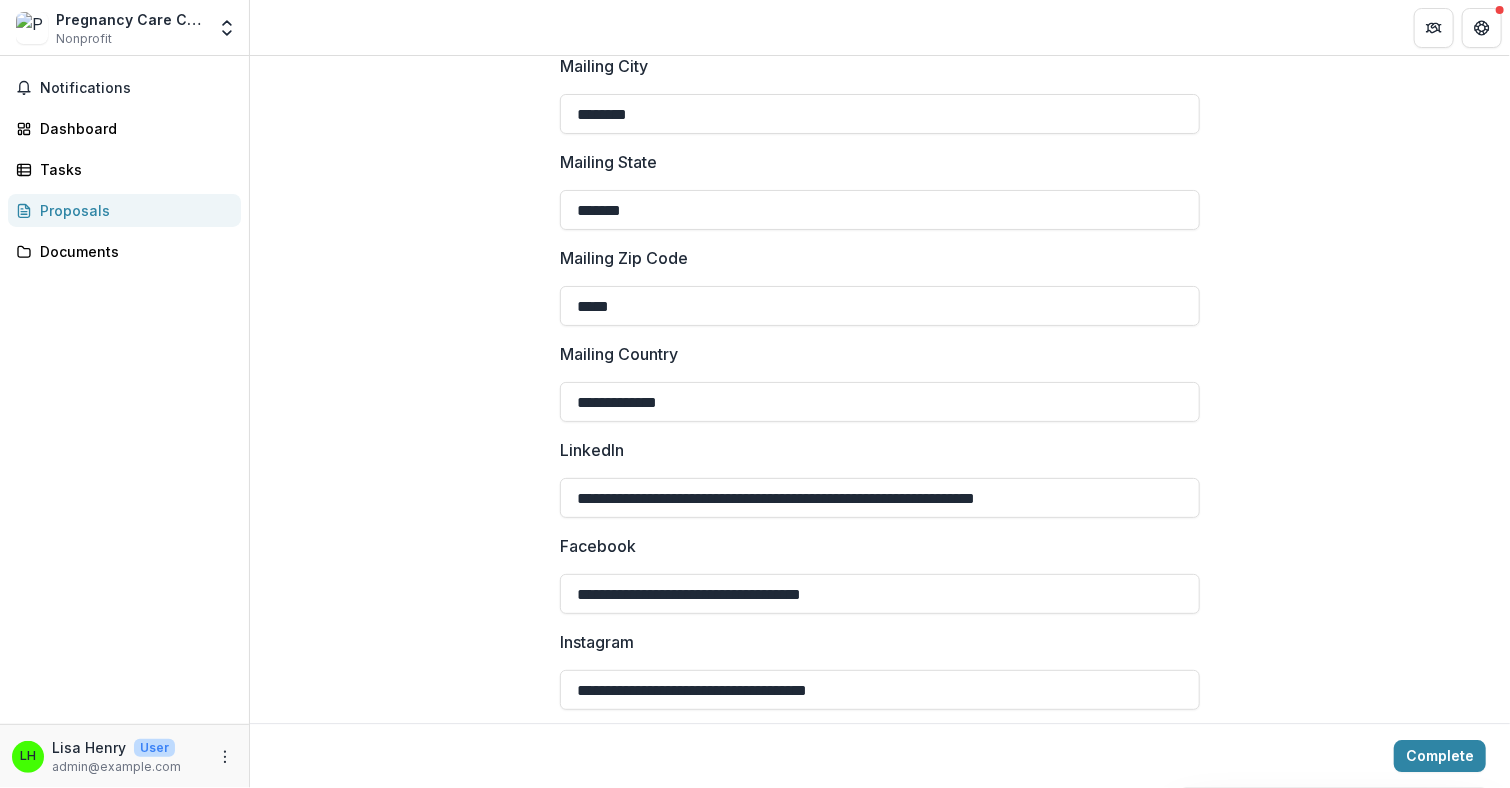 type on "**********" 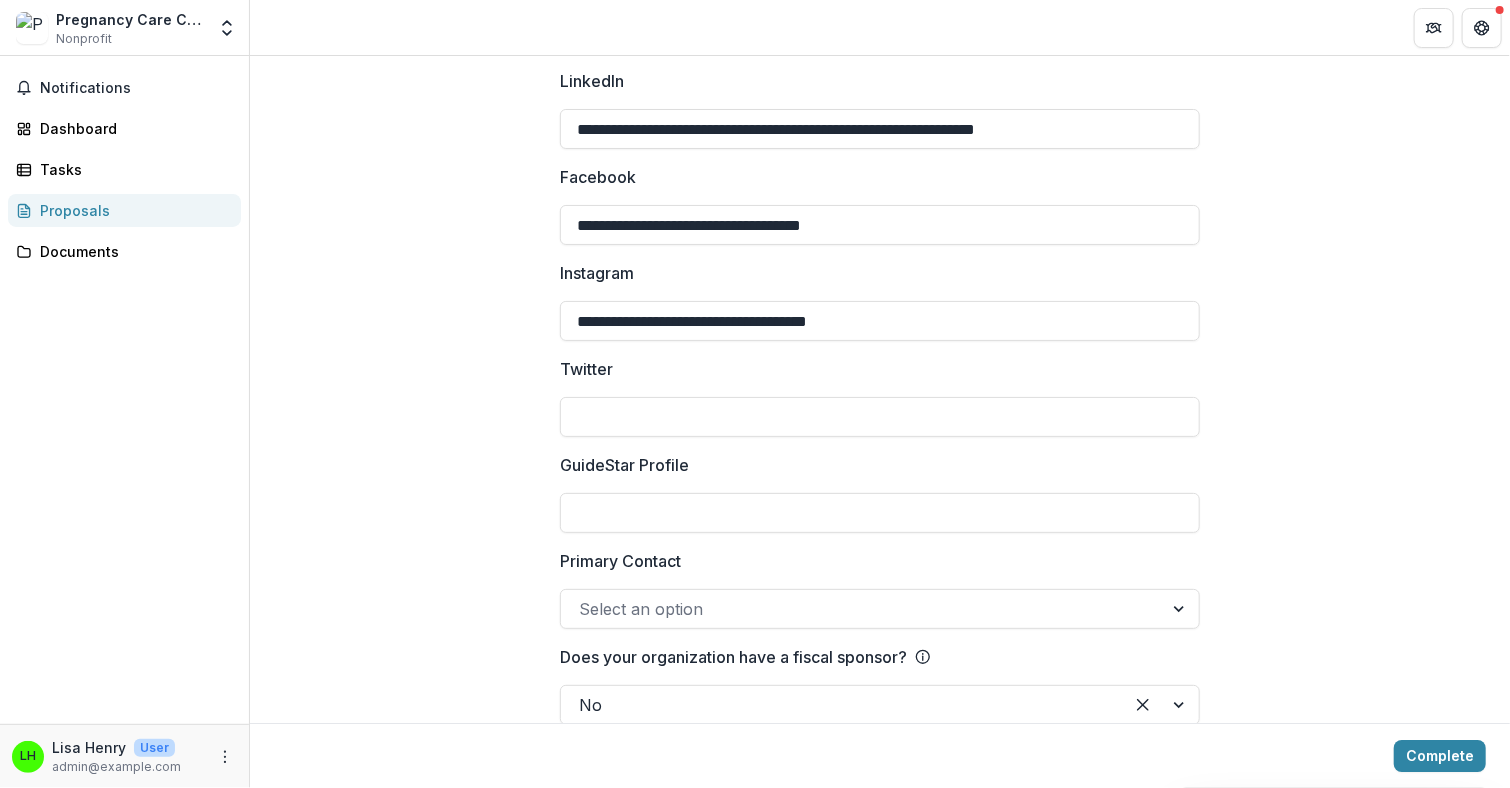 scroll, scrollTop: 3045, scrollLeft: 0, axis: vertical 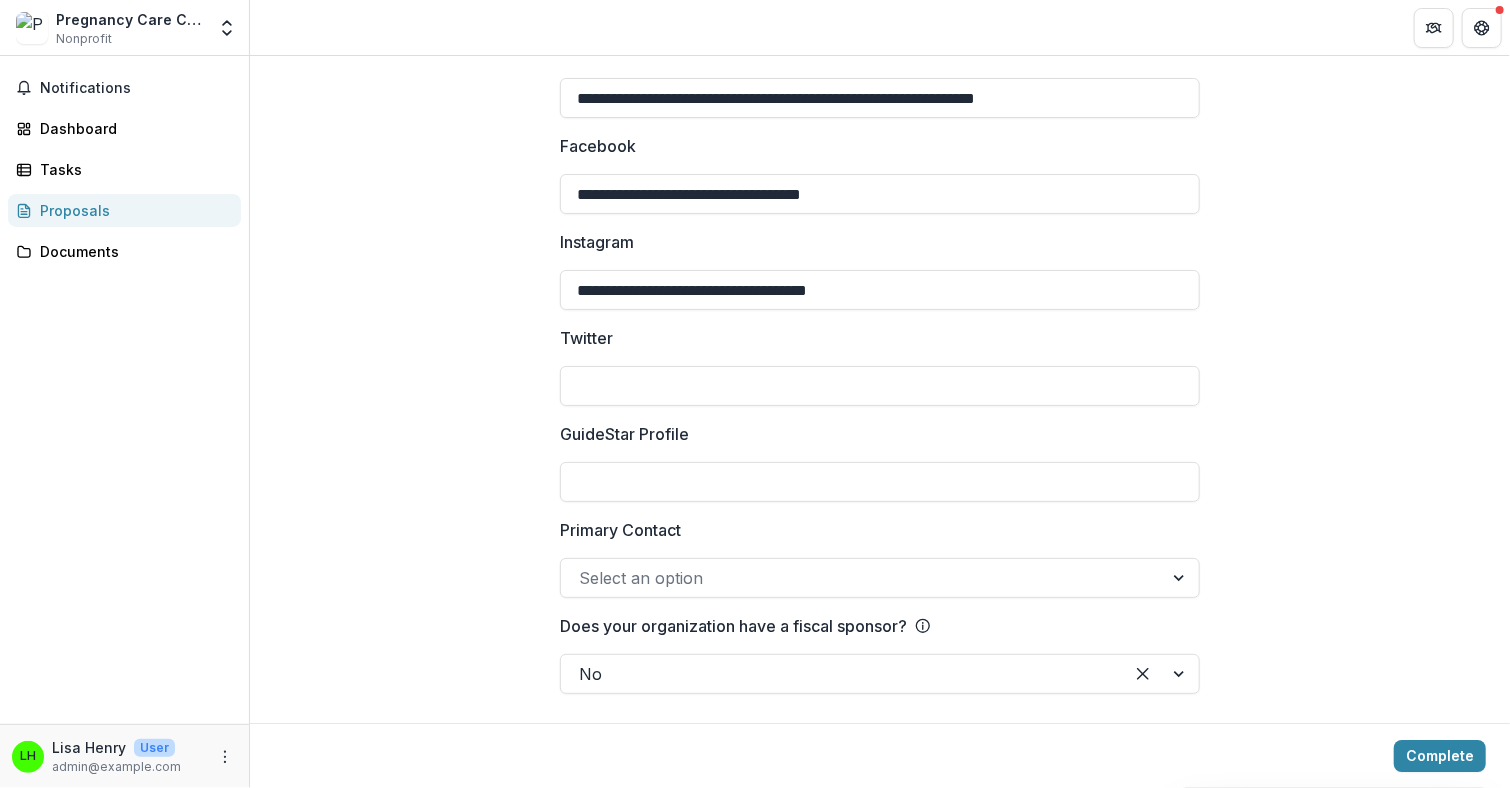 click at bounding box center [862, 578] 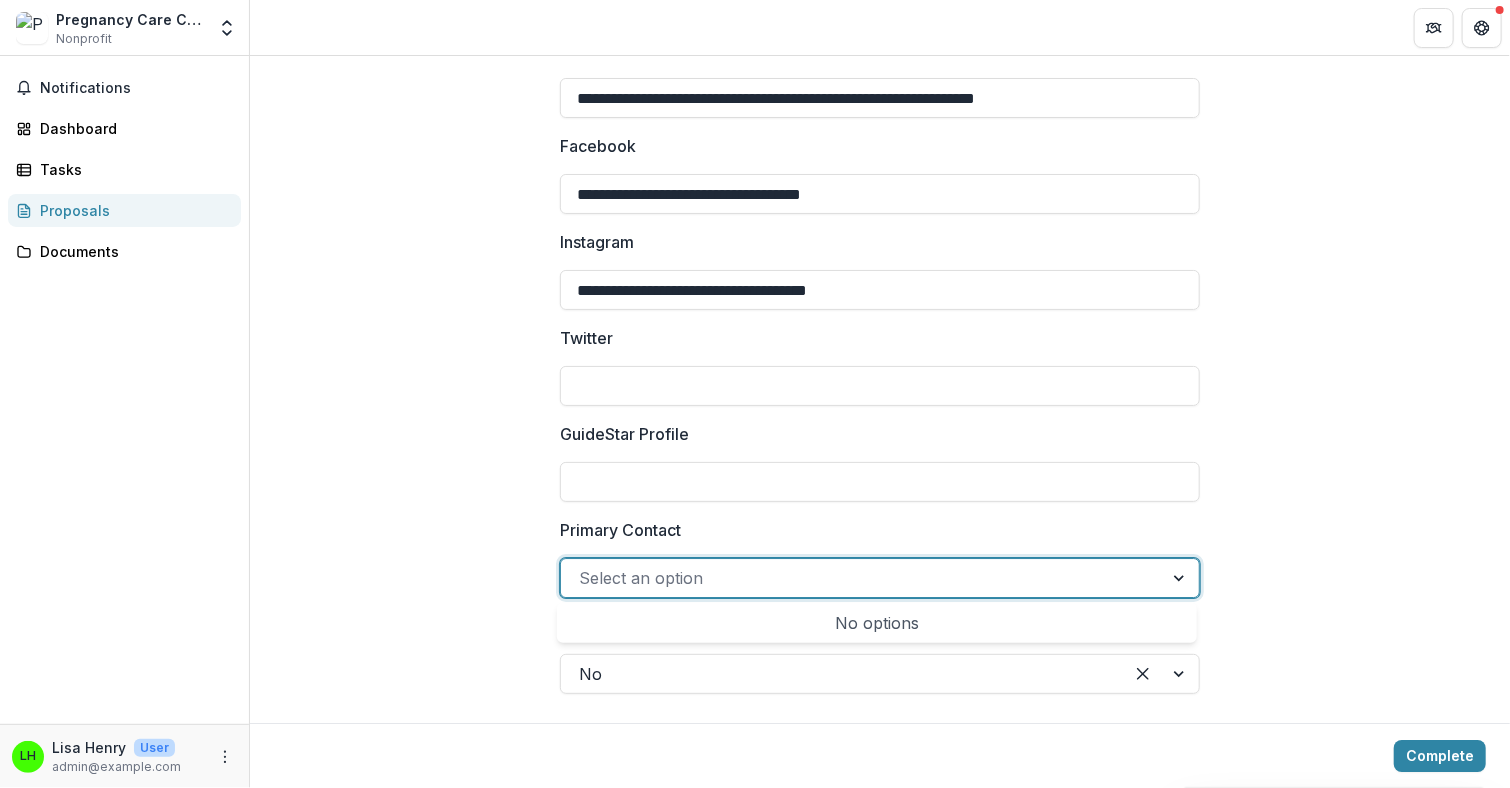 click on "**********" at bounding box center (880, -1071) 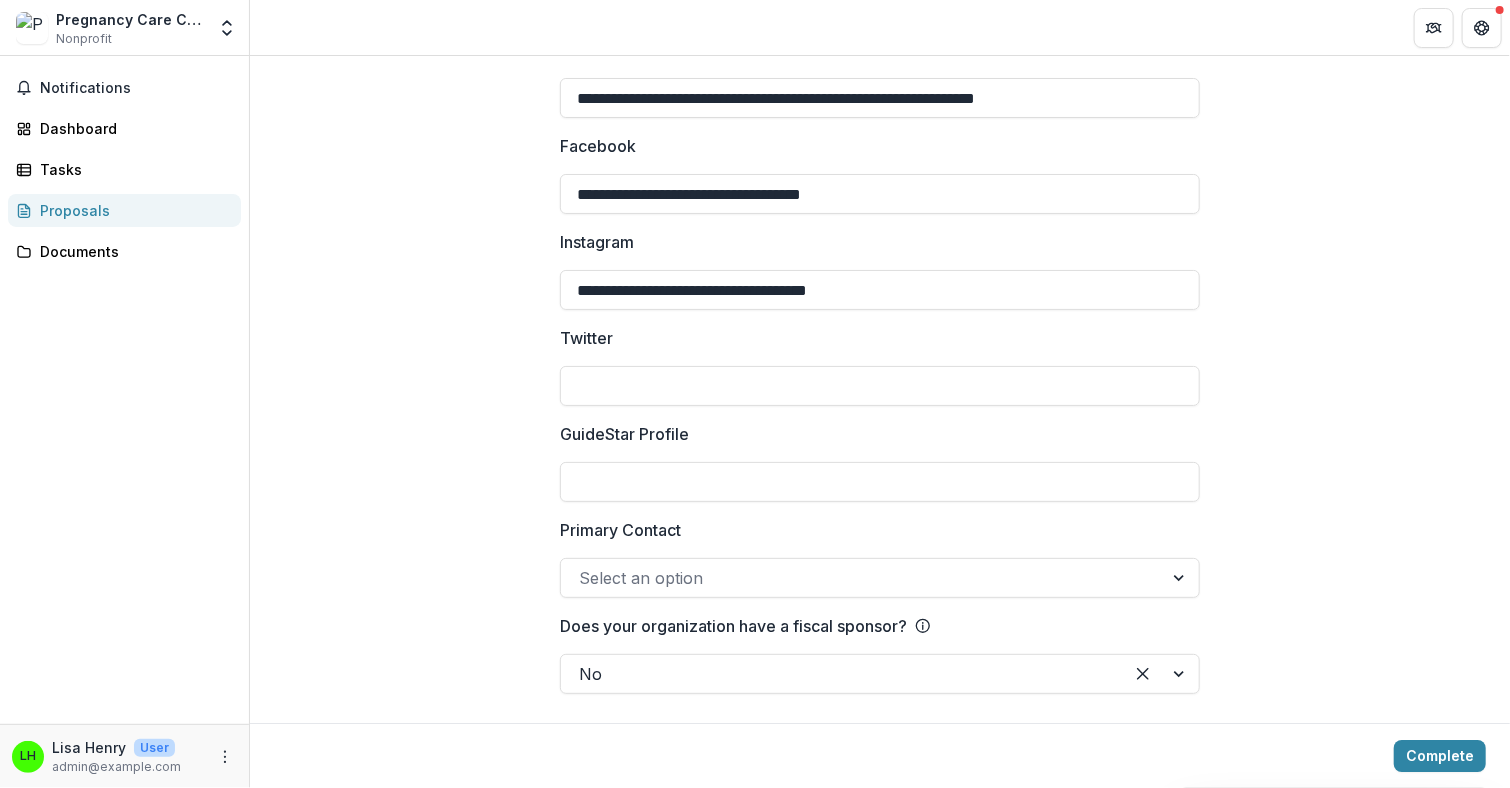 click on "**********" at bounding box center (880, -1071) 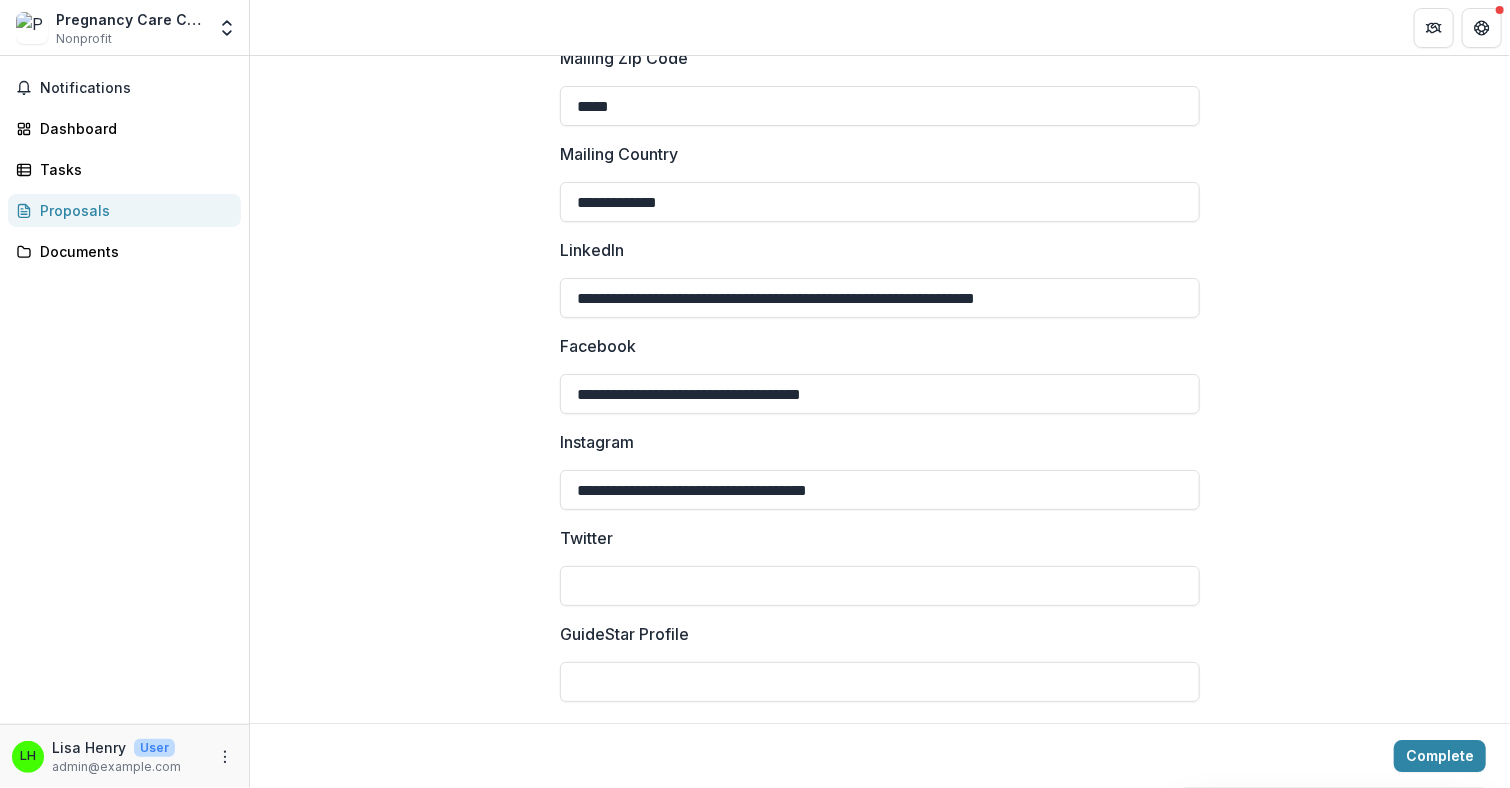 scroll, scrollTop: 3045, scrollLeft: 0, axis: vertical 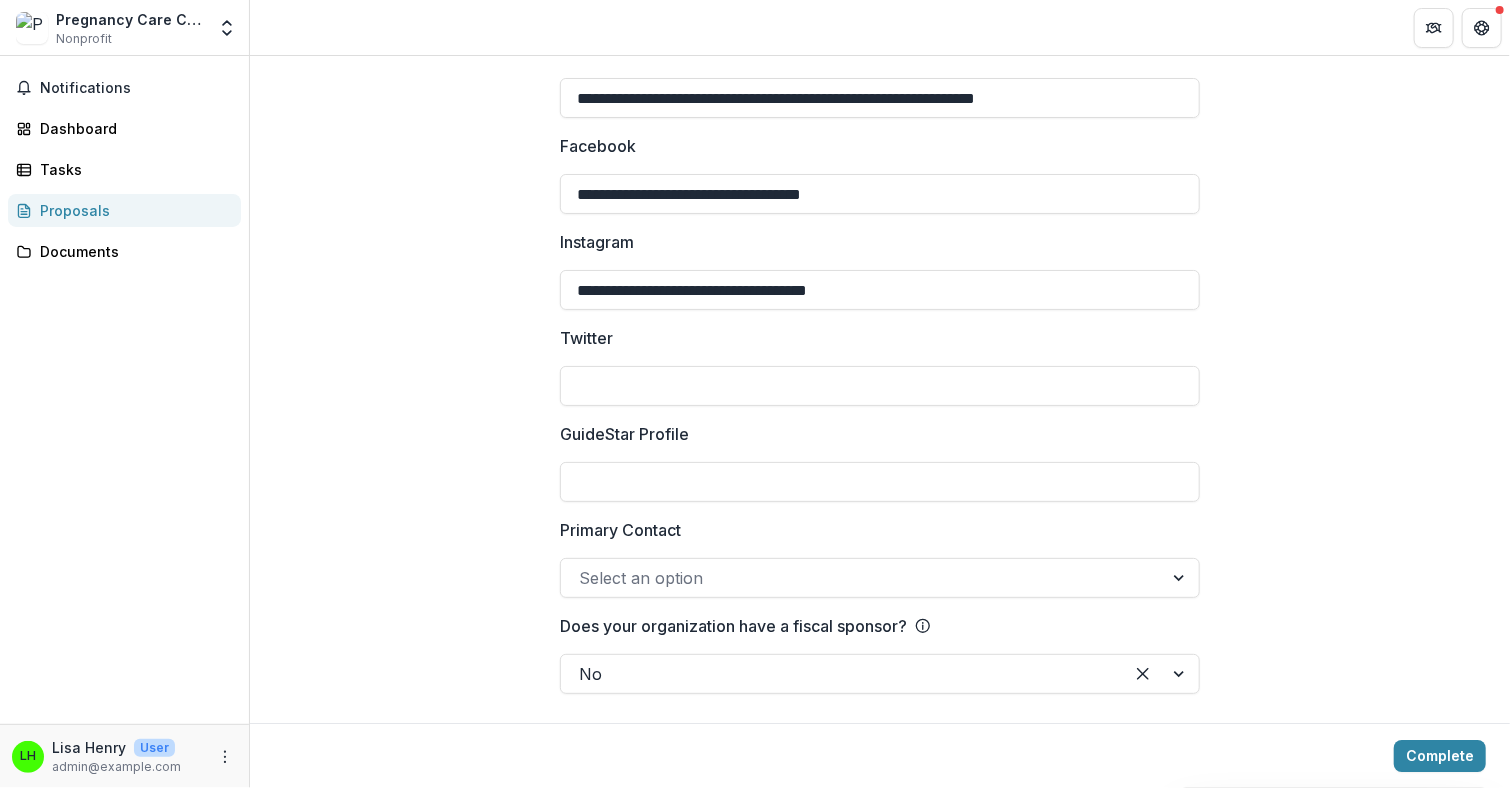 click on "**********" at bounding box center (880, -1071) 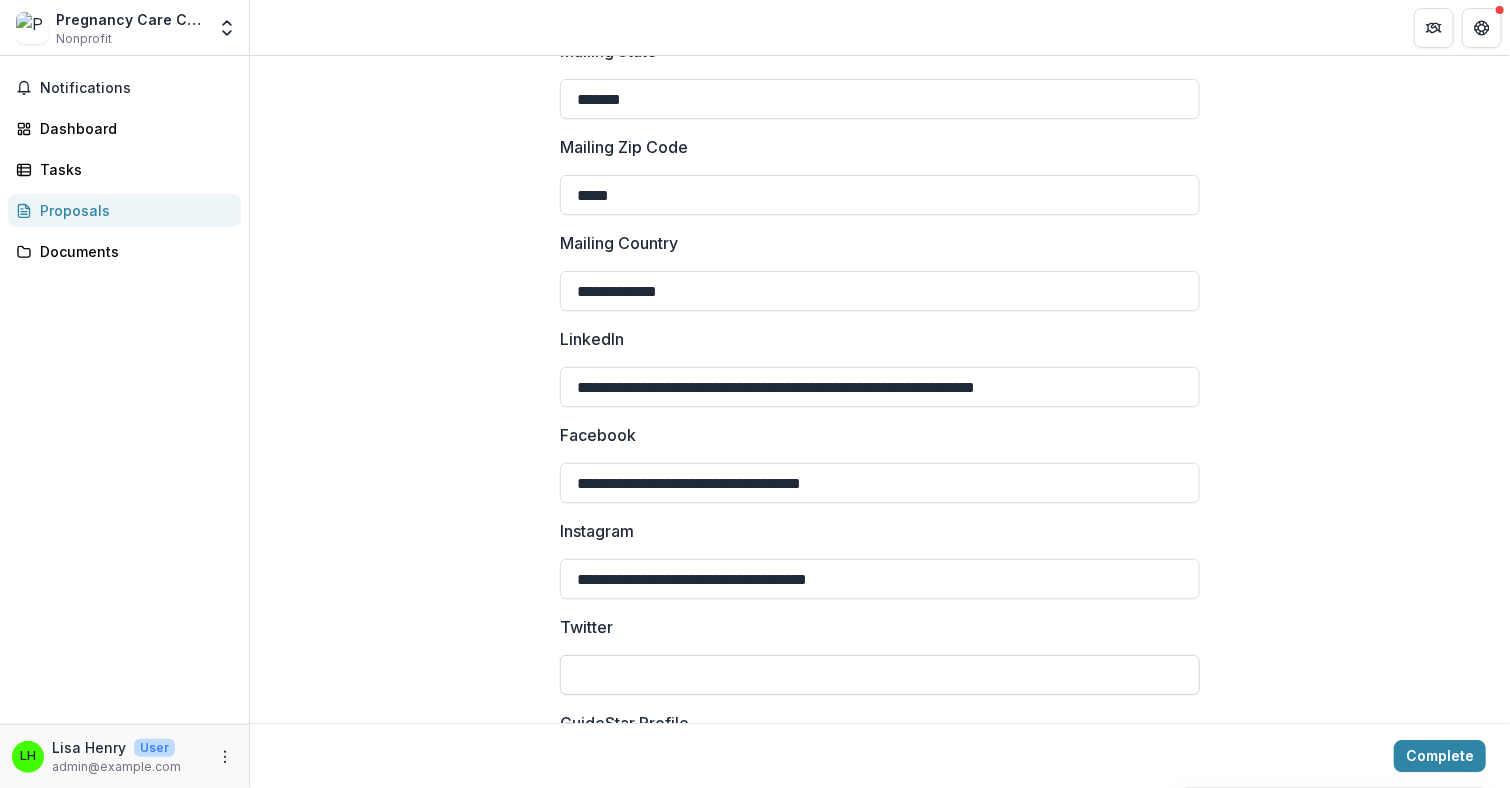 scroll, scrollTop: 2856, scrollLeft: 0, axis: vertical 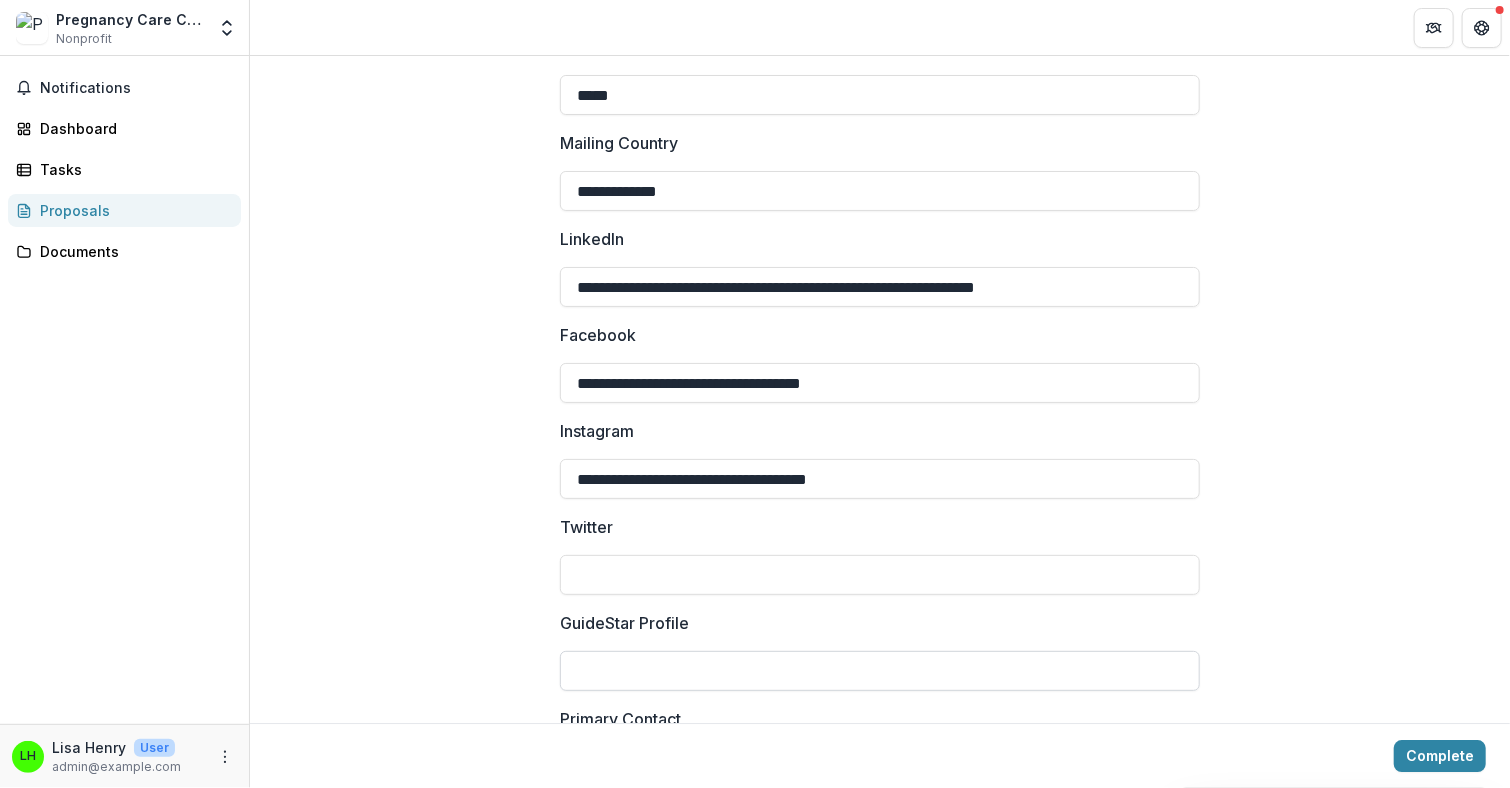 click on "GuideStar Profile" at bounding box center [880, 671] 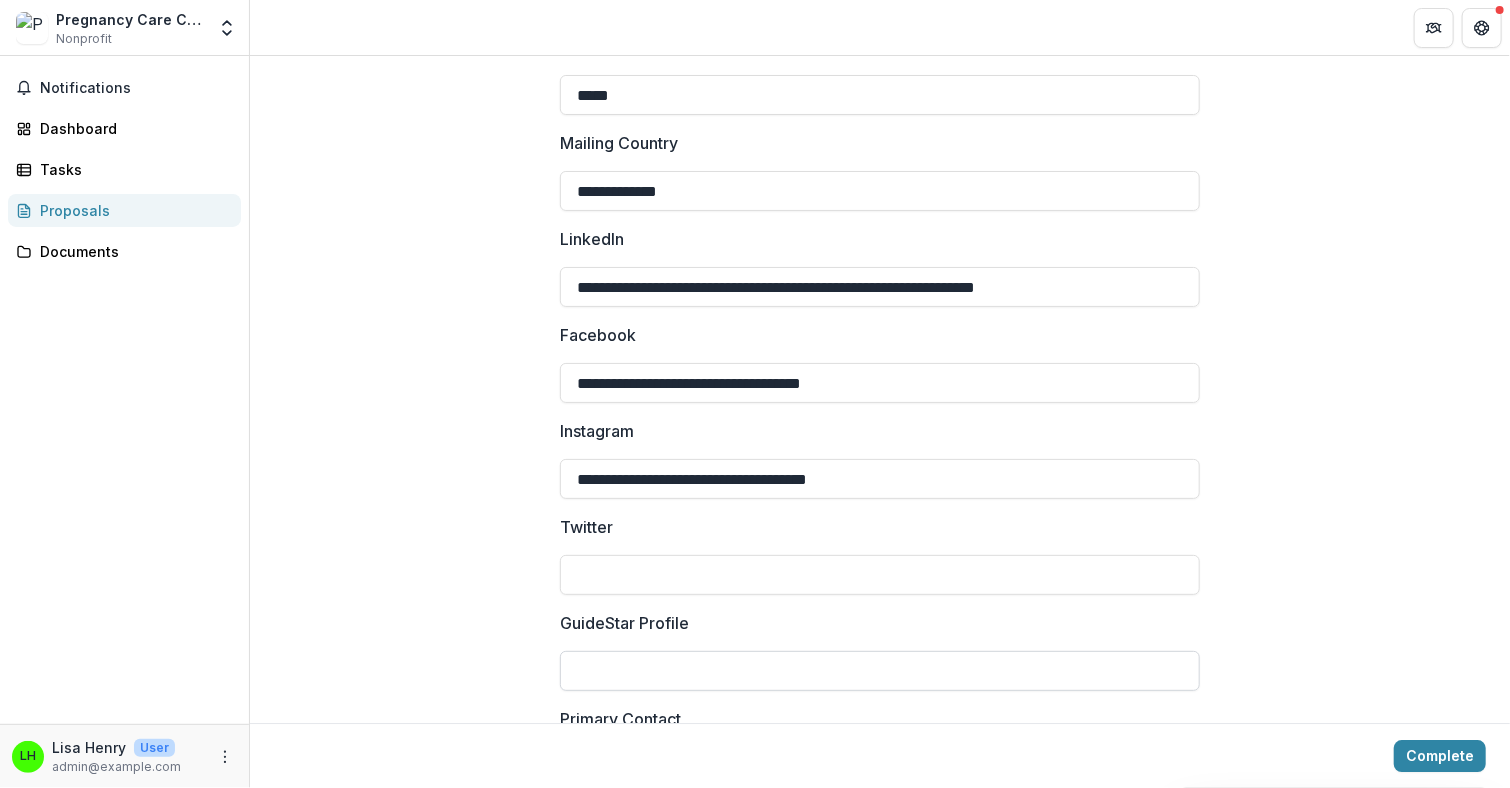 paste on "**********" 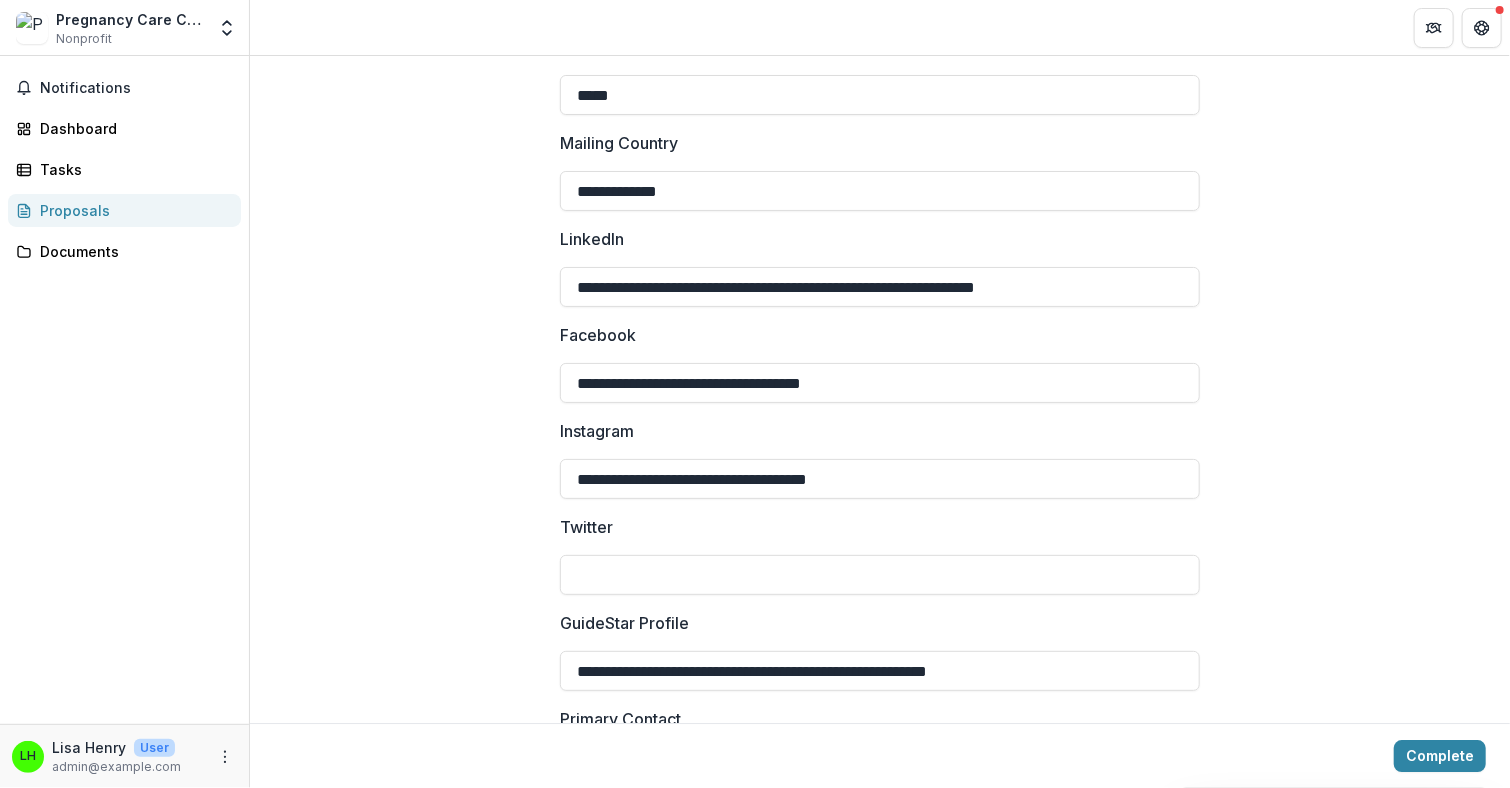 type on "**********" 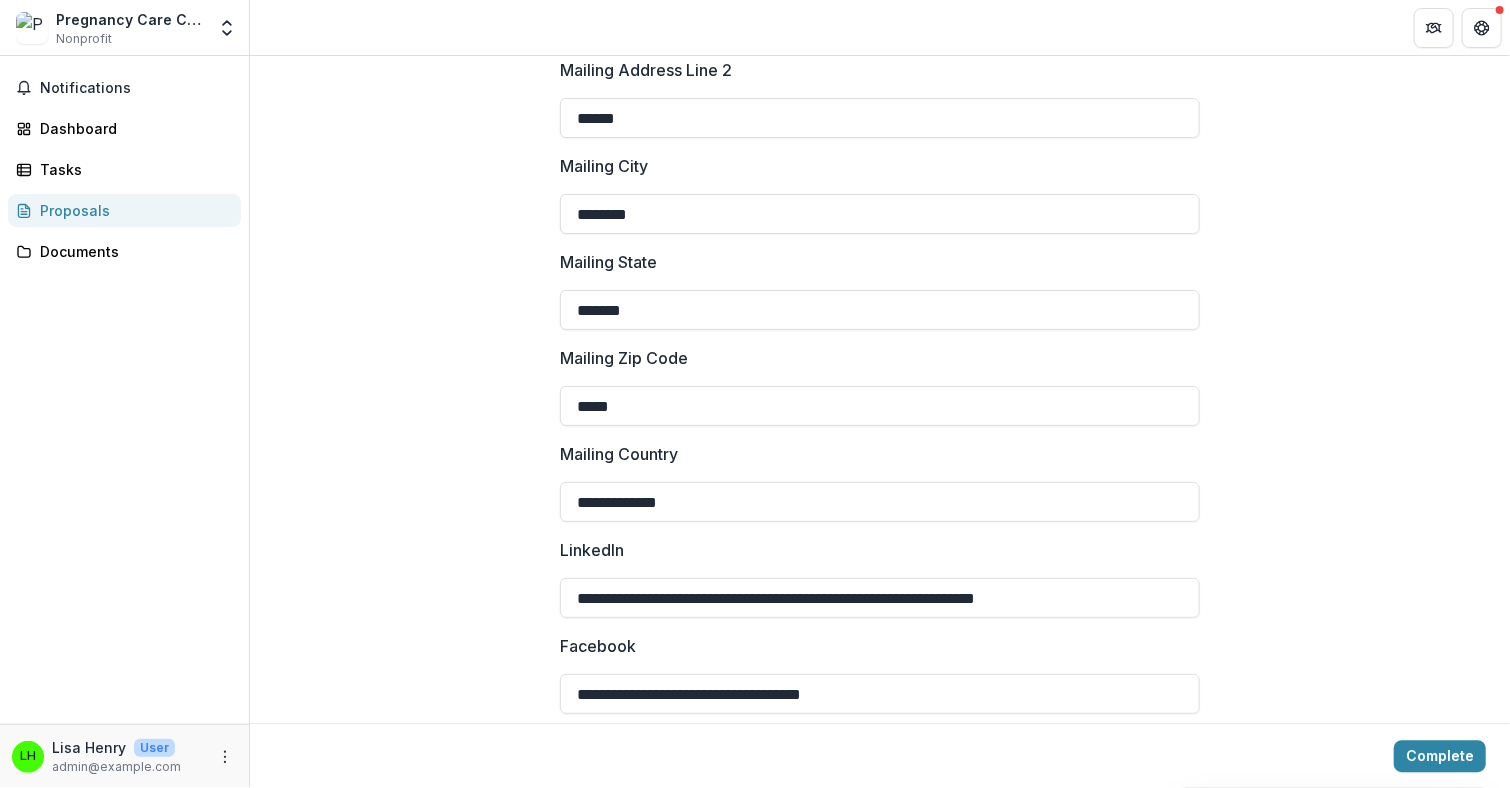 scroll, scrollTop: 1945, scrollLeft: 0, axis: vertical 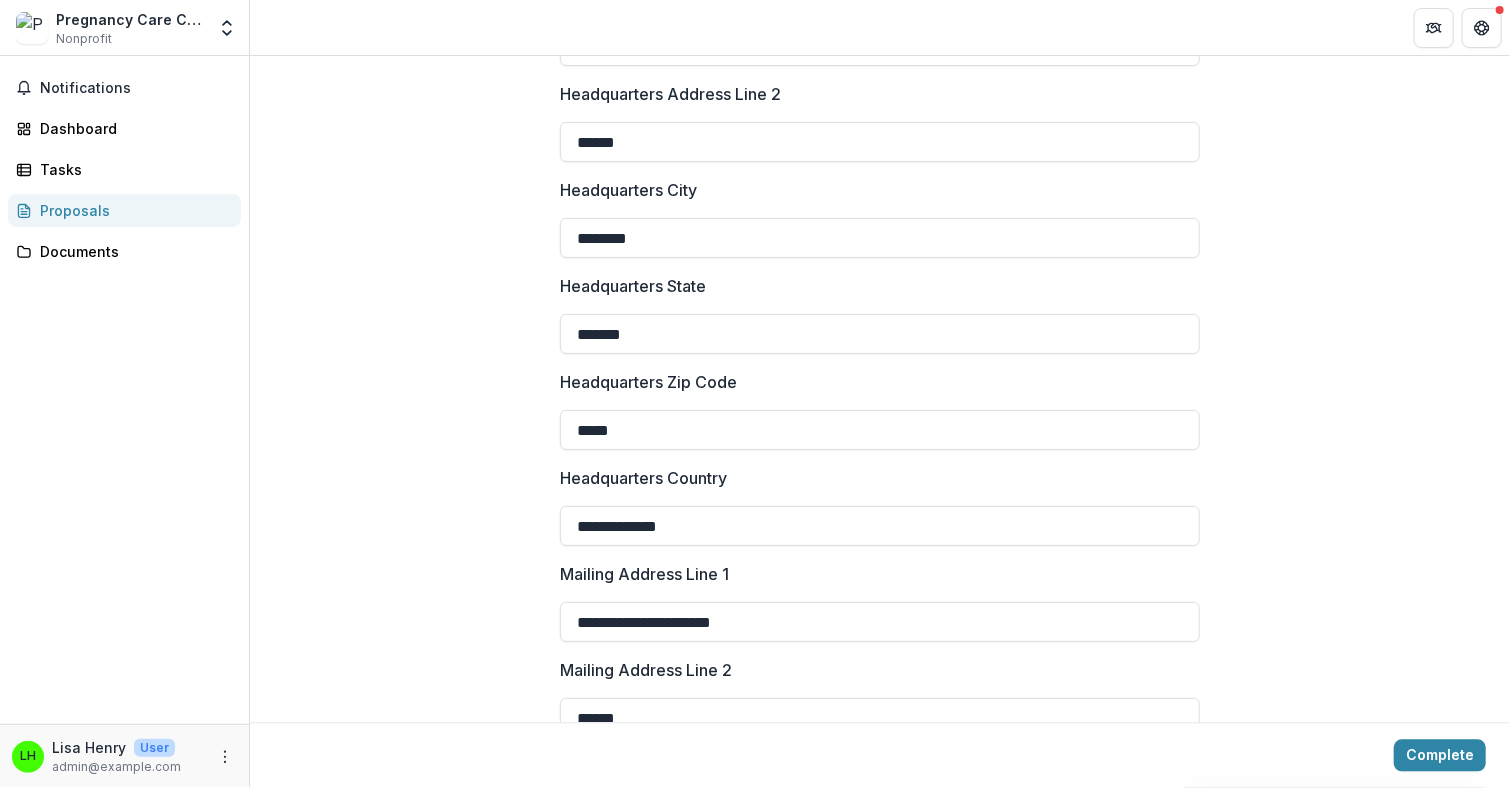 click on "**********" at bounding box center [880, 29] 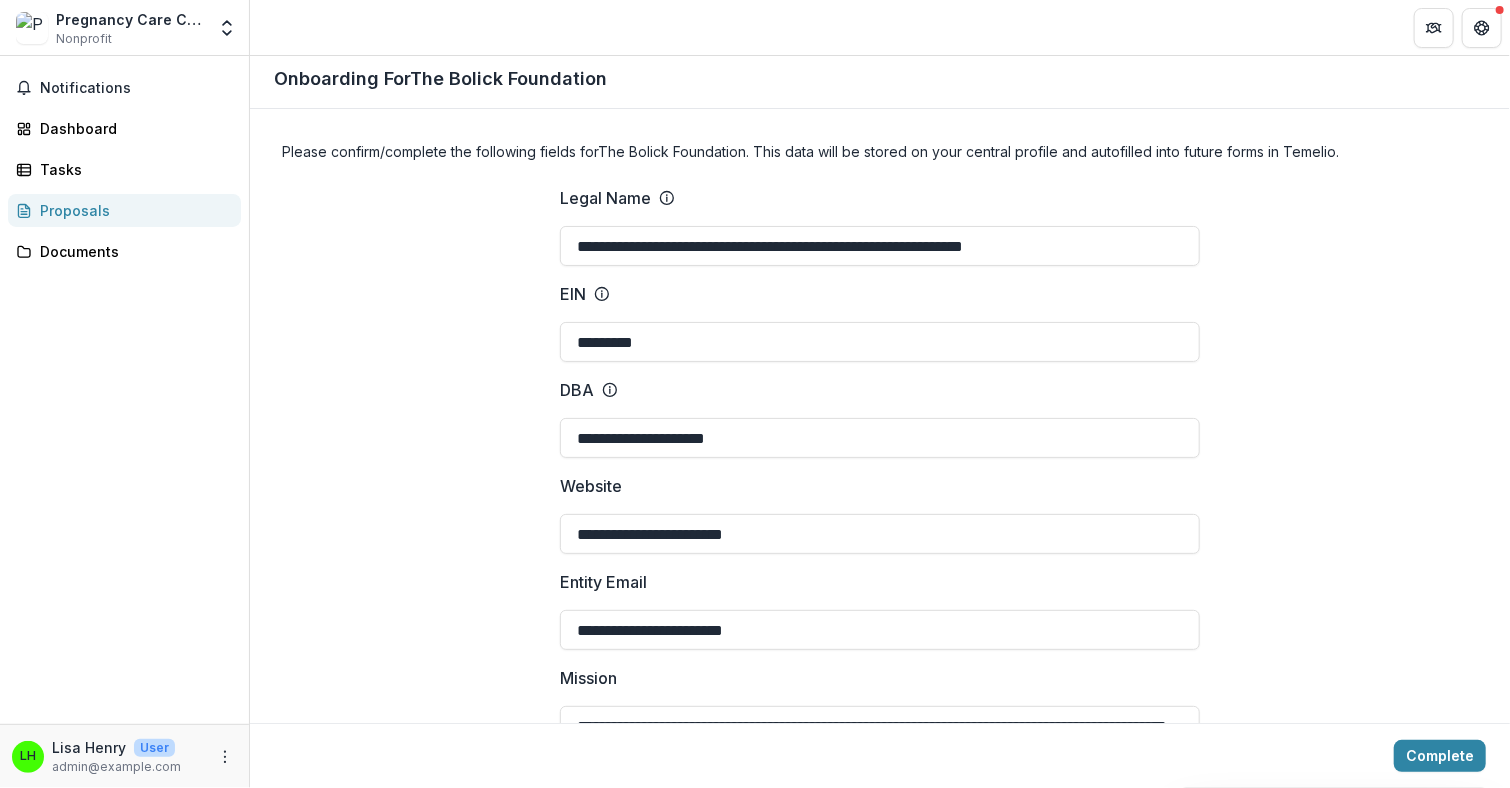scroll, scrollTop: 0, scrollLeft: 0, axis: both 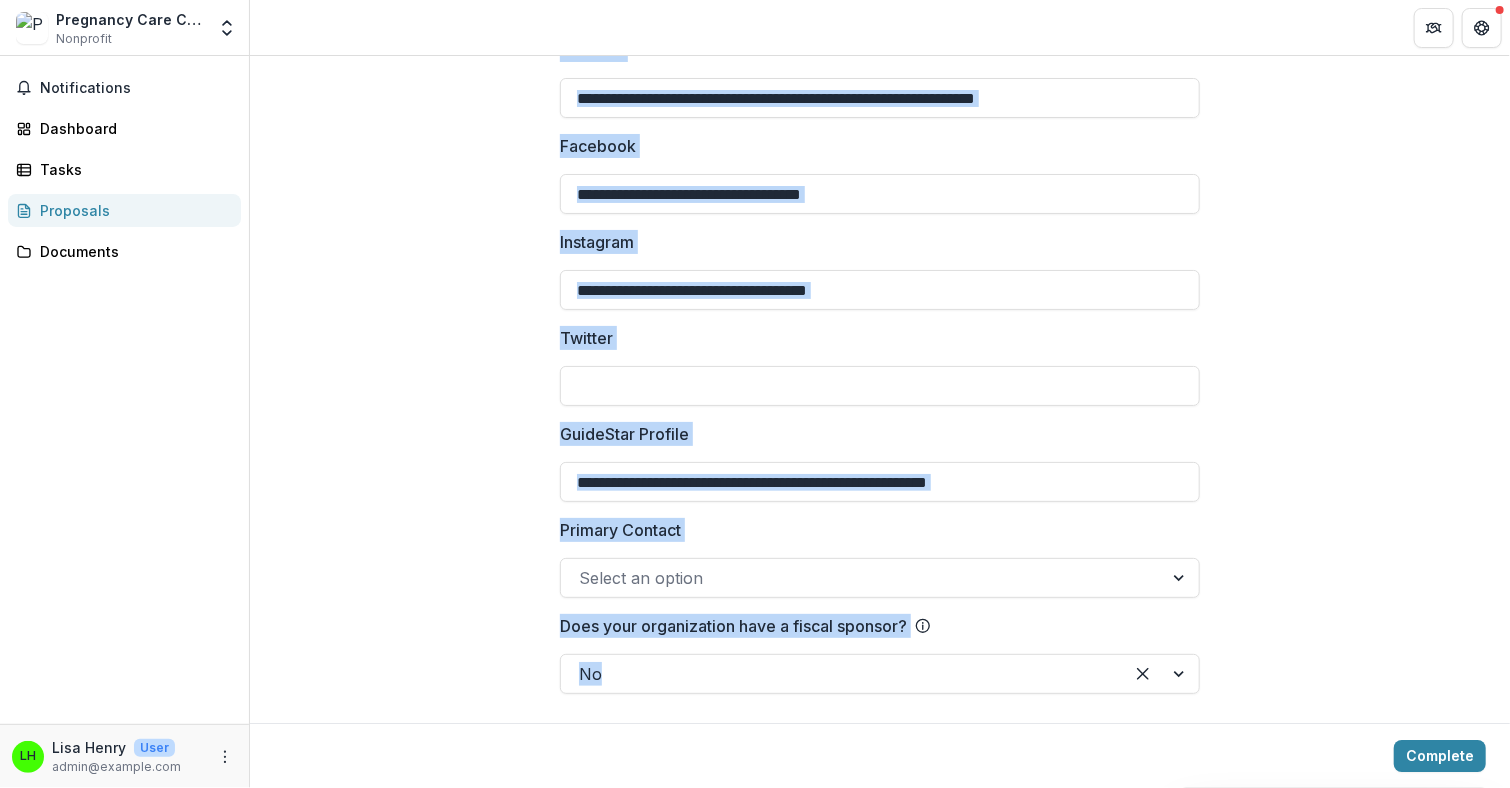 drag, startPoint x: 277, startPoint y: 82, endPoint x: 1048, endPoint y: 703, distance: 989.9909 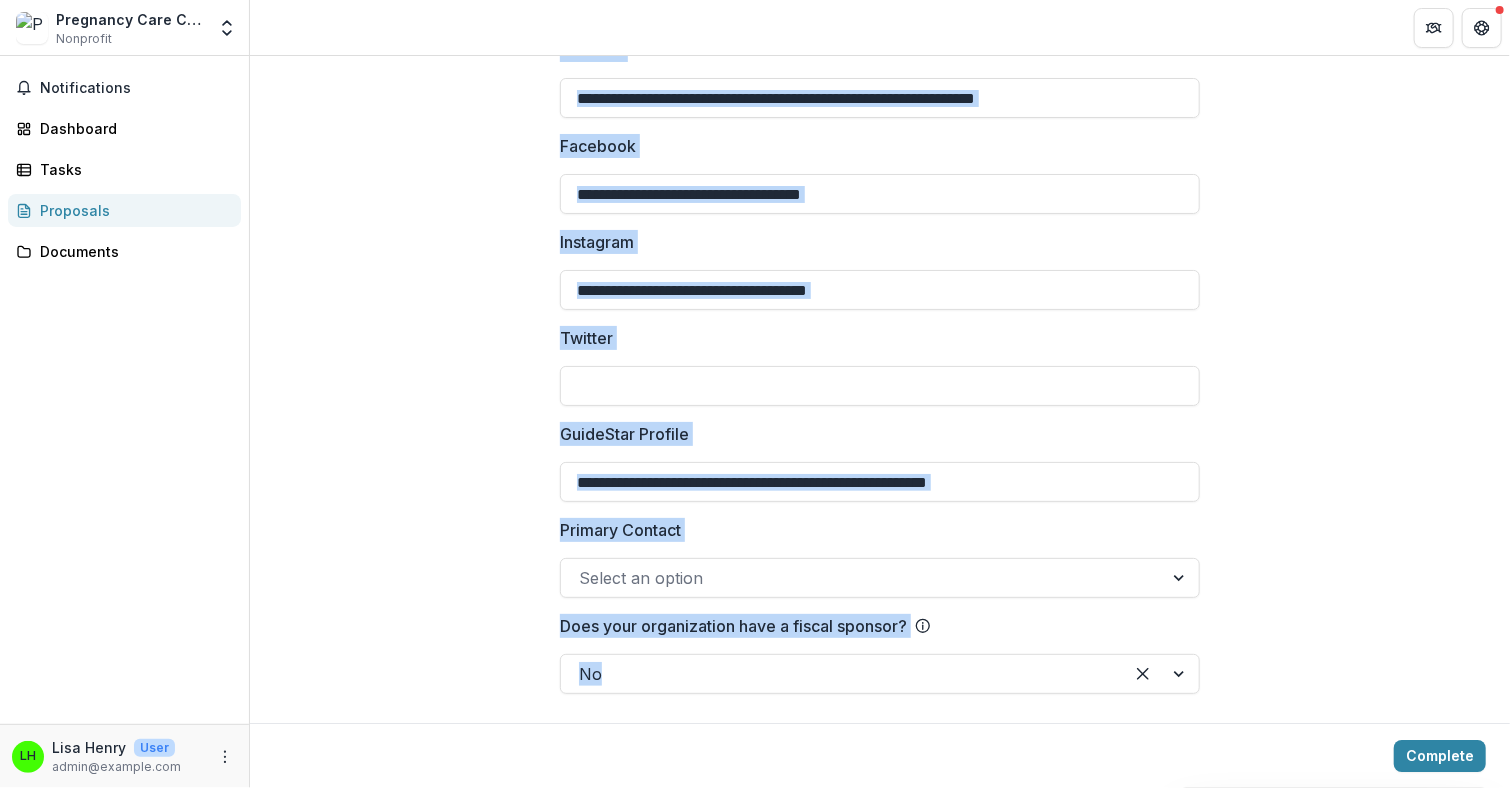 click on "**********" at bounding box center [880, -1099] 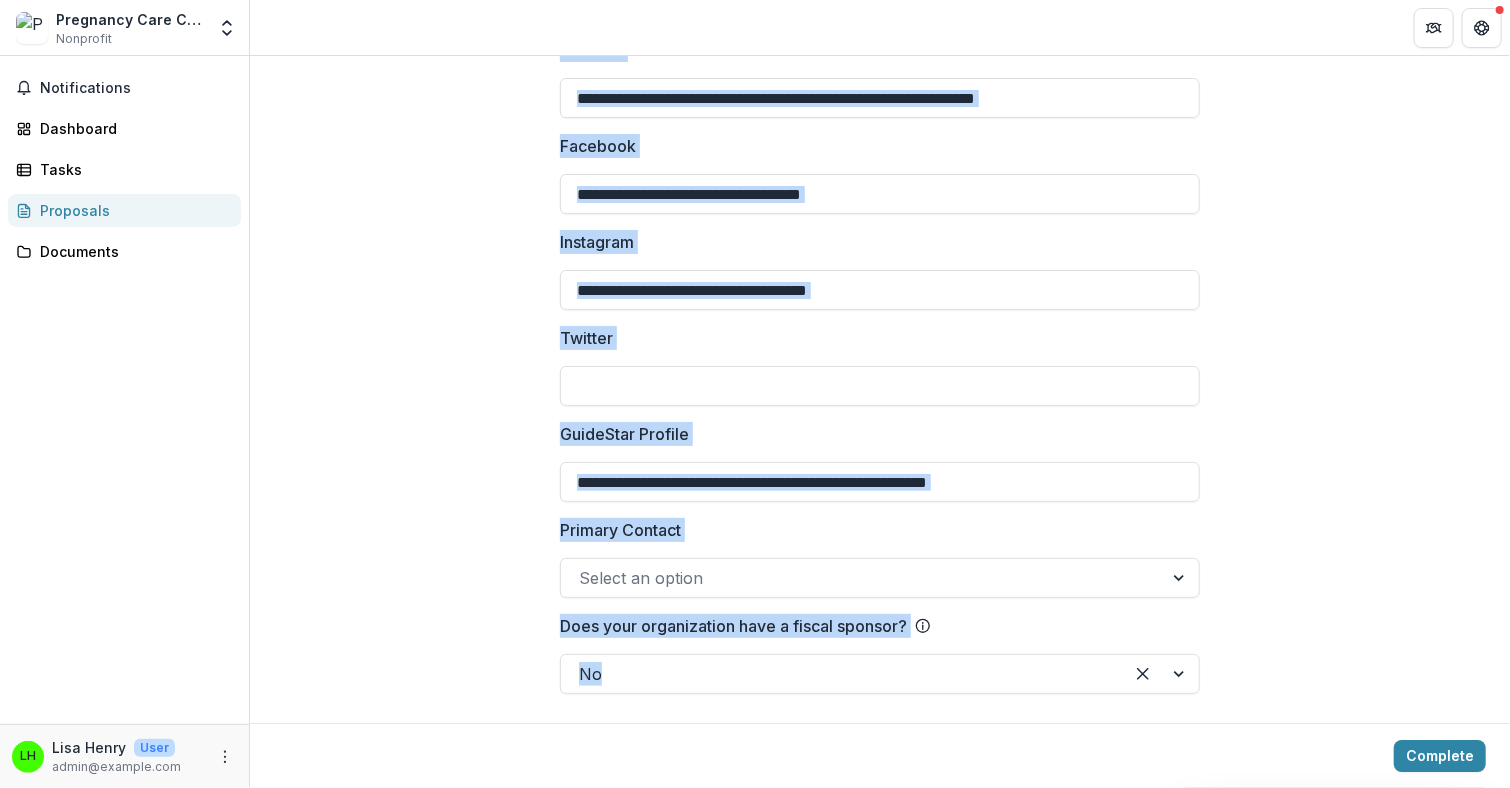 copy on "Onboarding For  The Bolick Foundation Please confirm/complete the following fields for  The Bolick Foundation . This data will be stored on your central profile and autofilled into future forms in Temelio. Legal Name EIN DBA Website Entity Email Mission Vision Founded Year Phone Number Legal Status IRS Recipient Status PC IRS Determination Letter Link Drag and drop files or   click to browse 501c3 Pregnancy Care Center in PDF.pdf Entity Logo Drag and drop files or   click to browse Pregnancy Care Center Logo.jpg Headquarters Address Line 1 Headquarters Address Line 2 Headquarters City Headquarters State Headquarters Zip Code Headquarters Country Mailing Address Line 1 Mailing Address Line 2 Mailing City Mailing State Mailing Zip Code Mailing Country LinkedIn Facebook Instagram Twitter GuideStar Profile Primary Contact Select an option Does your organization have a fiscal sponsor? No" 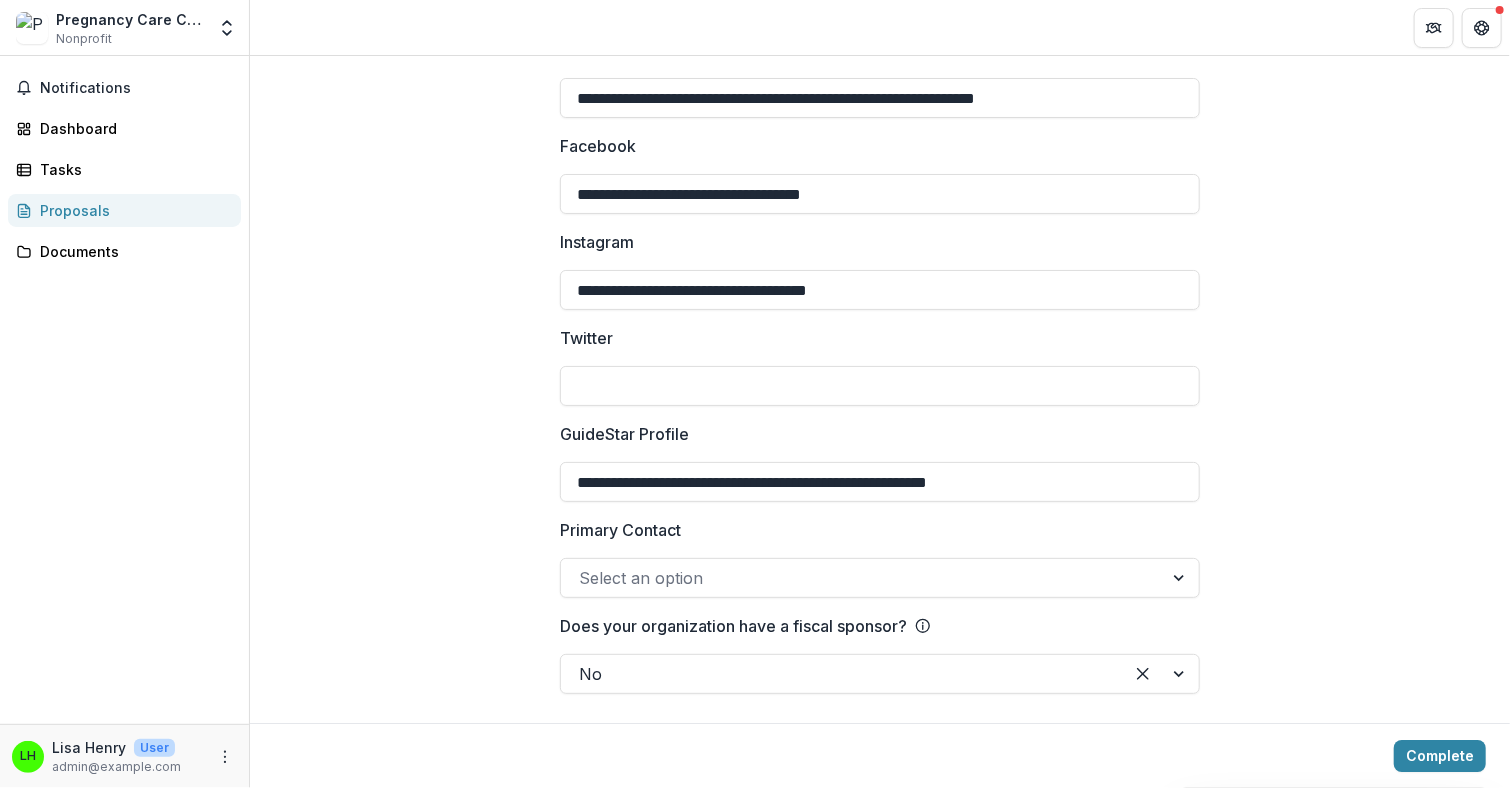 click on "Notifications Dashboard Tasks Proposals Documents" at bounding box center (124, 390) 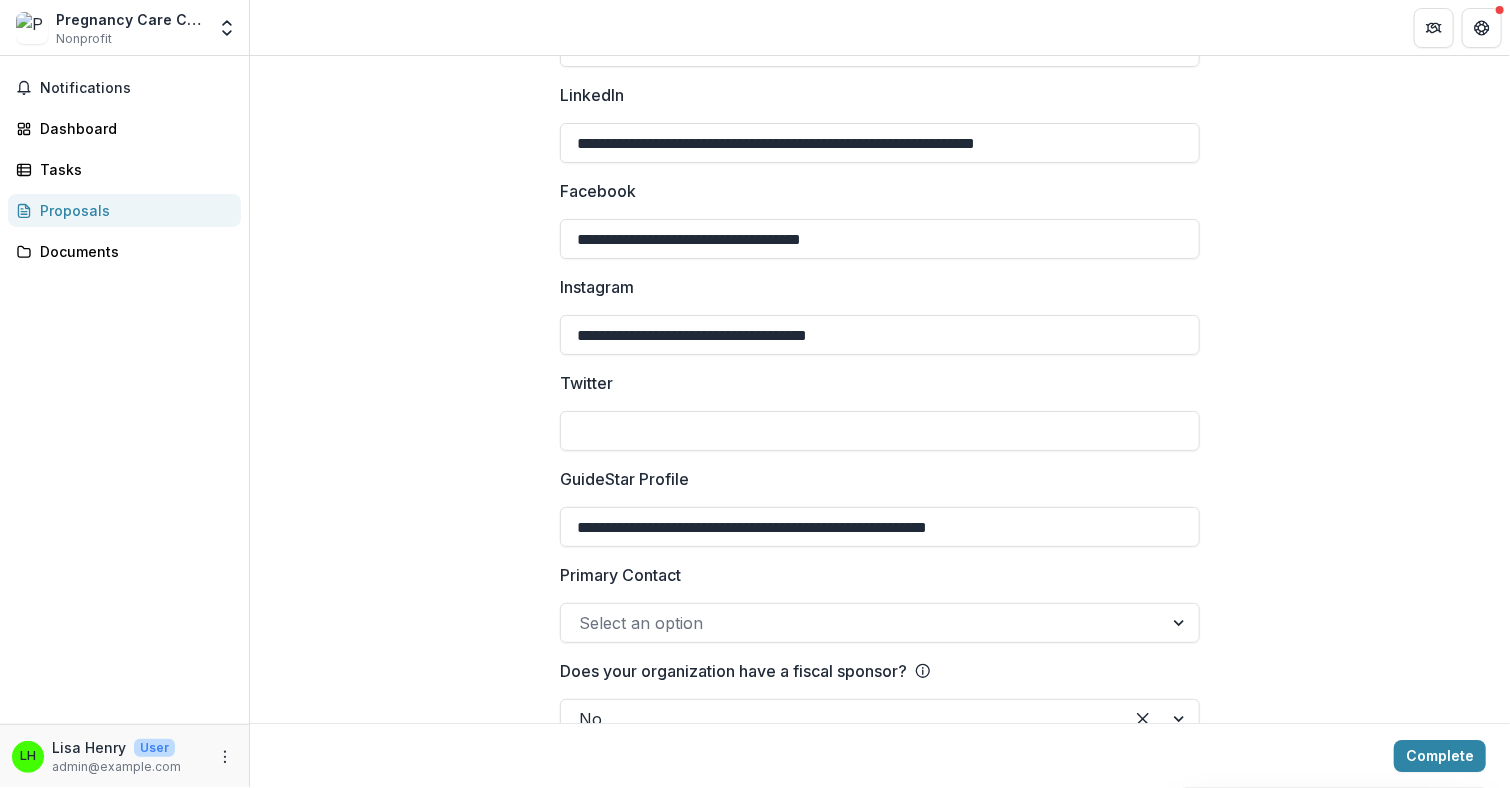 scroll, scrollTop: 3045, scrollLeft: 0, axis: vertical 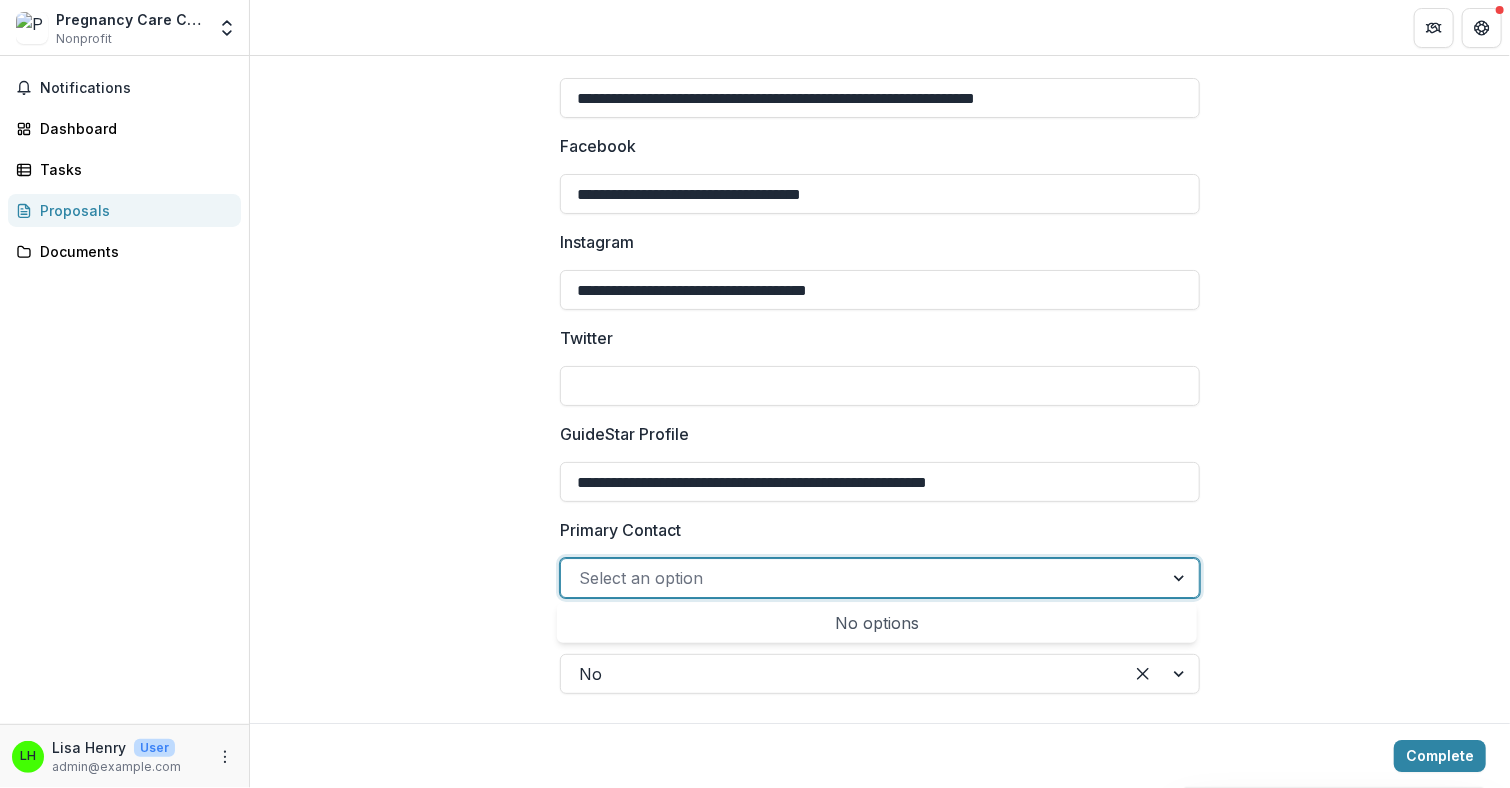 click at bounding box center [862, 578] 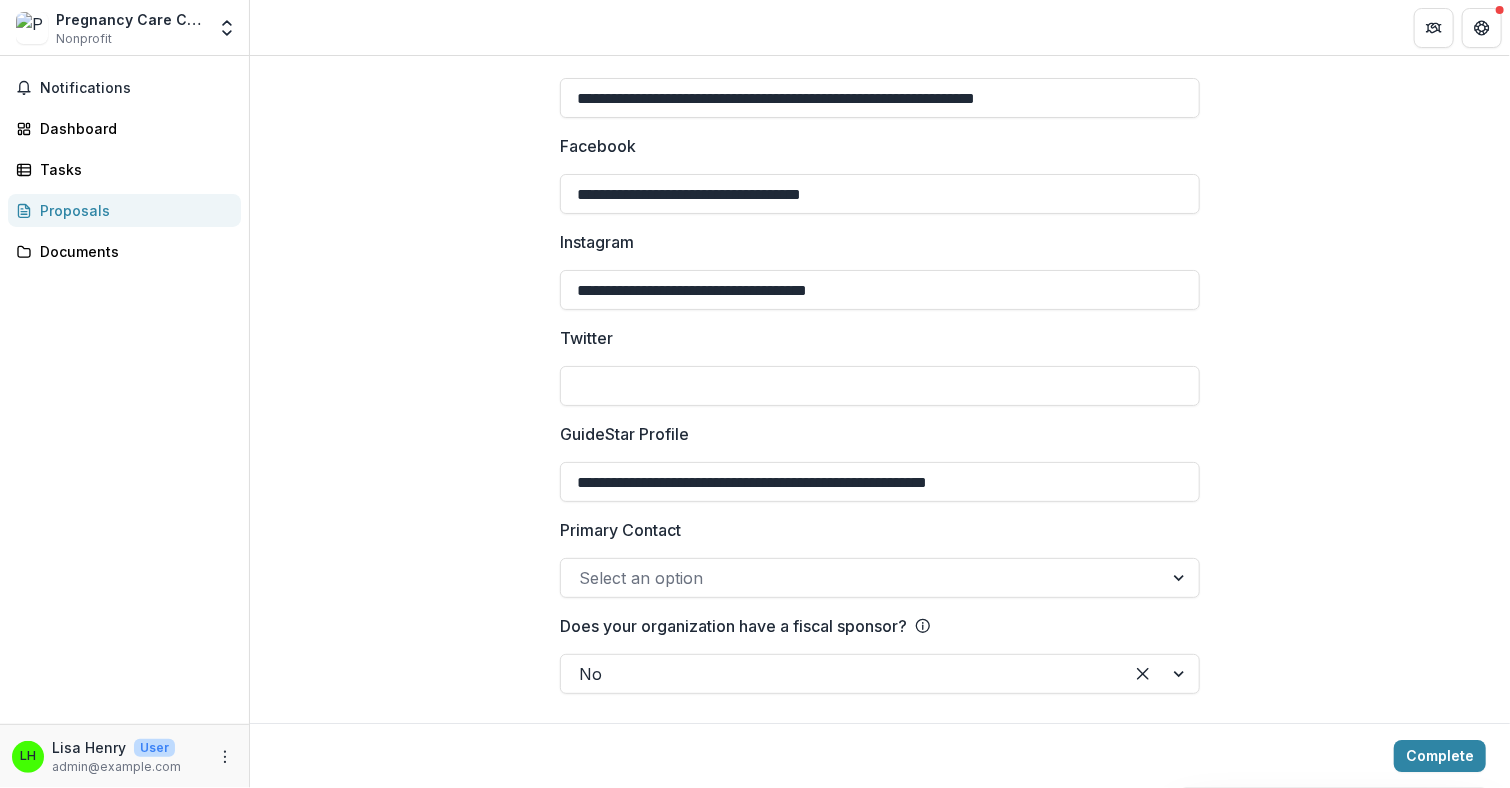 click on "**********" at bounding box center [880, -1071] 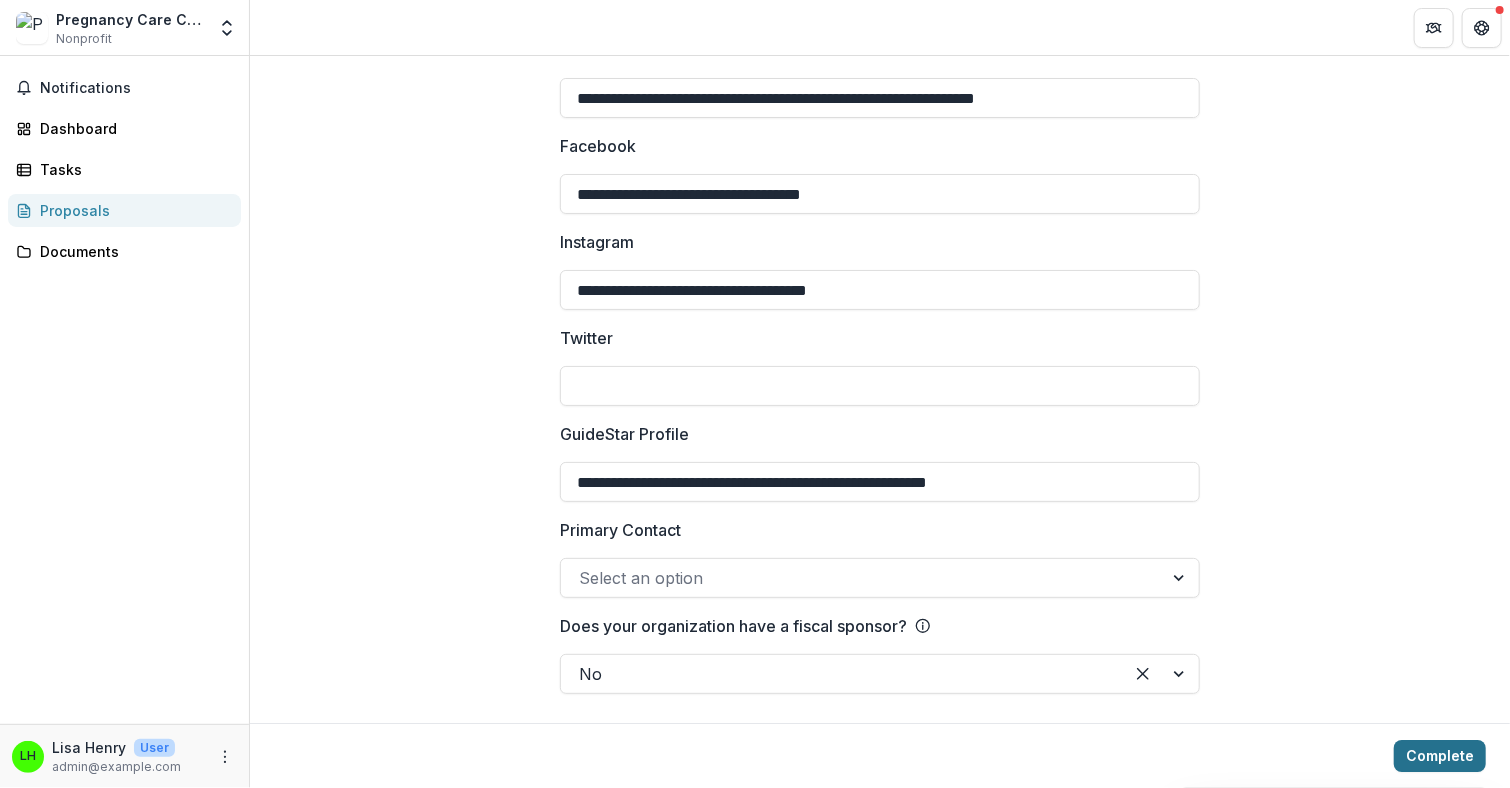 click on "Complete" at bounding box center (1440, 756) 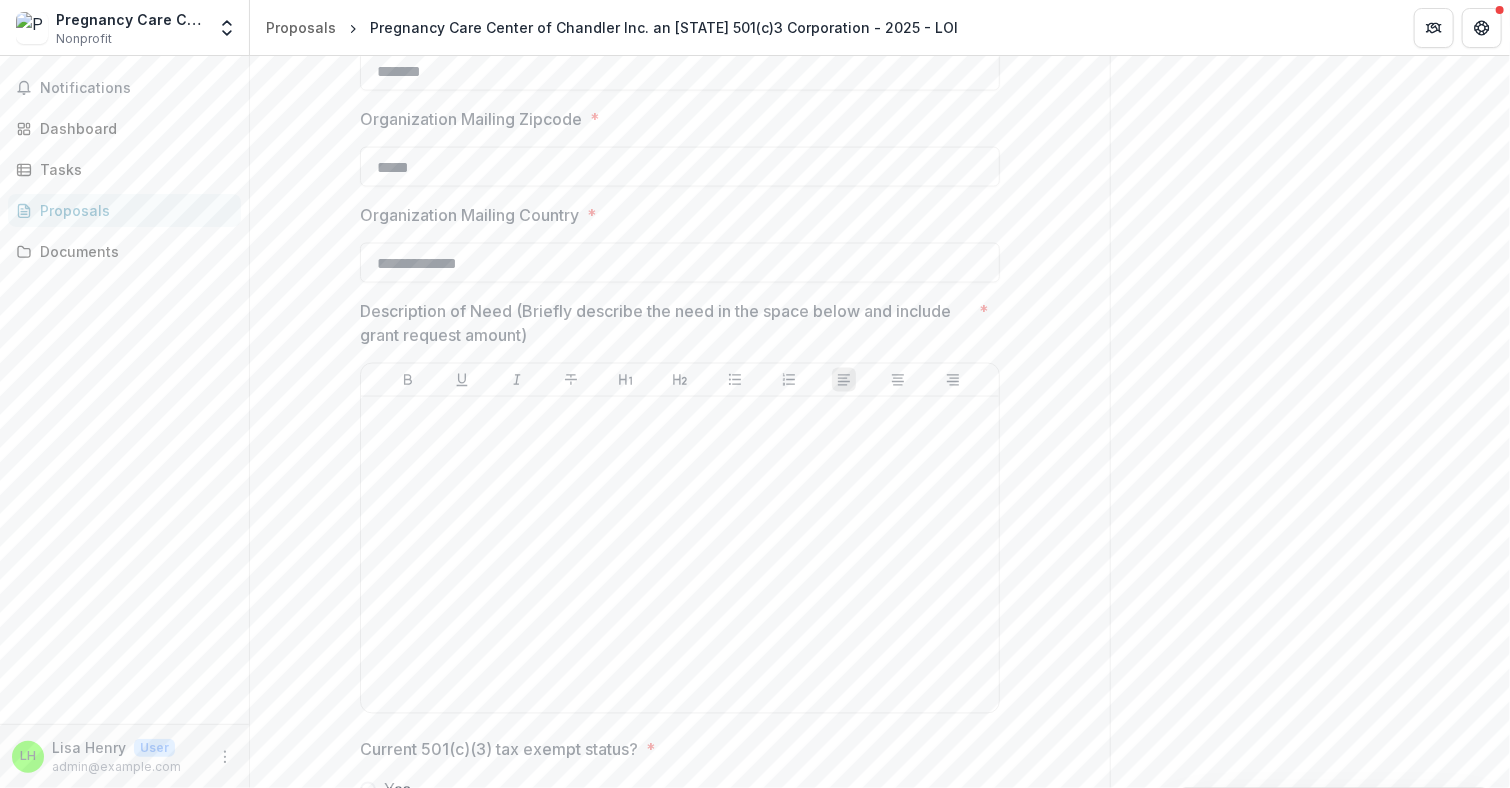 scroll, scrollTop: 1545, scrollLeft: 0, axis: vertical 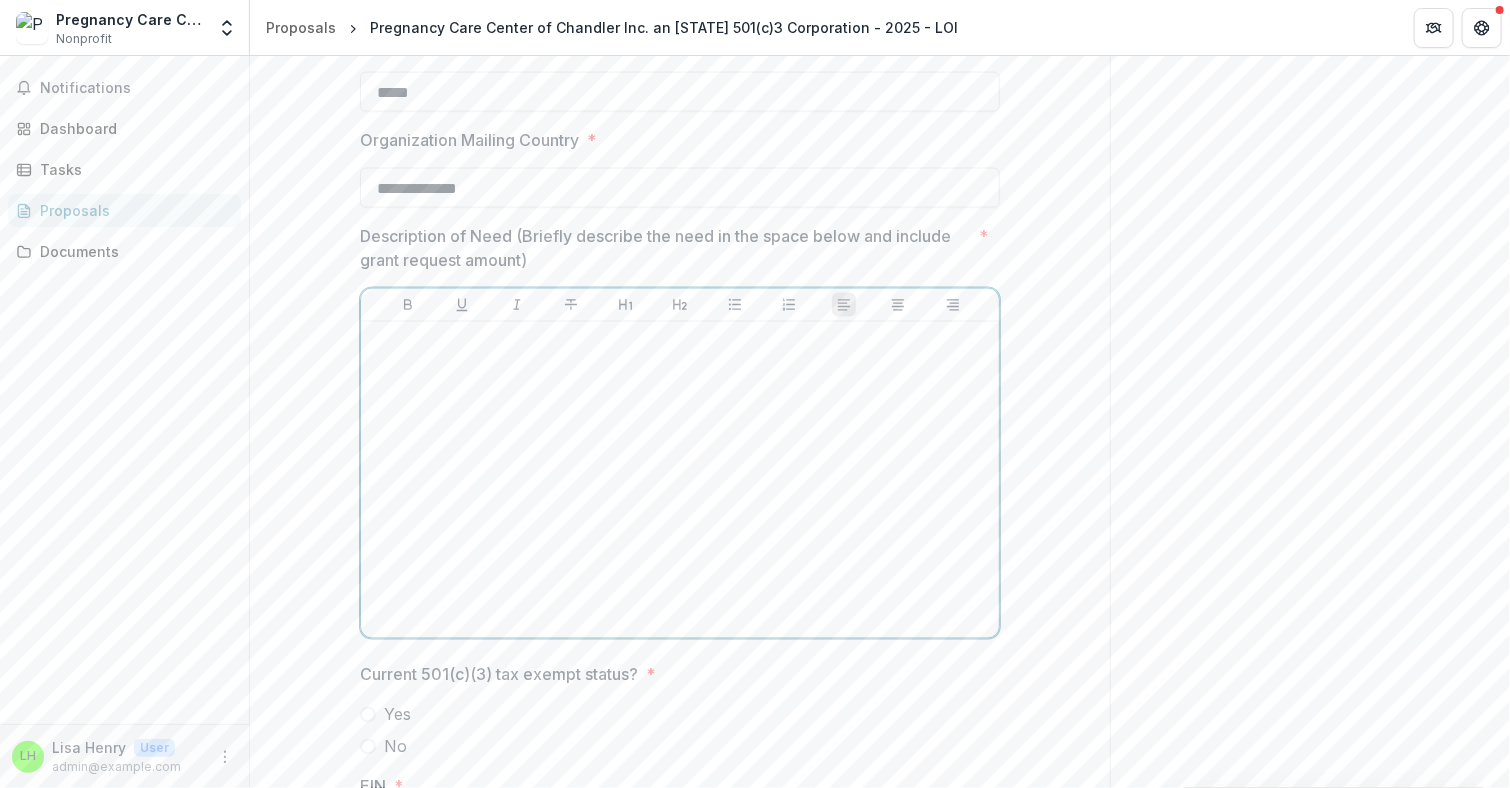 click at bounding box center (680, 480) 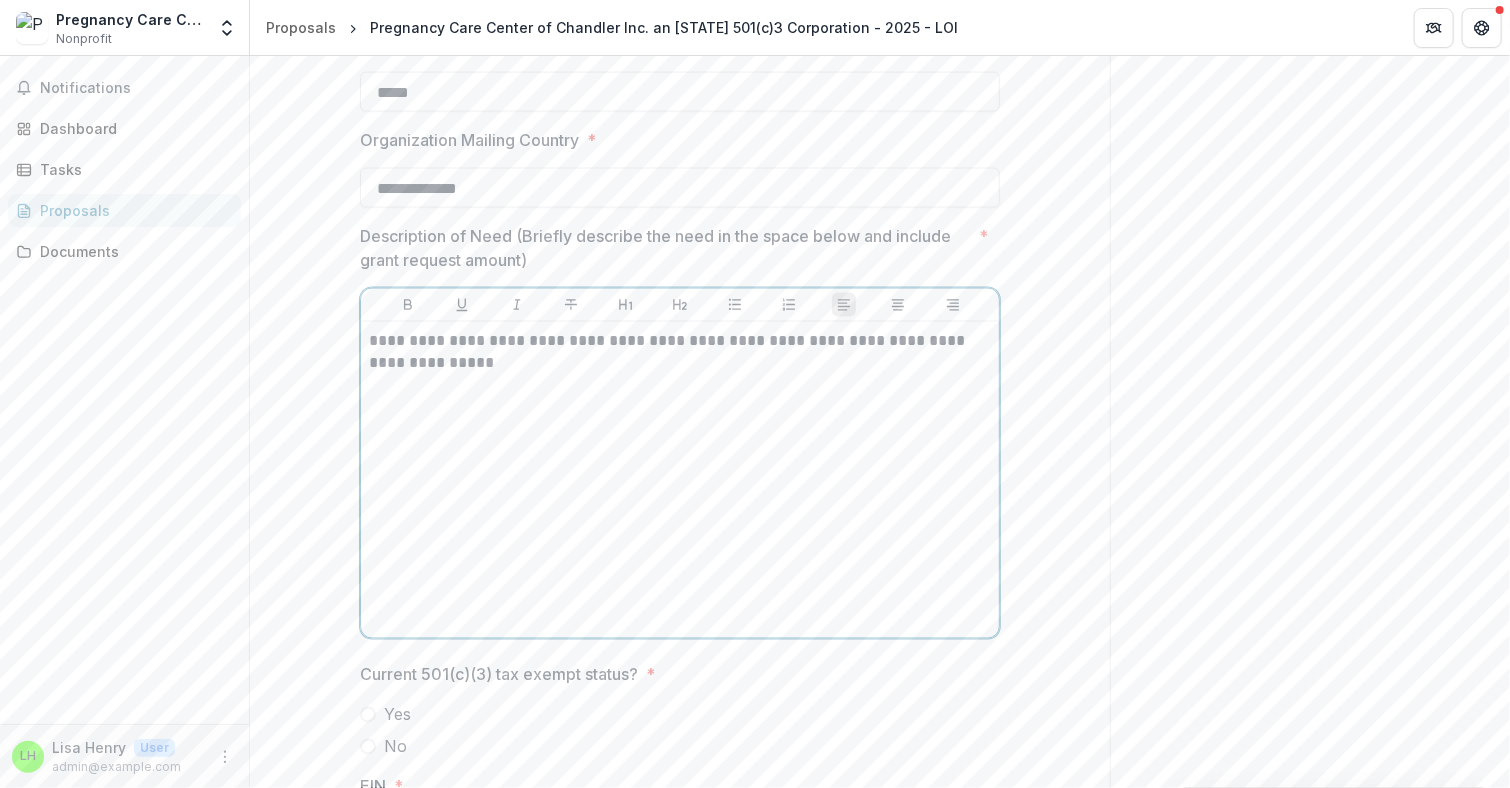 click on "**********" at bounding box center (680, 352) 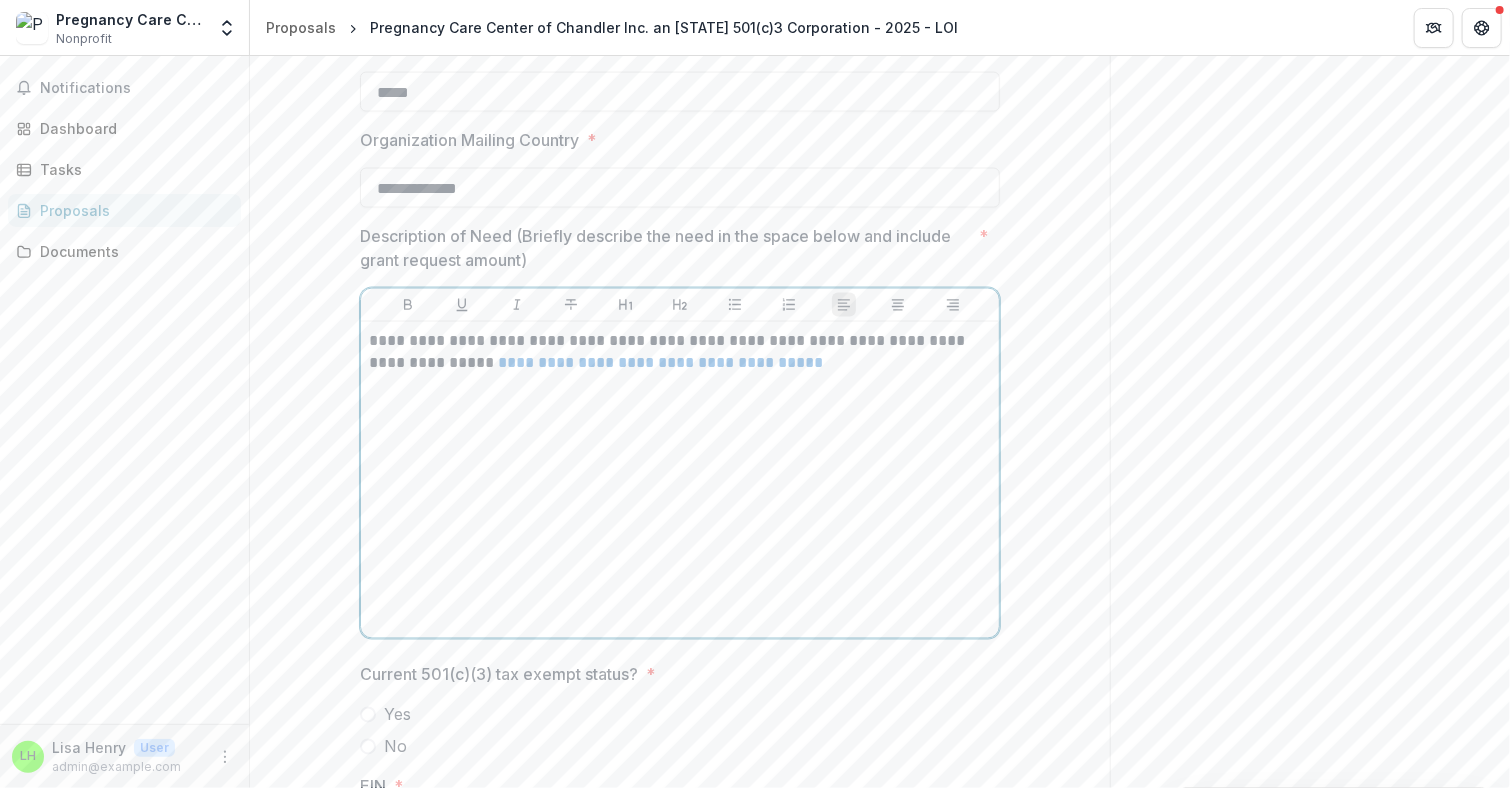 click on "**********" at bounding box center [680, 352] 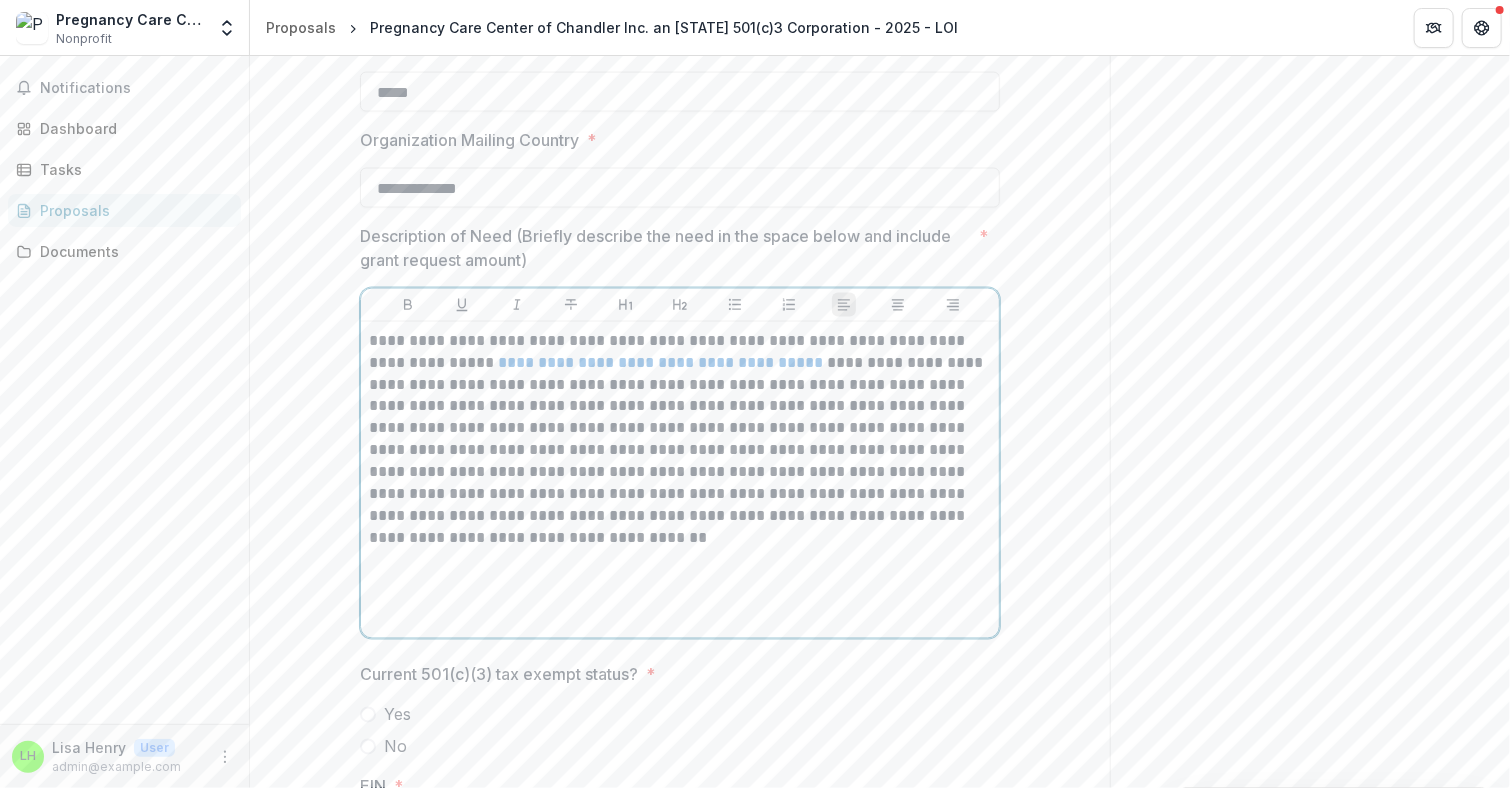 click on "**********" at bounding box center [680, 440] 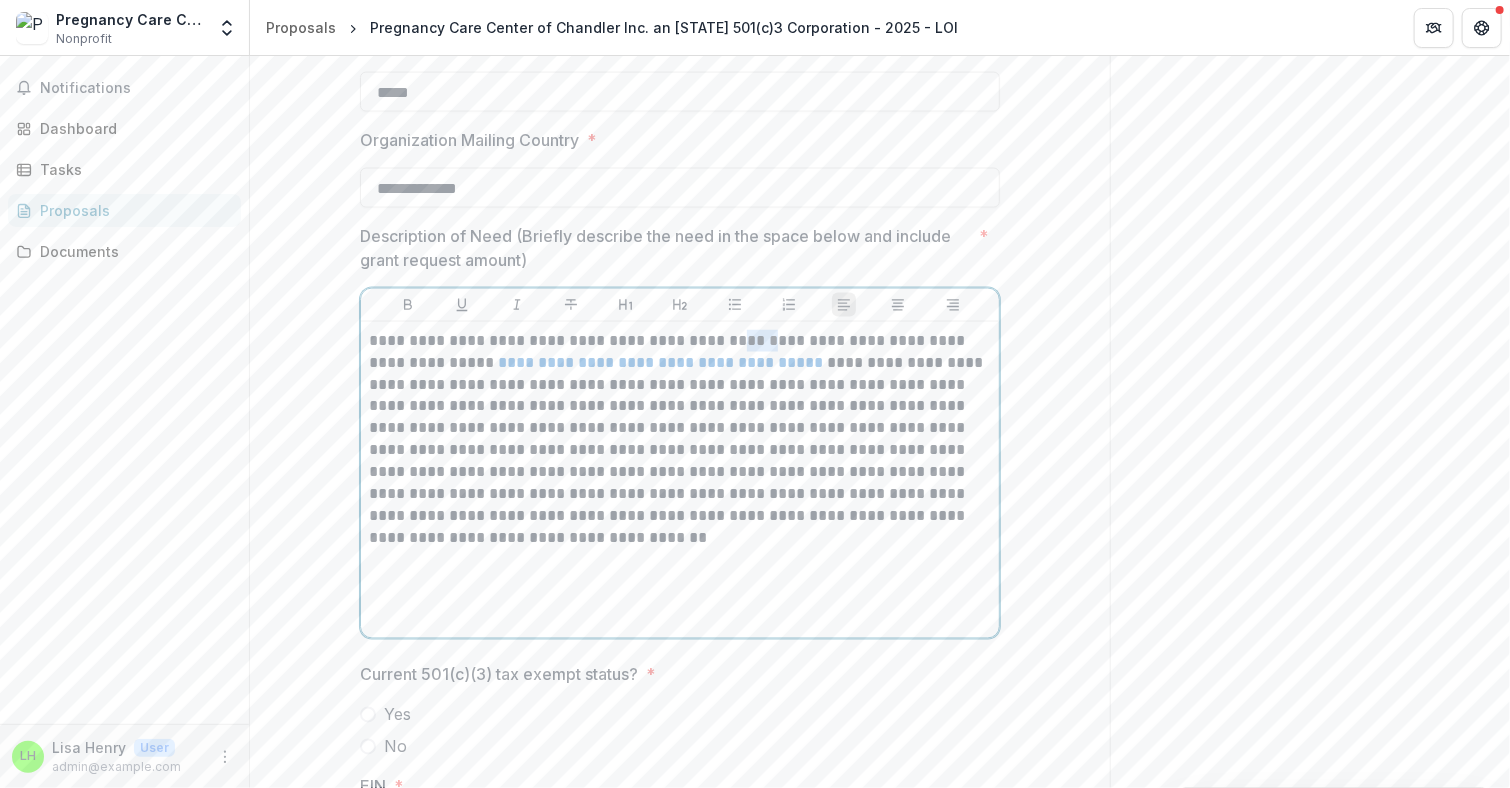 click on "**********" at bounding box center (680, 440) 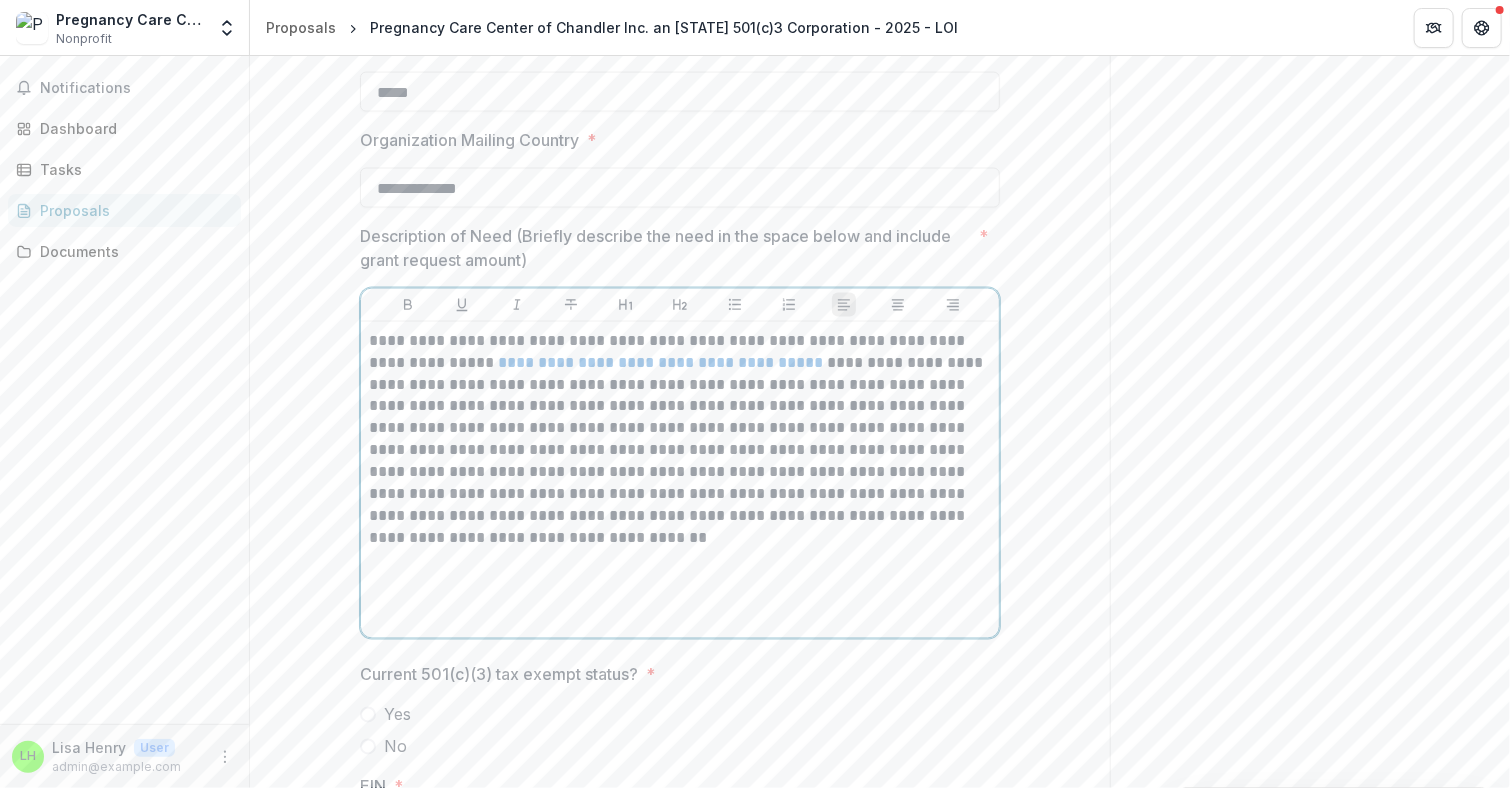 click on "**********" at bounding box center (680, 440) 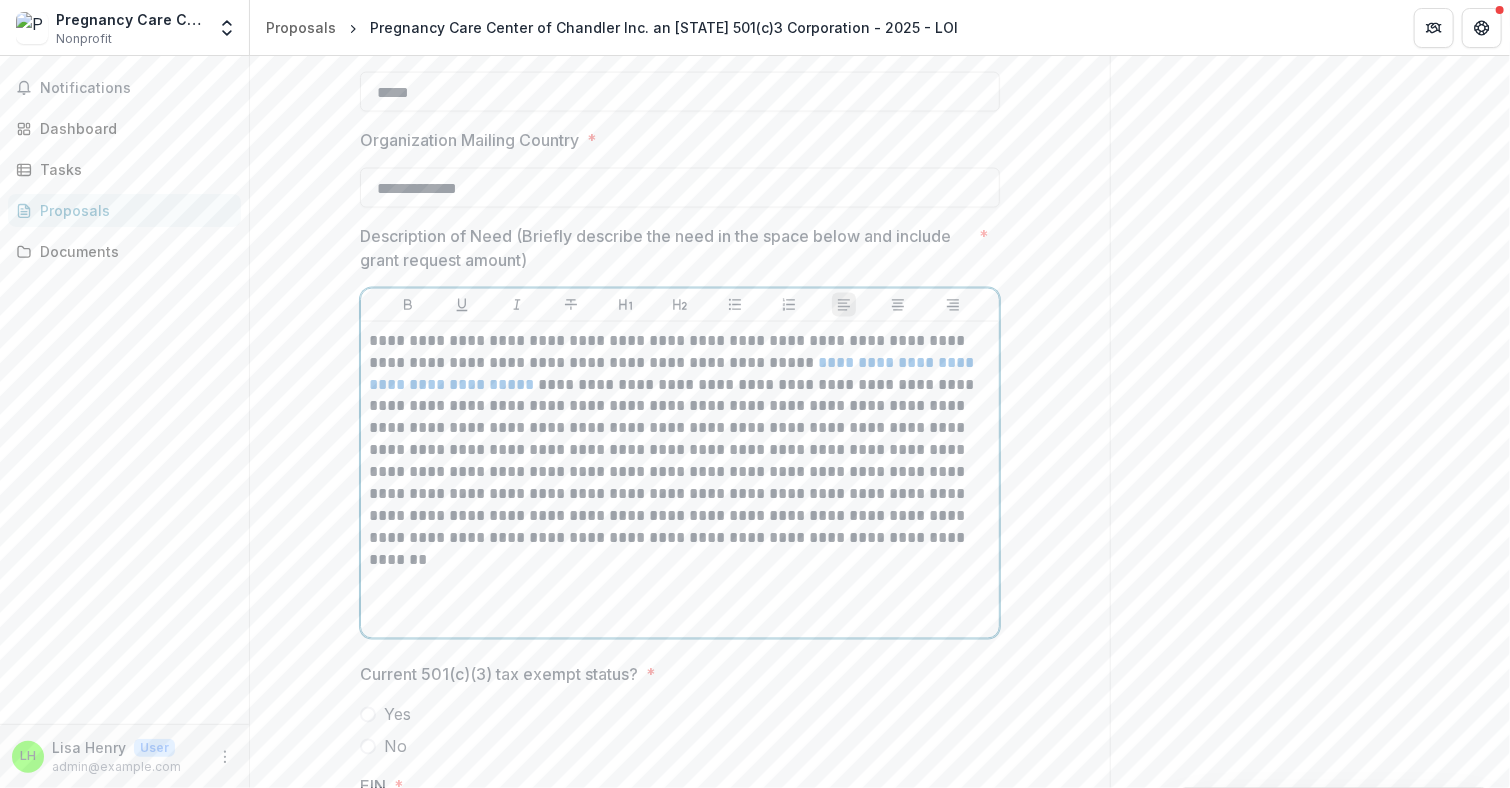 click on "**********" at bounding box center [680, 440] 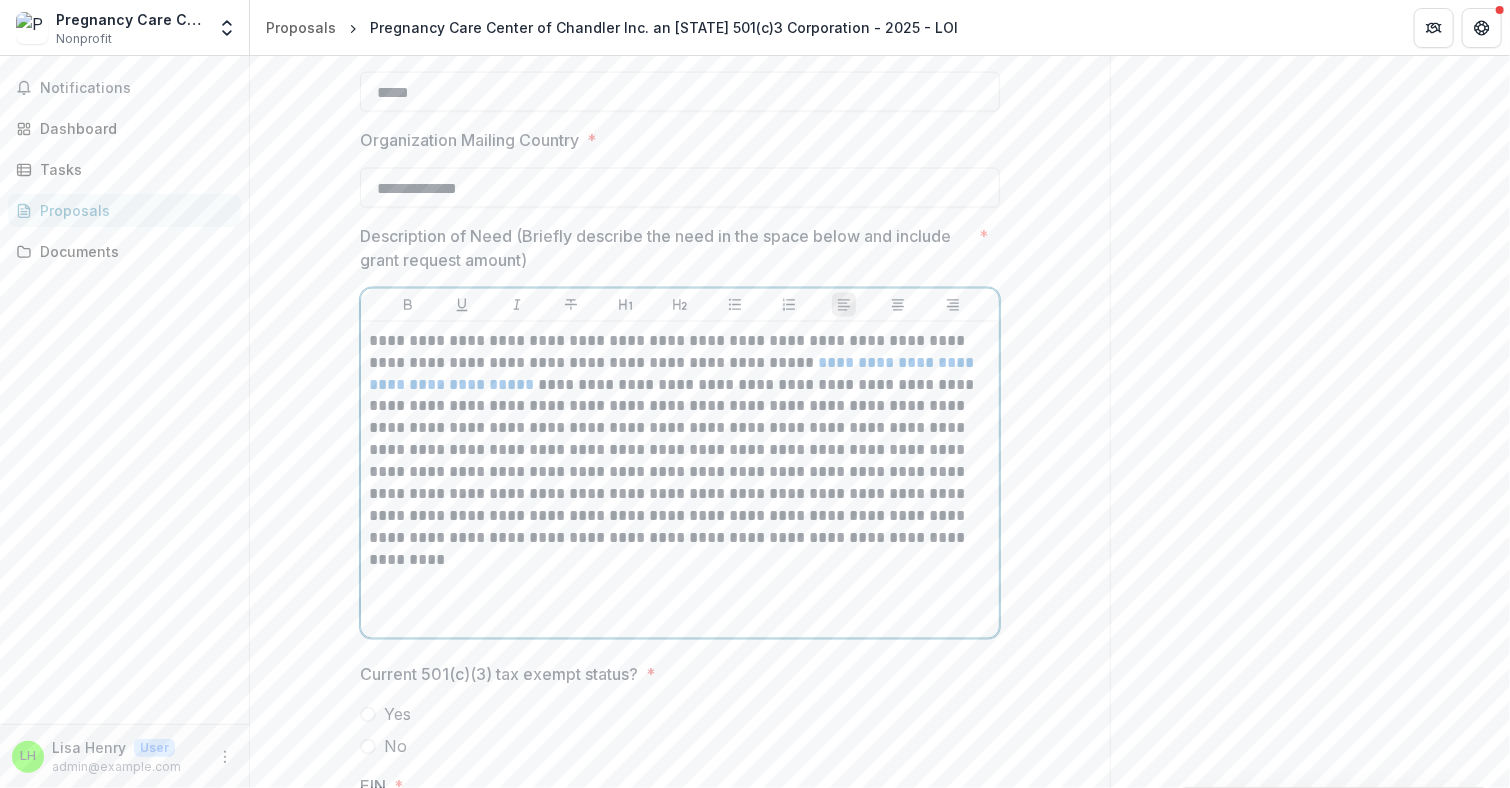 click on "**********" at bounding box center (680, 440) 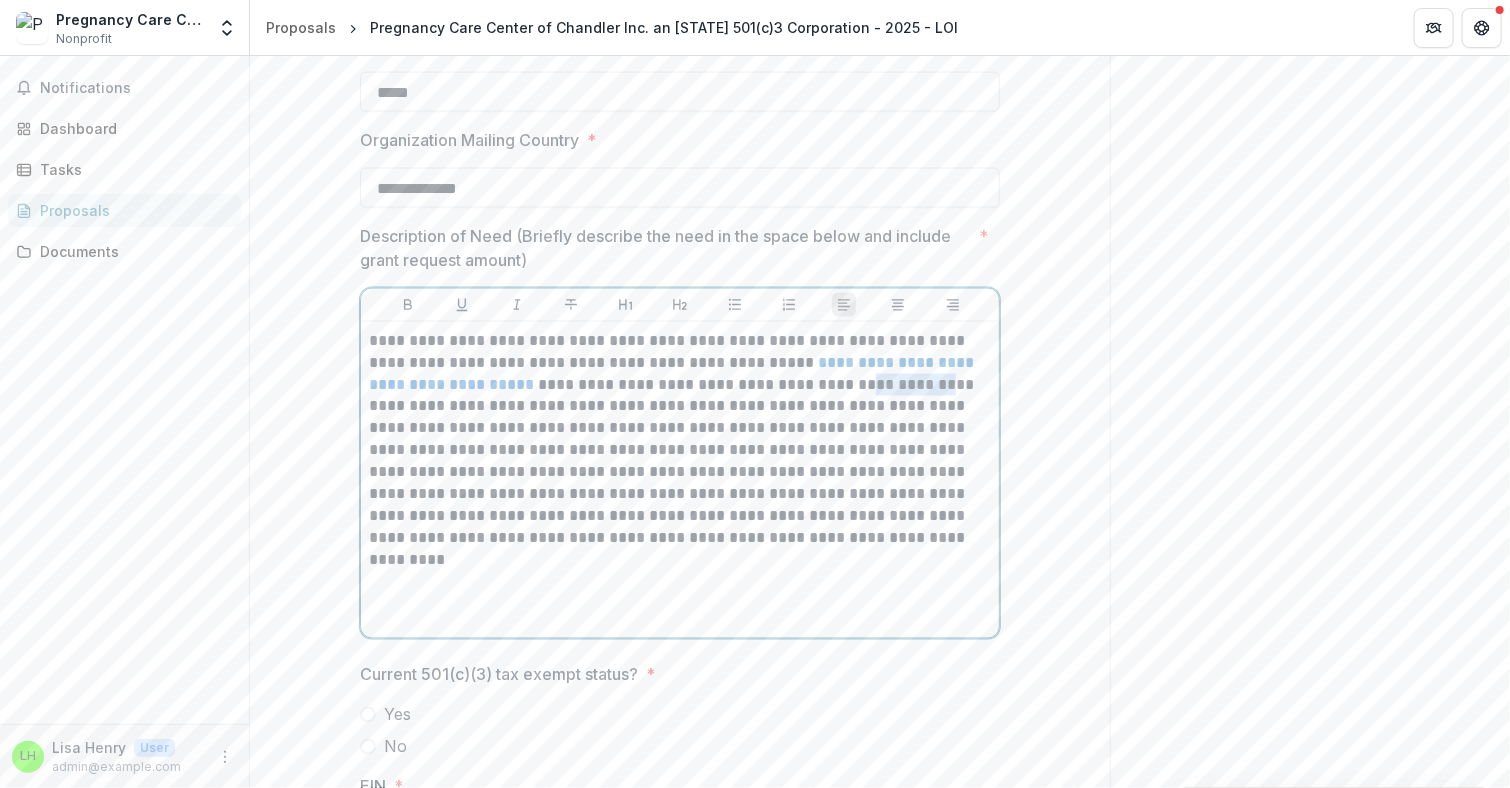 click on "**********" at bounding box center (680, 440) 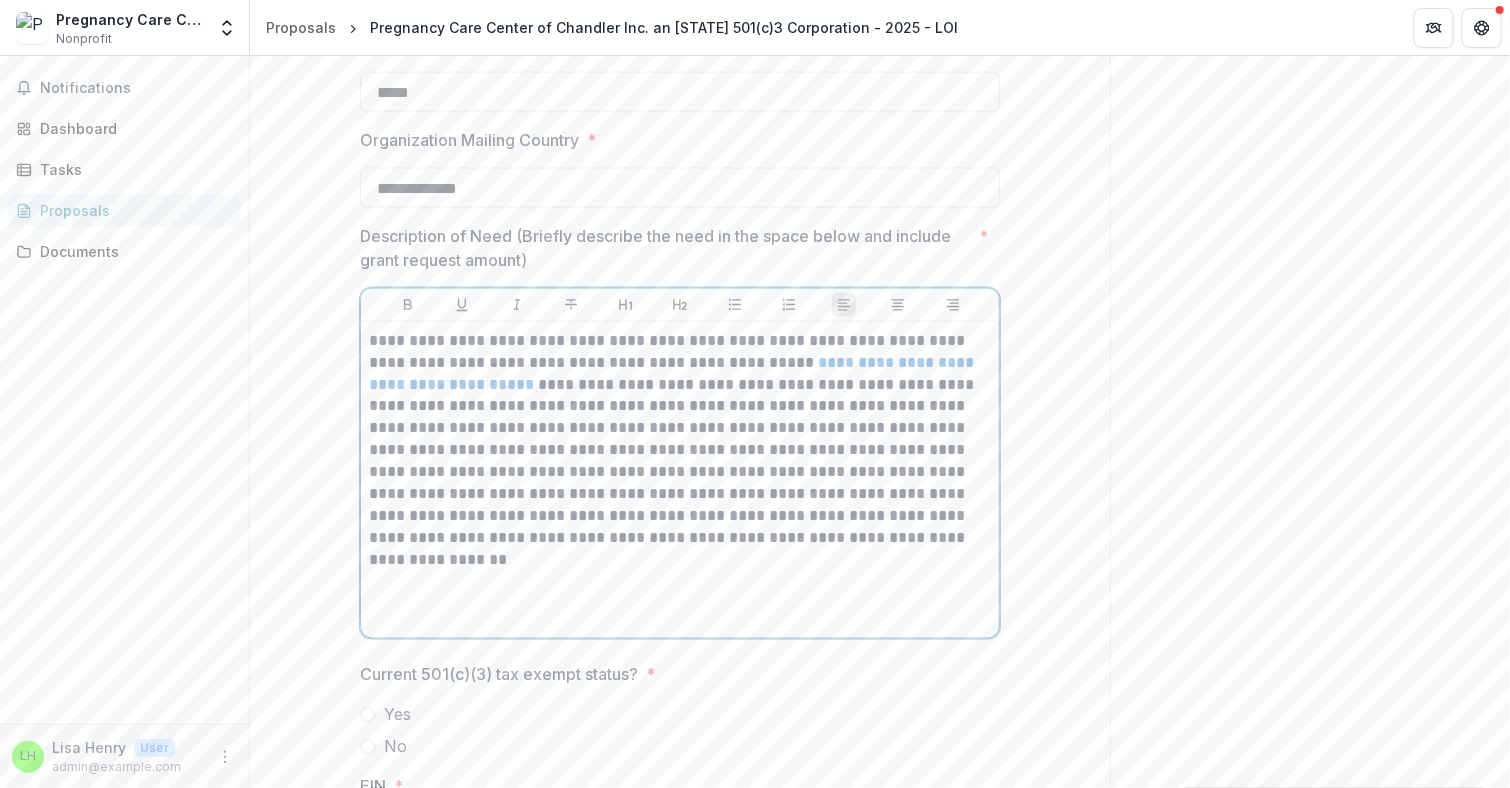 click on "**********" at bounding box center [680, 451] 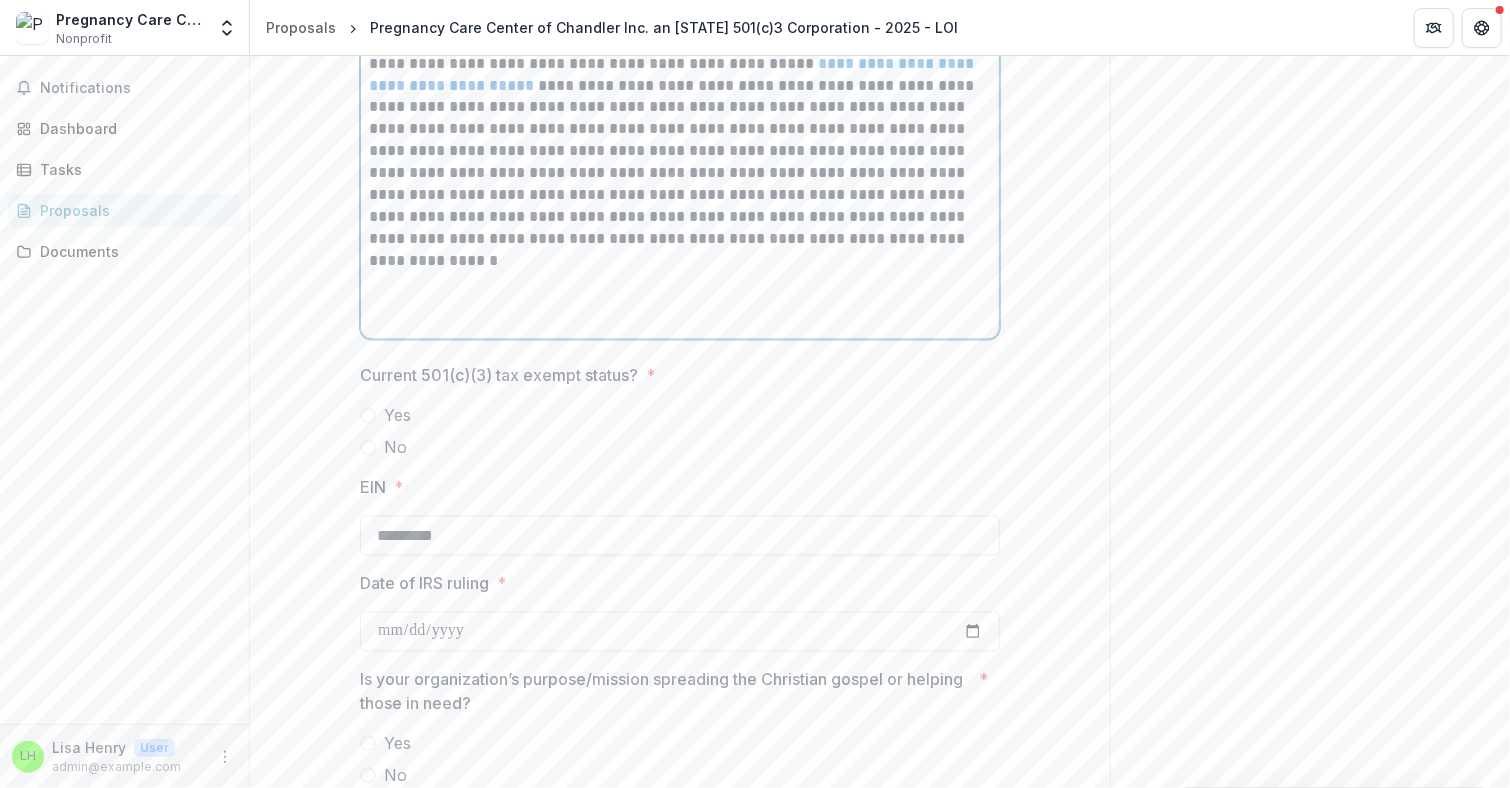 scroll, scrollTop: 1845, scrollLeft: 0, axis: vertical 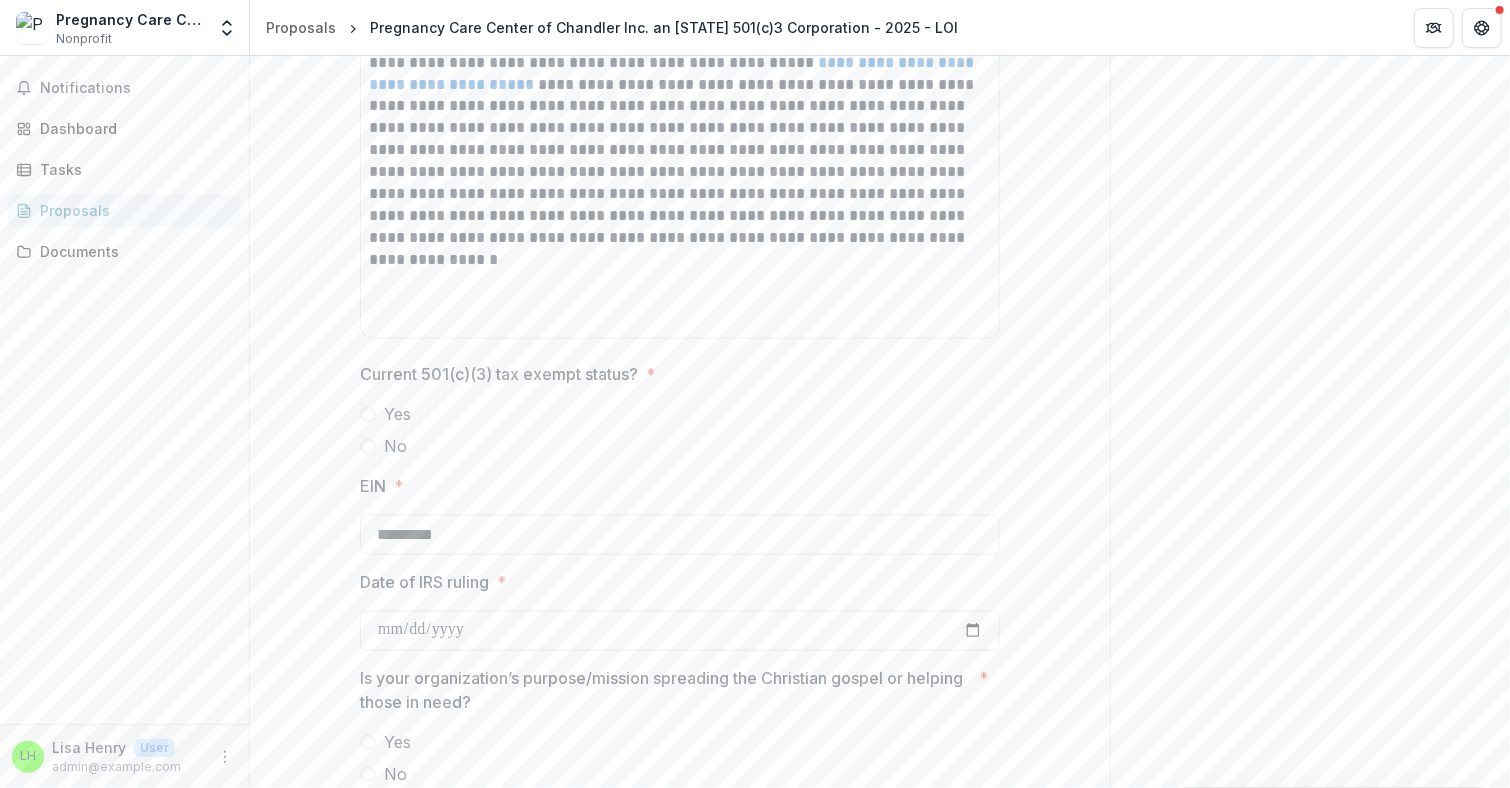 click at bounding box center (368, 415) 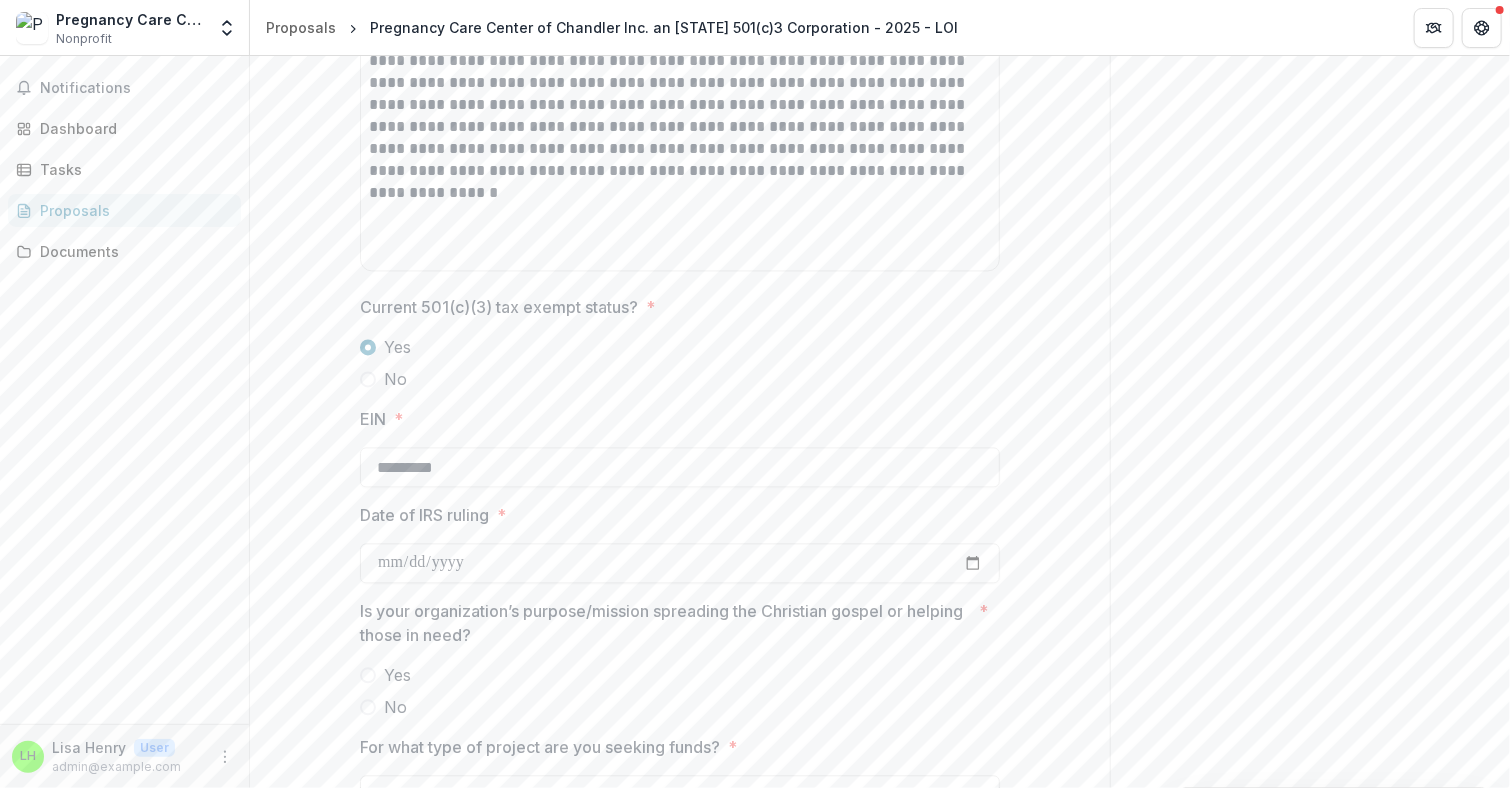 scroll, scrollTop: 1945, scrollLeft: 0, axis: vertical 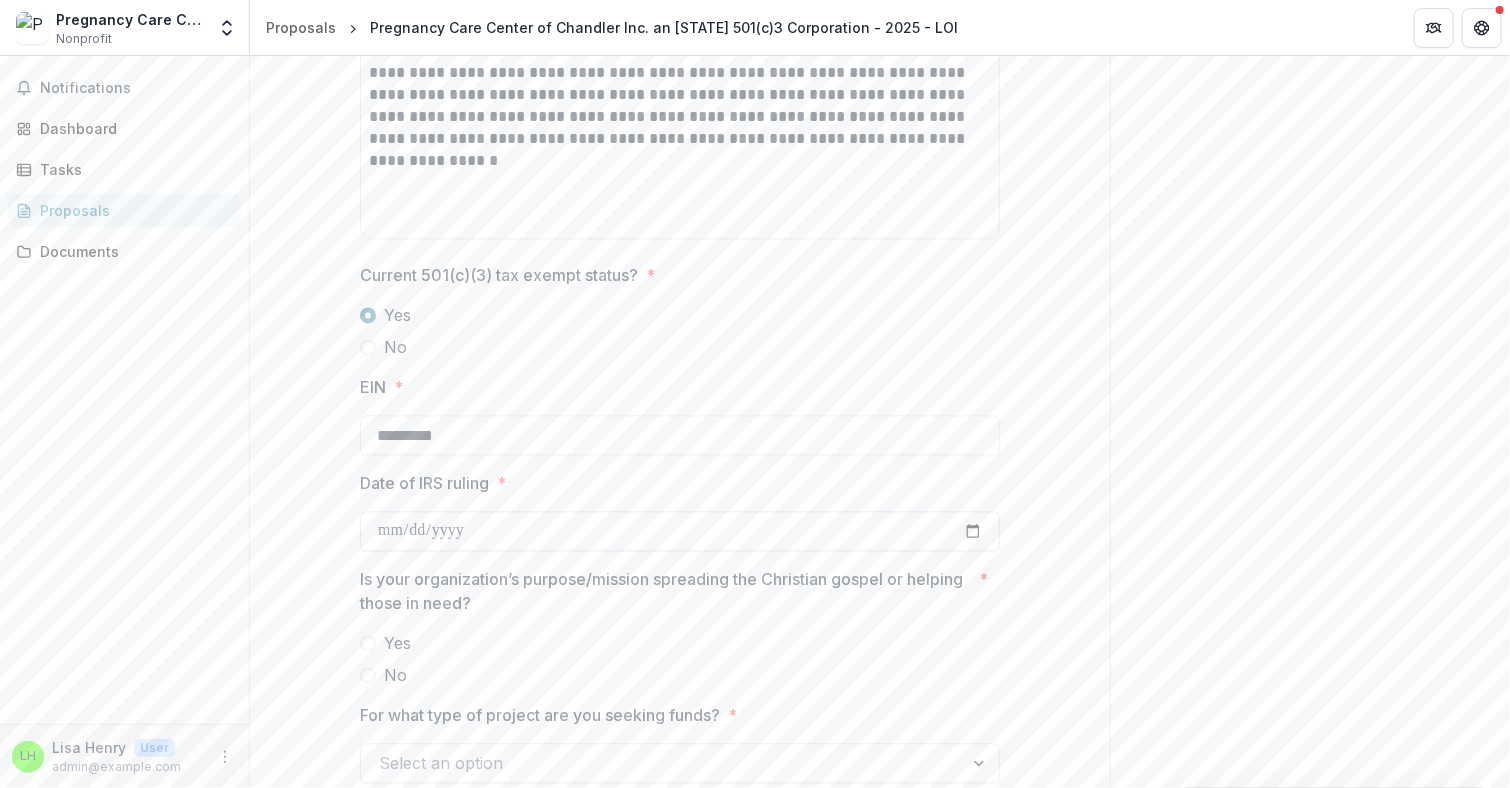 click on "Date of IRS ruling *" at bounding box center [680, 531] 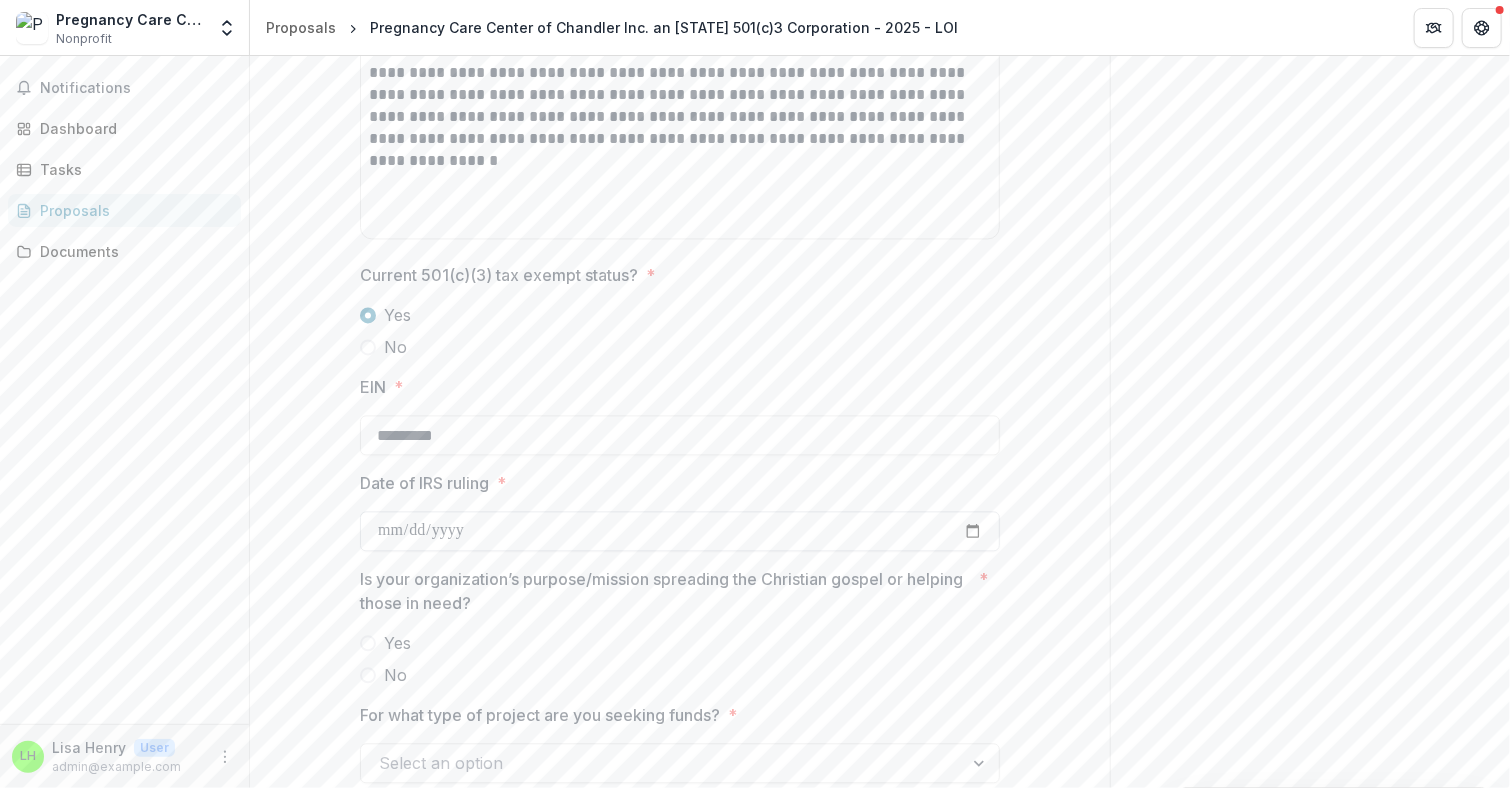type on "**********" 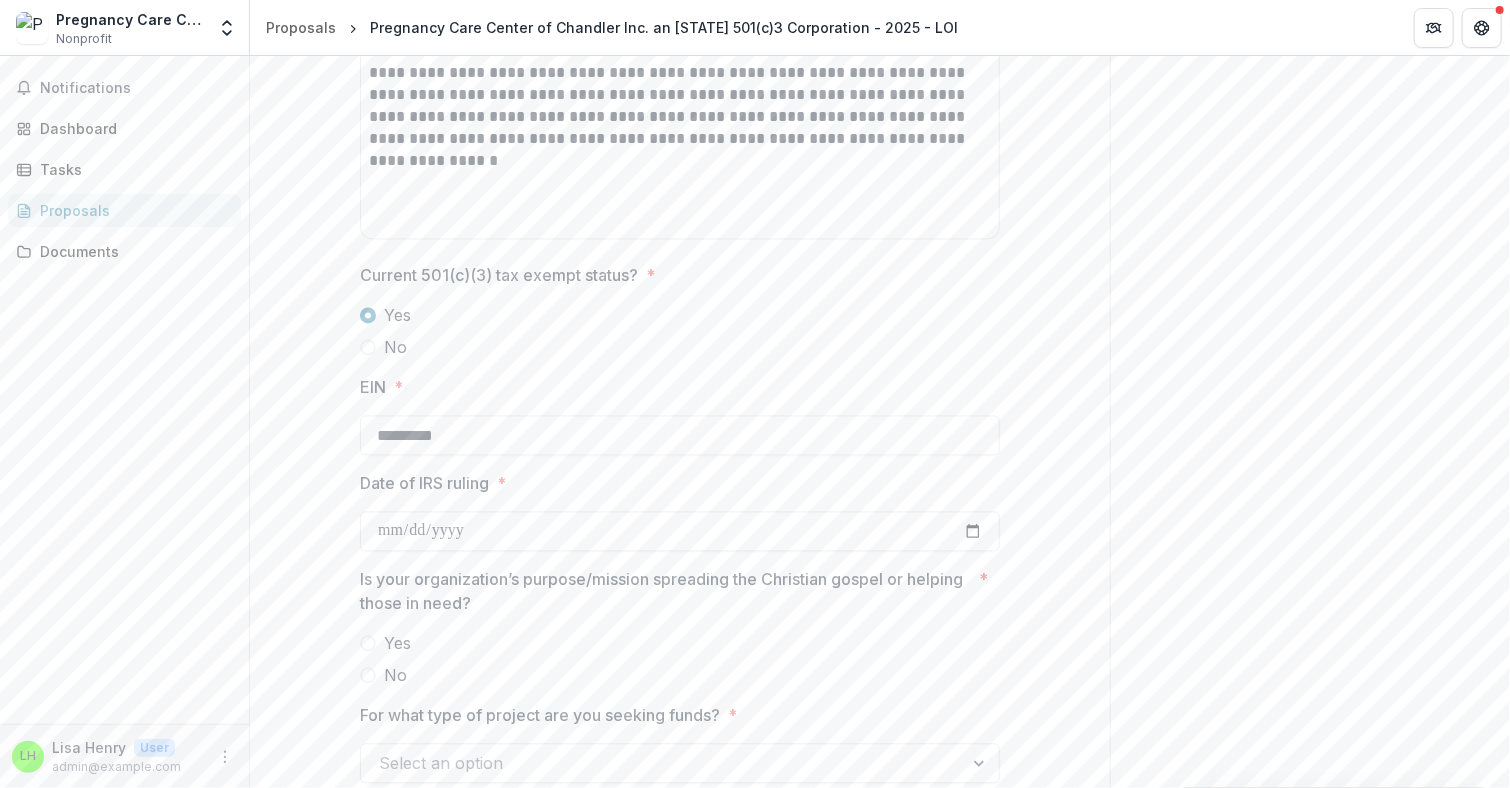 click on "Send comments or questions to   The Bolick Foundation   in the box below.   The Bolick Foundation   will be notified via email of your comment. LH Lisa H Add Comment Comments 0 No comments yet No comments for this proposal" at bounding box center [1310, 99] 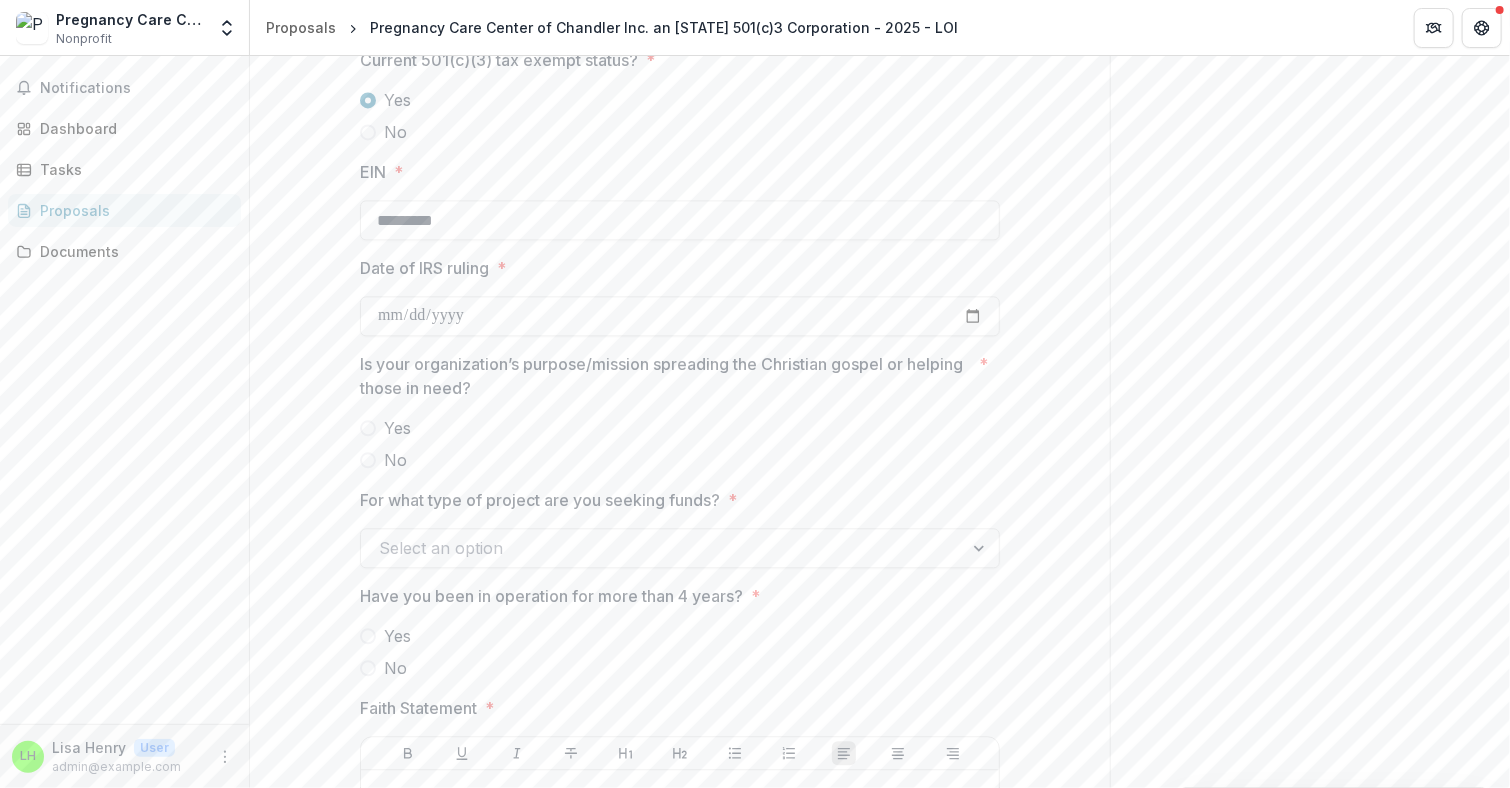 scroll, scrollTop: 2245, scrollLeft: 0, axis: vertical 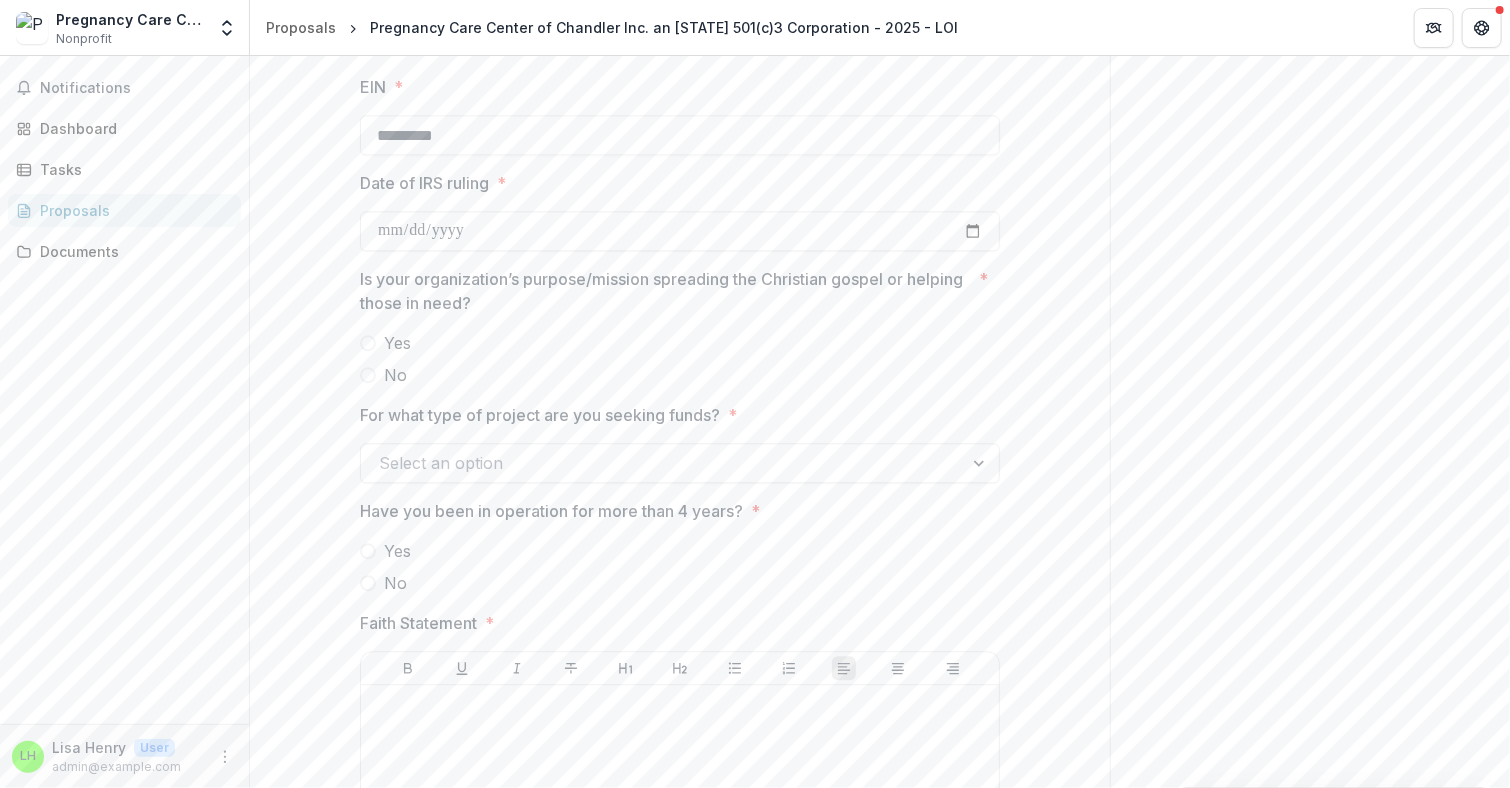 click at bounding box center [368, 343] 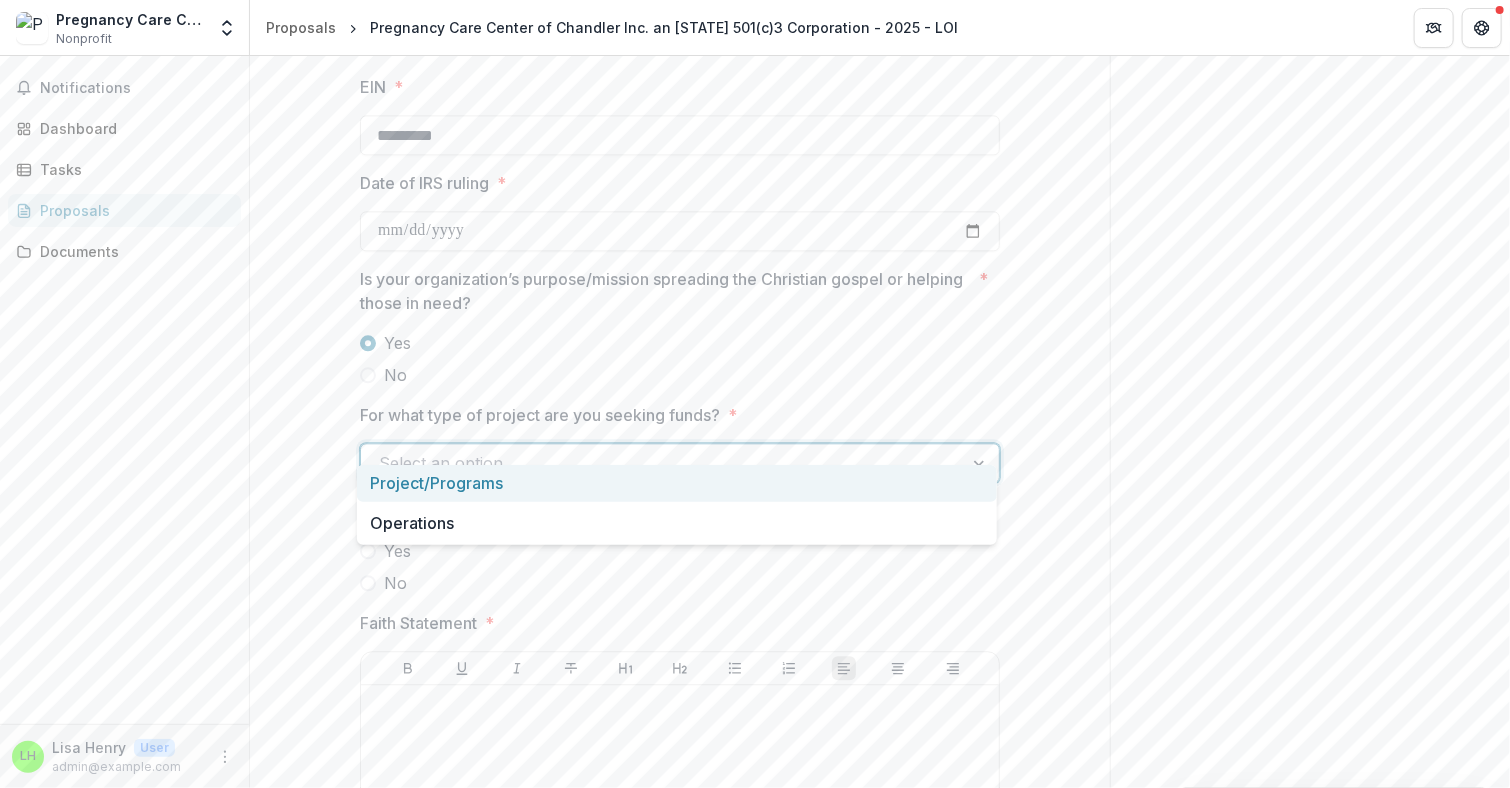 click on "Select an option" at bounding box center [662, 463] 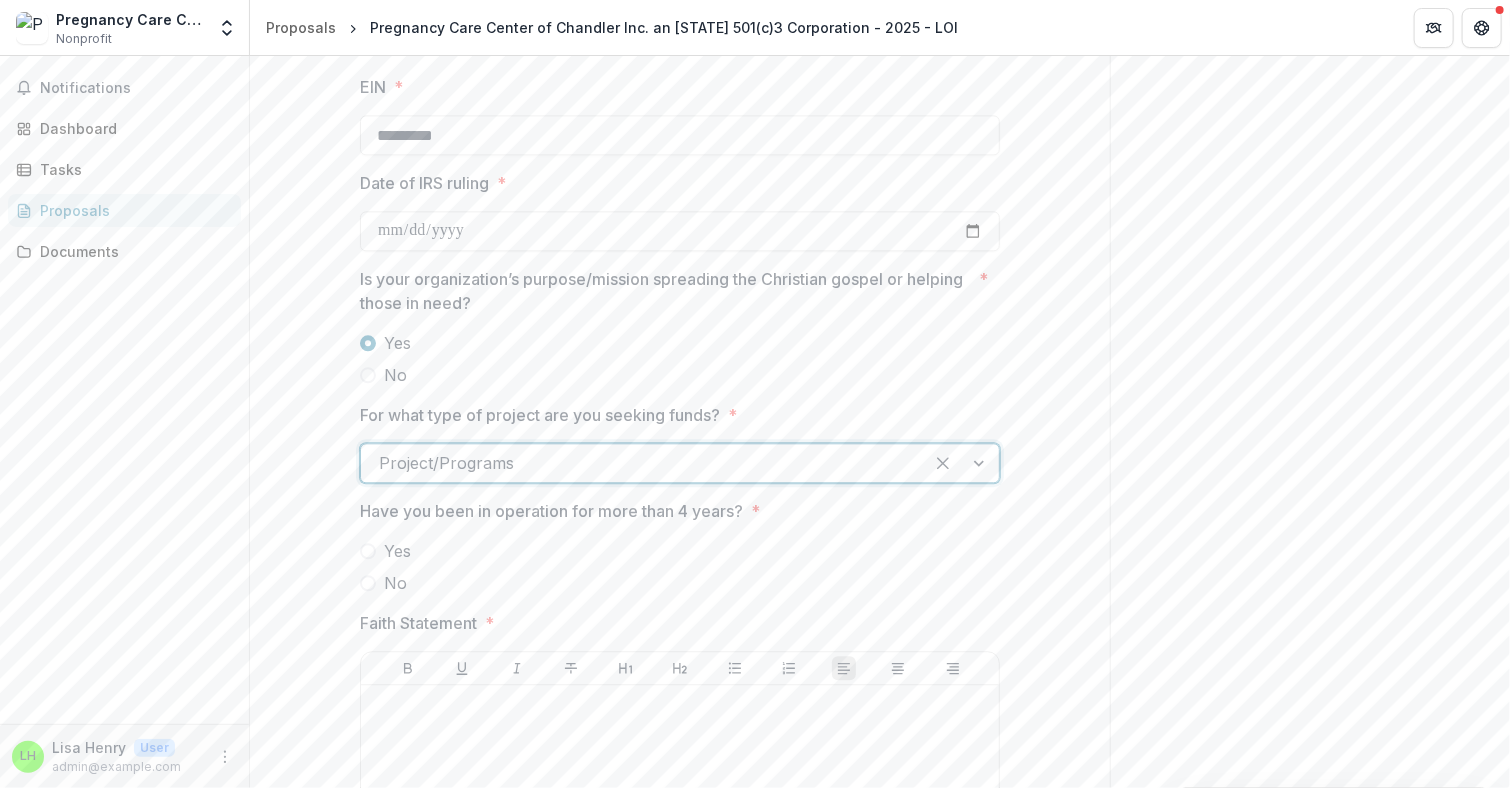scroll, scrollTop: 2345, scrollLeft: 0, axis: vertical 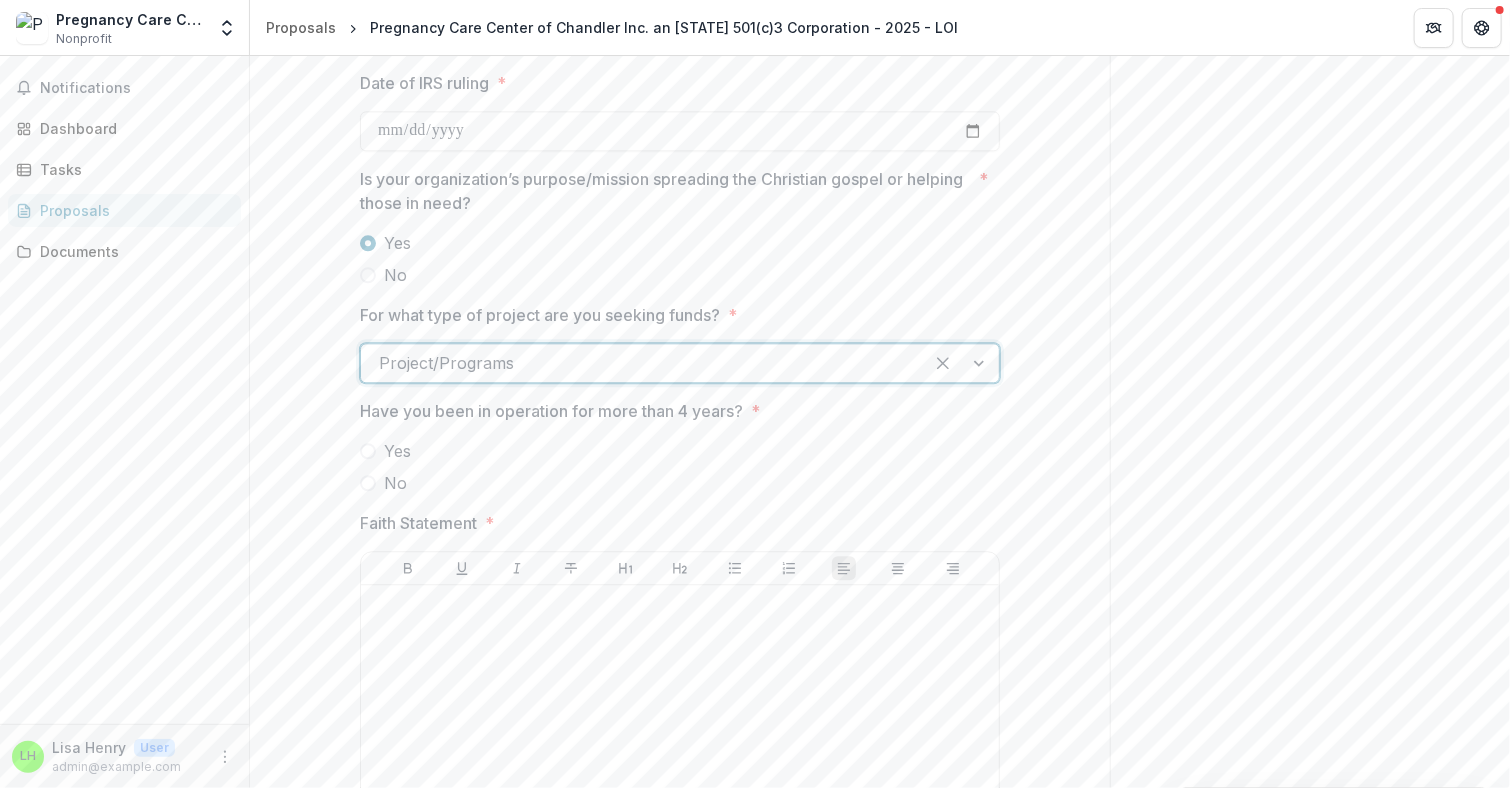 click at bounding box center (368, 451) 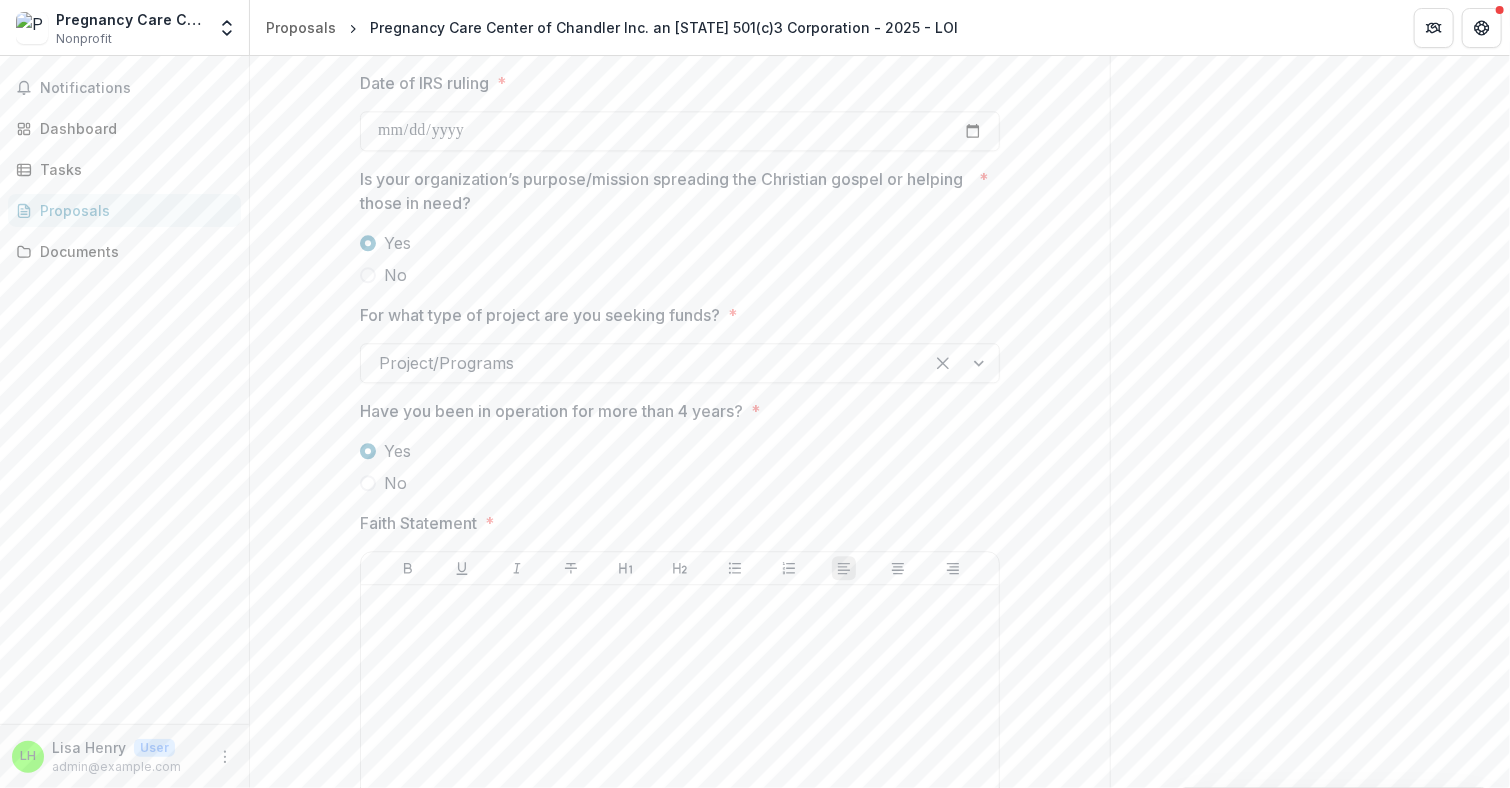 scroll, scrollTop: 2445, scrollLeft: 0, axis: vertical 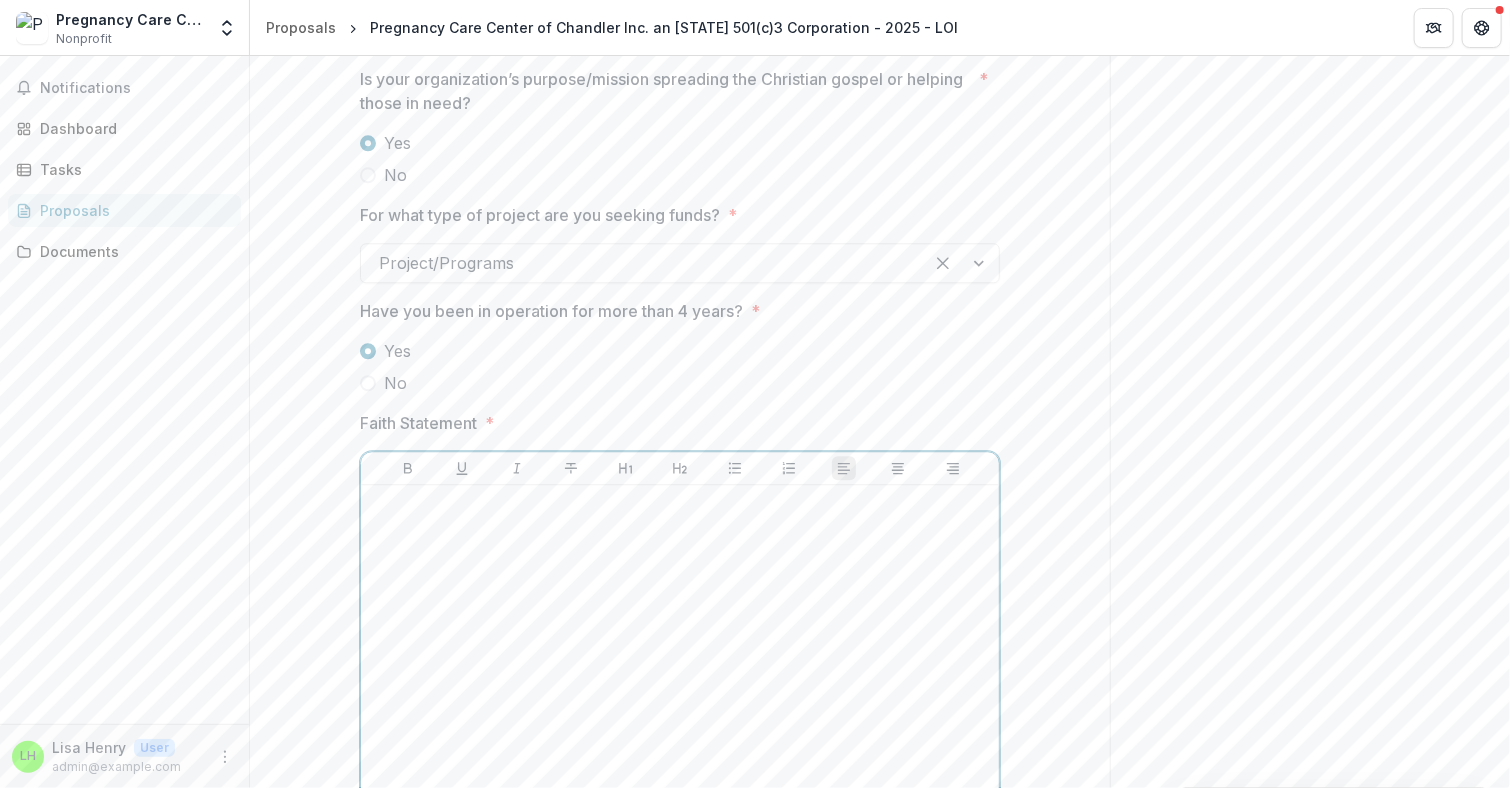 click at bounding box center [680, 643] 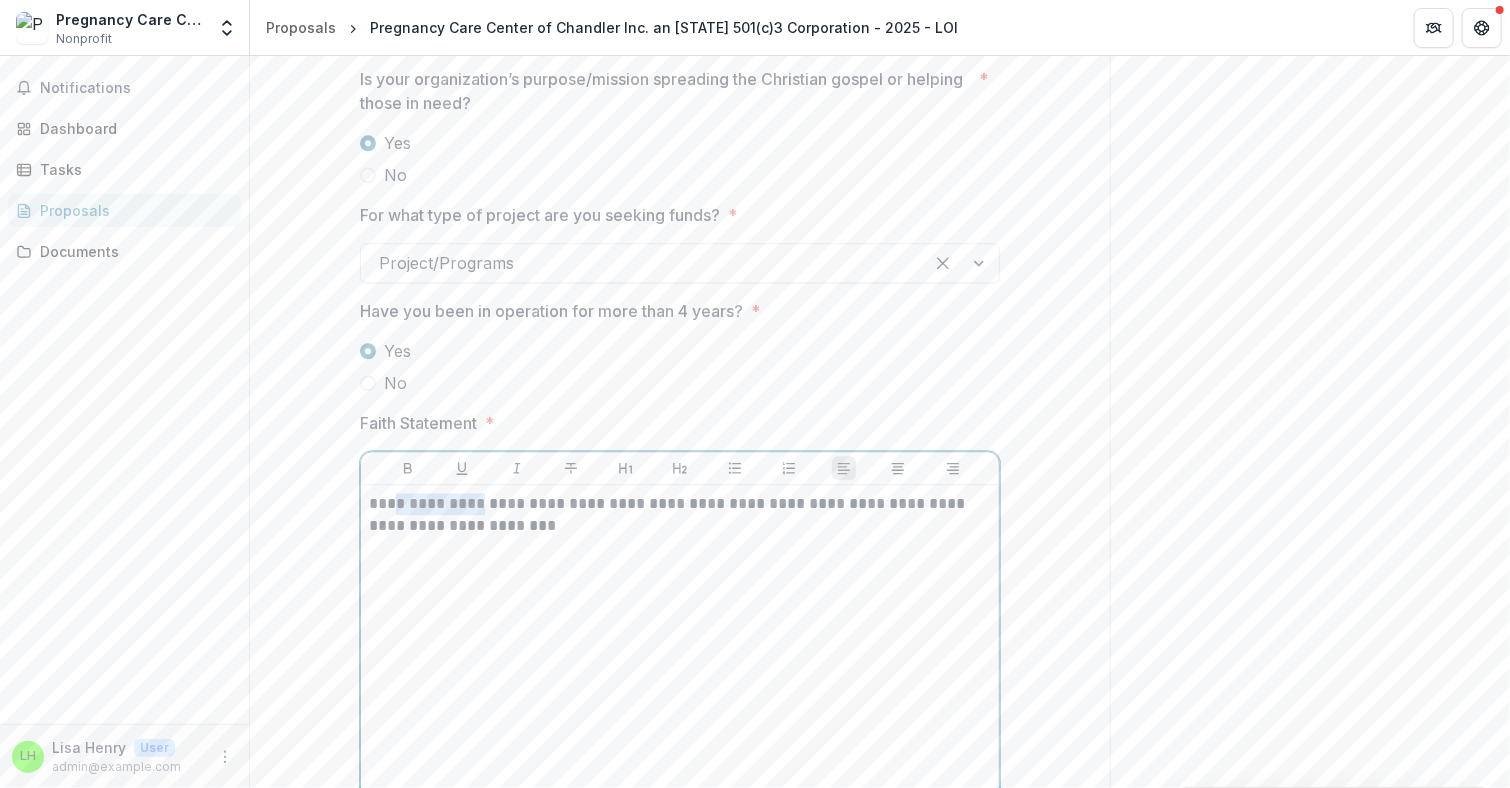 click on "**********" at bounding box center (680, 515) 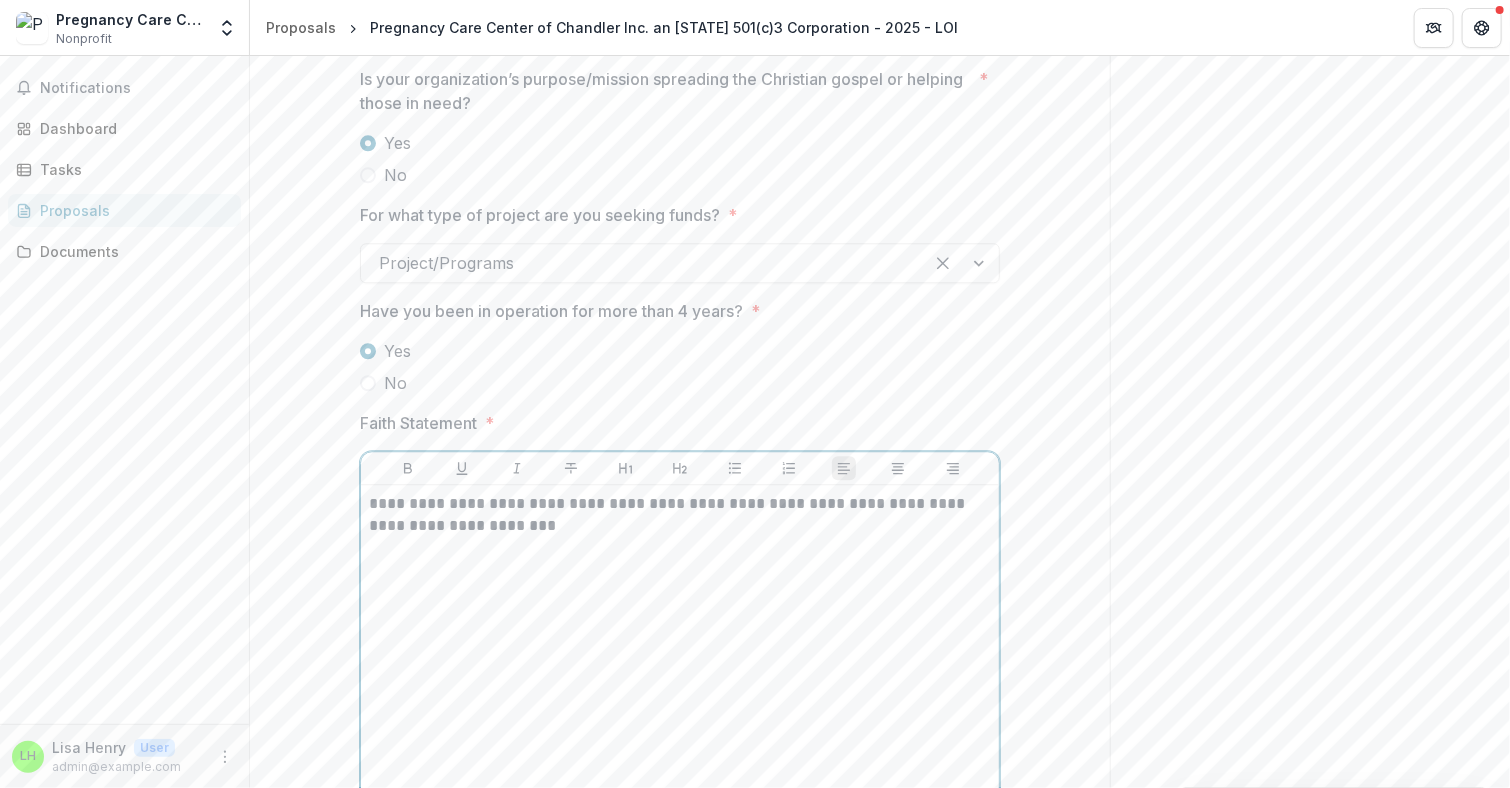 click on "**********" at bounding box center (680, 643) 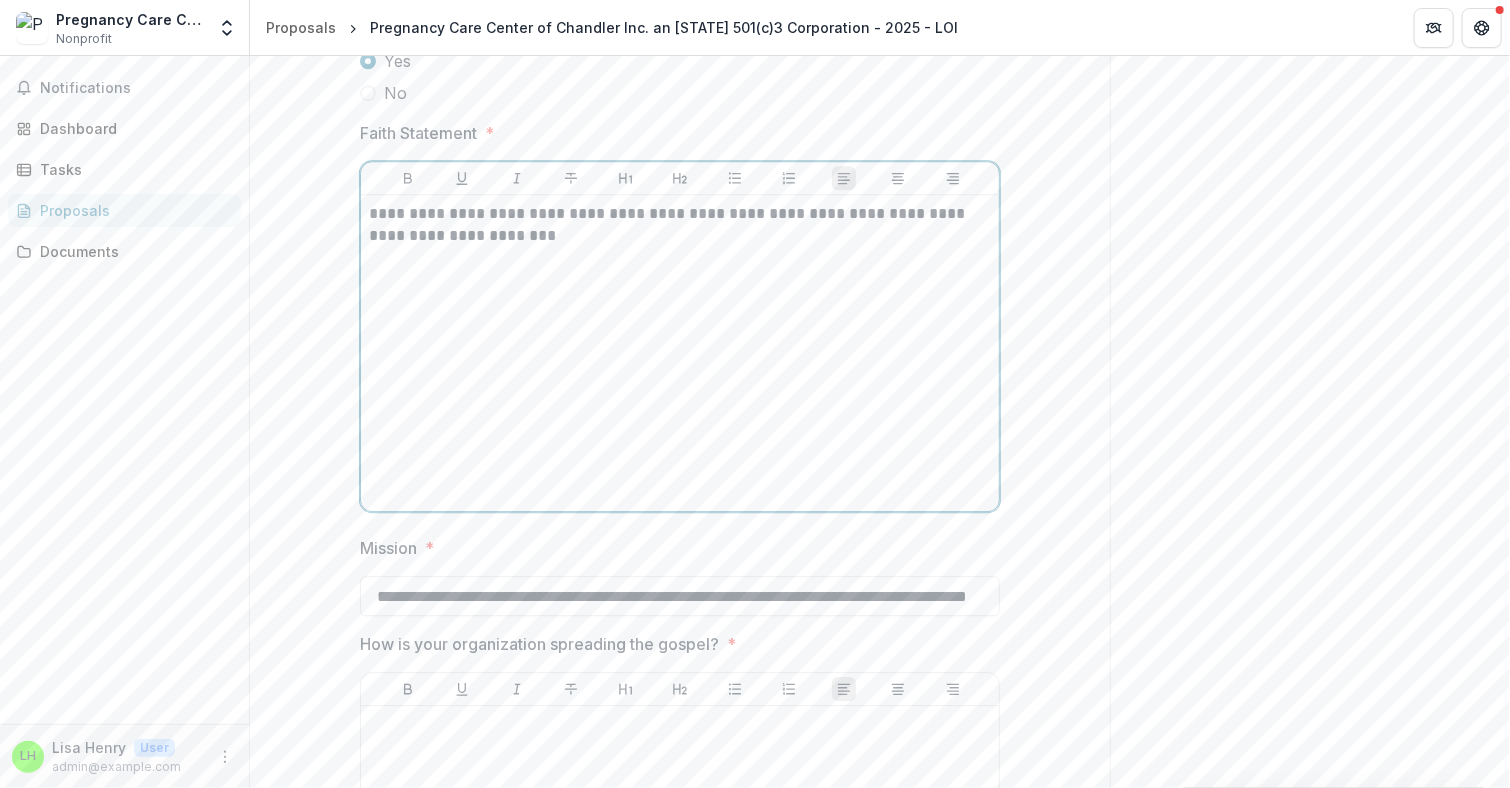 scroll, scrollTop: 2745, scrollLeft: 0, axis: vertical 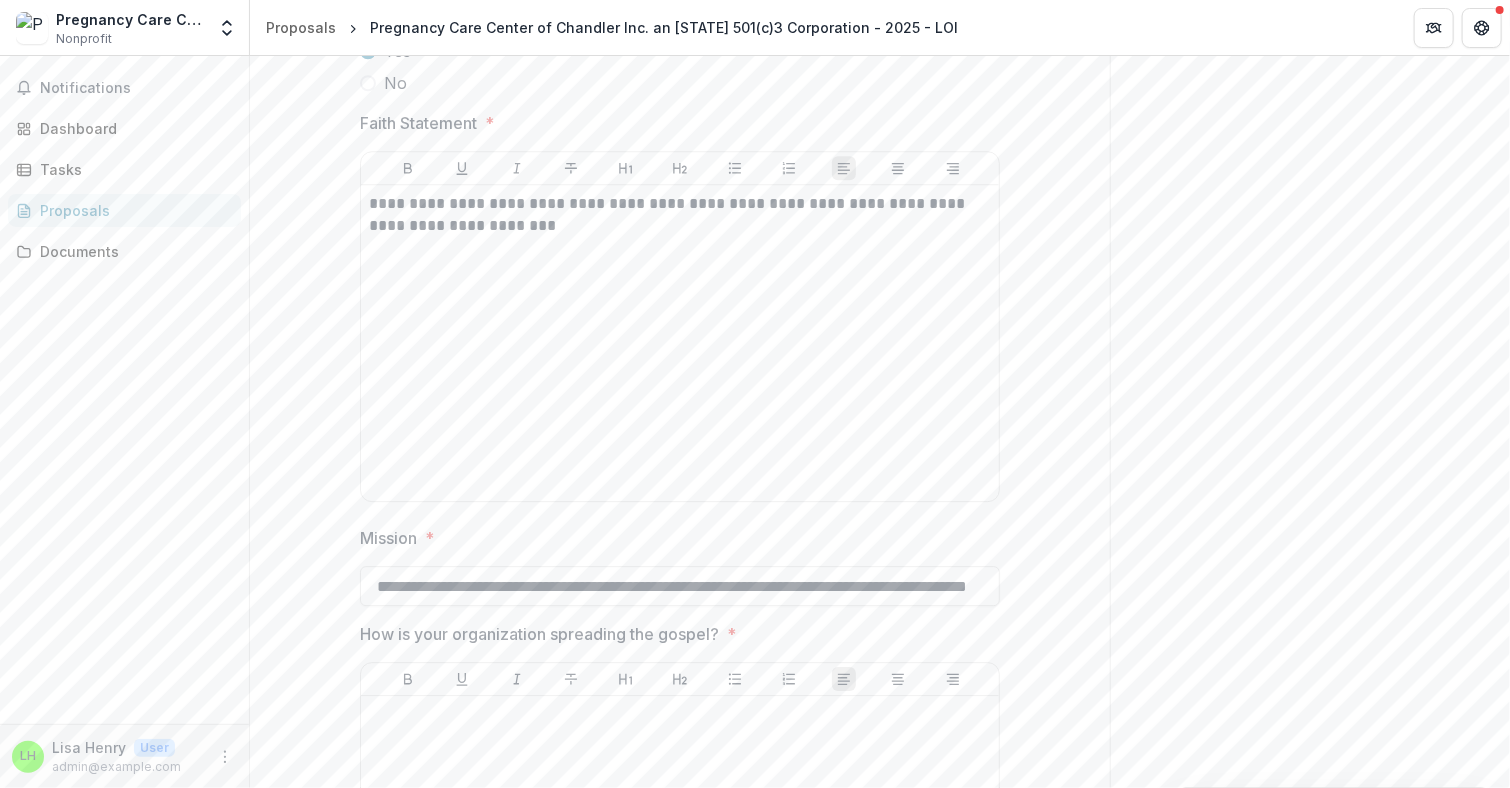 click on "Notifications Dashboard Tasks Proposals Documents" at bounding box center [124, 390] 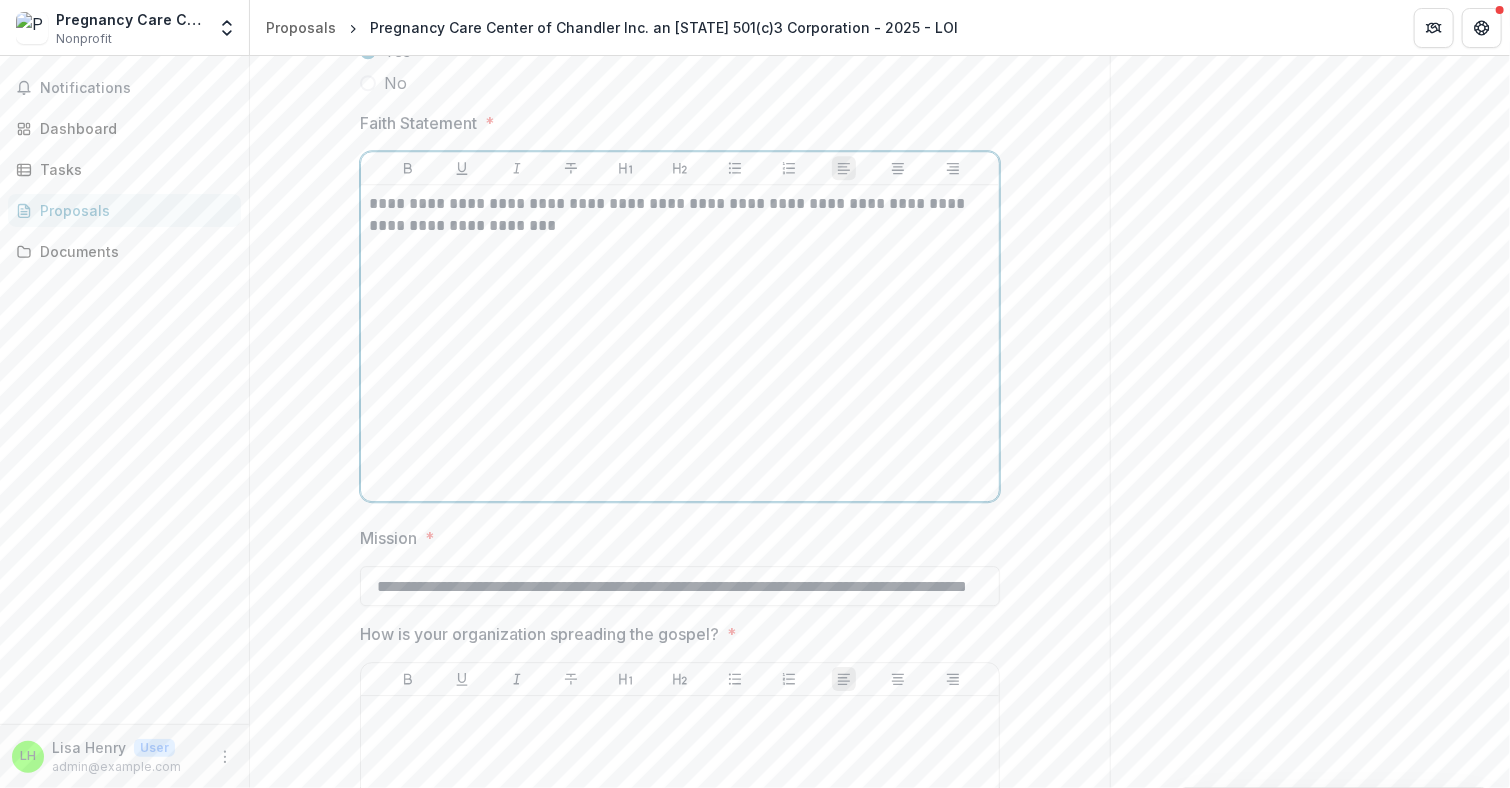 click on "**********" at bounding box center [680, 343] 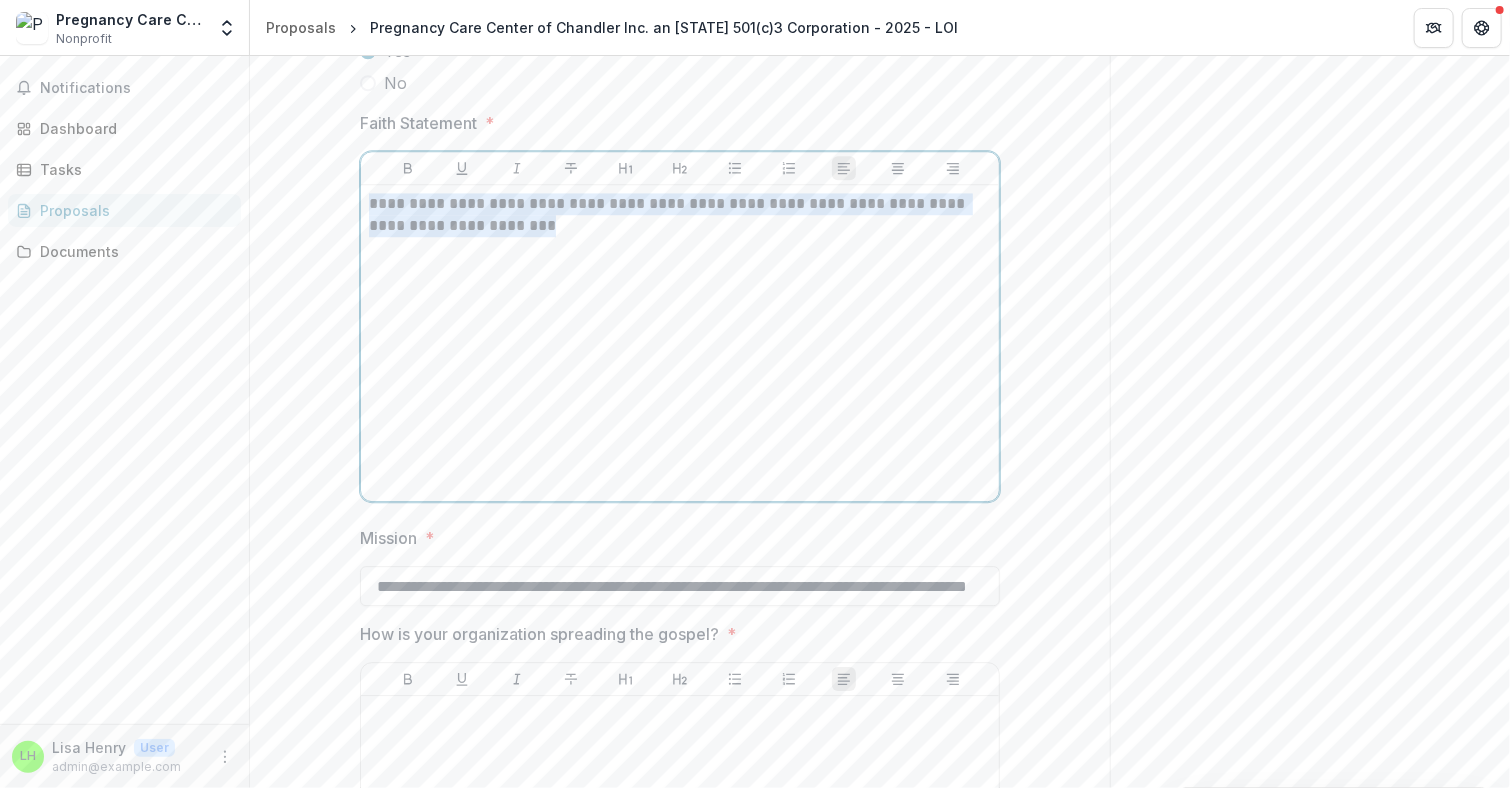 drag, startPoint x: 366, startPoint y: 170, endPoint x: 548, endPoint y: 207, distance: 185.72292 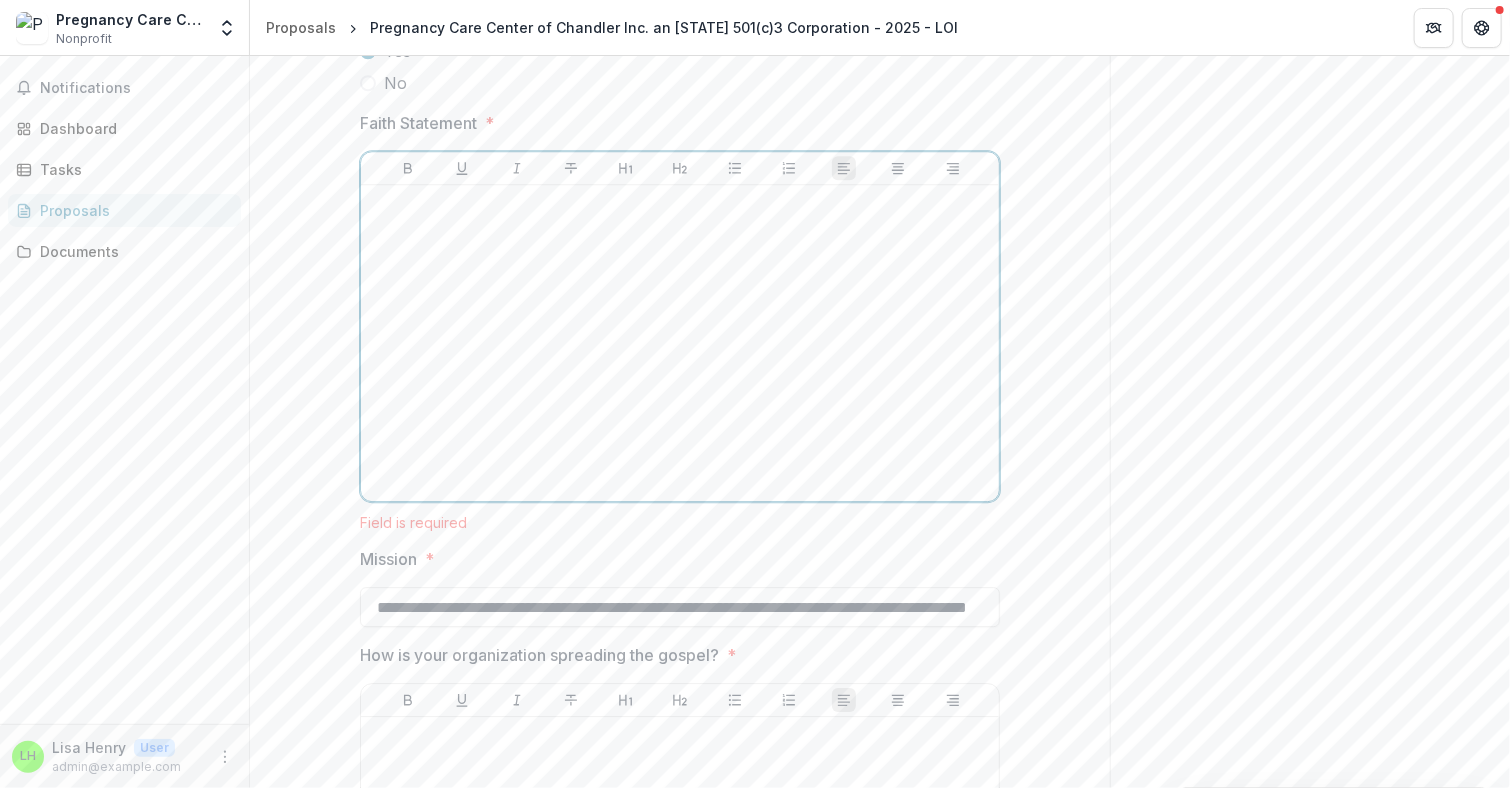 click at bounding box center (680, 343) 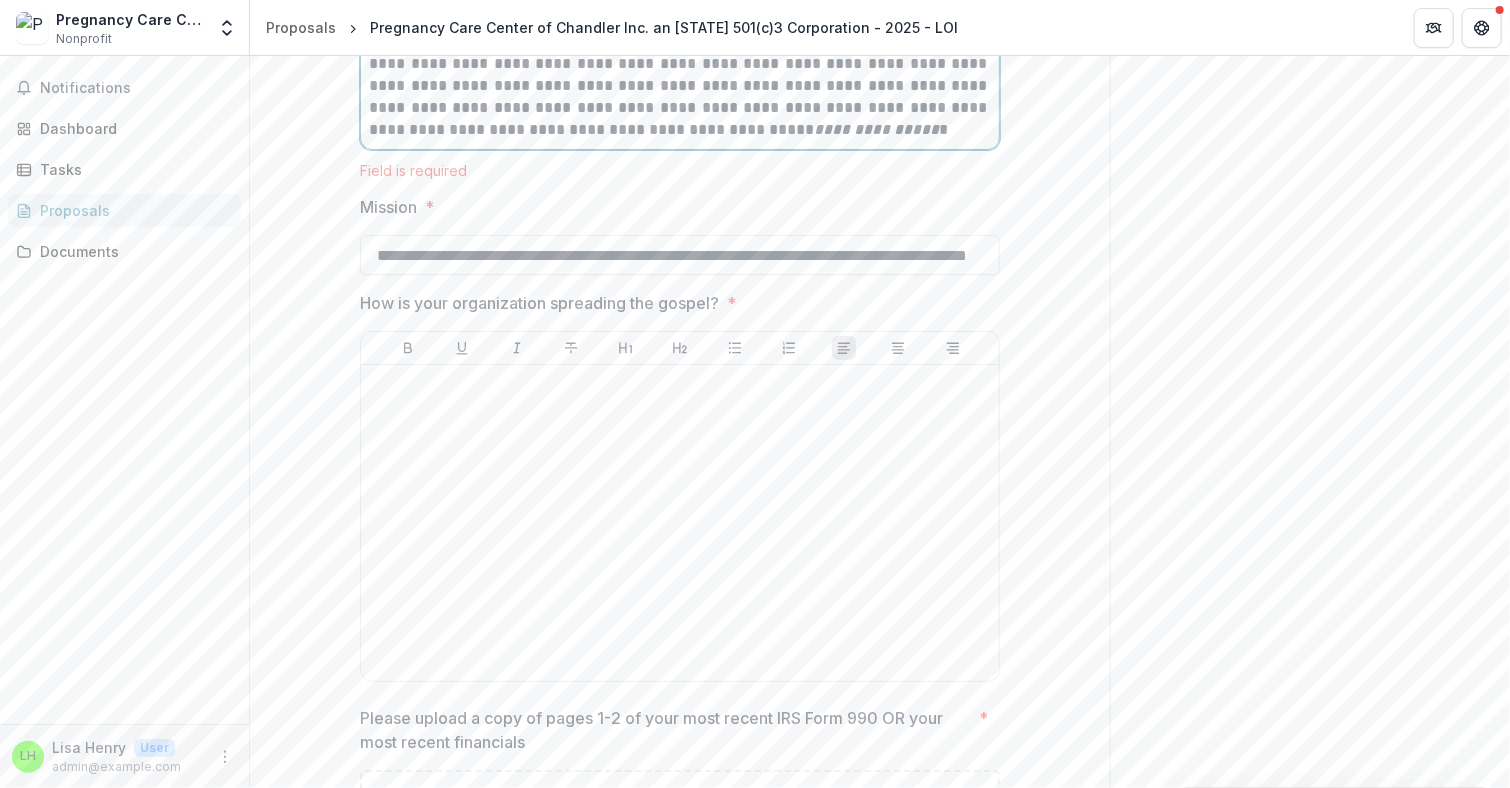 scroll, scrollTop: 3949, scrollLeft: 0, axis: vertical 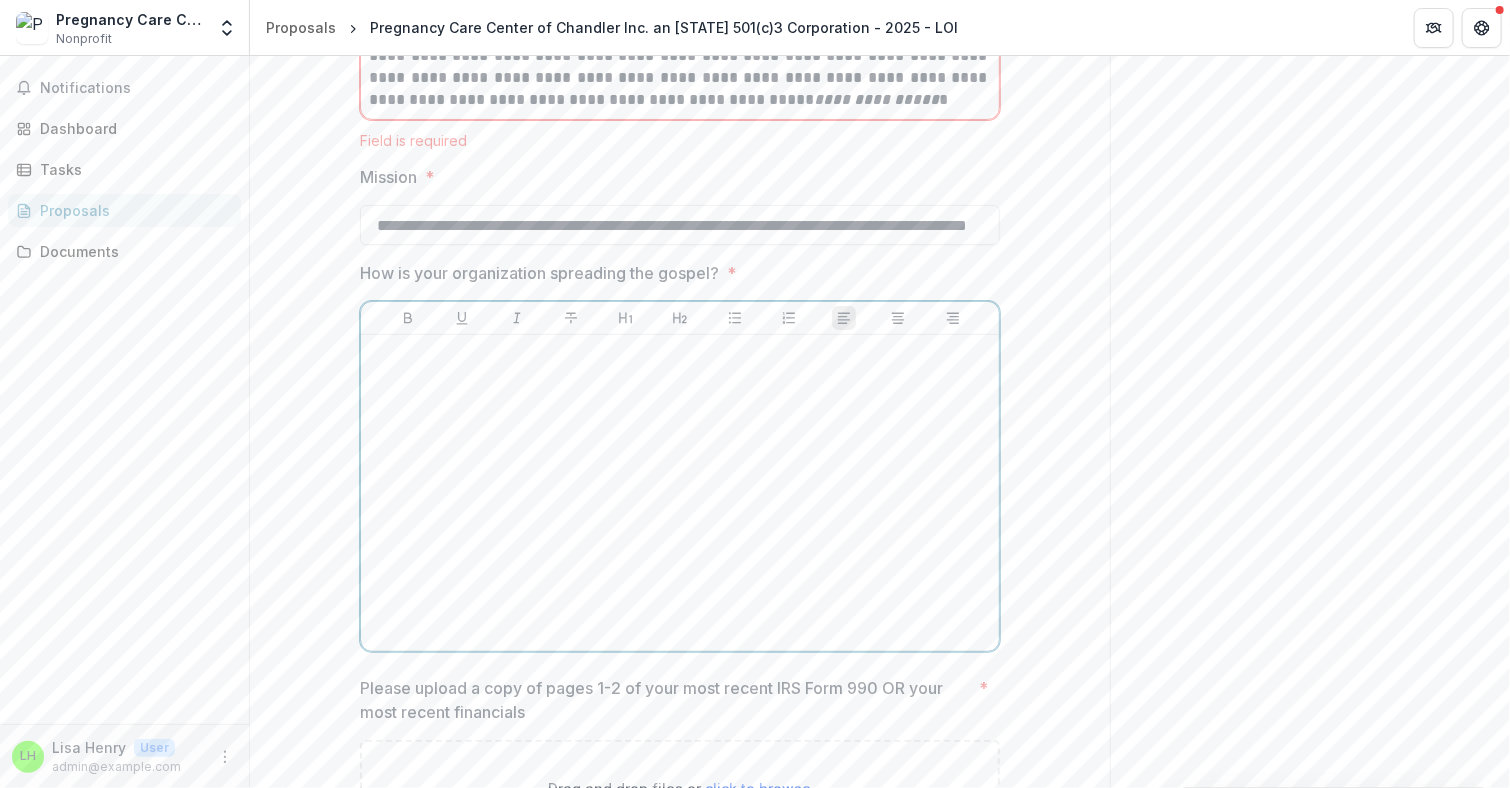 click at bounding box center [680, 493] 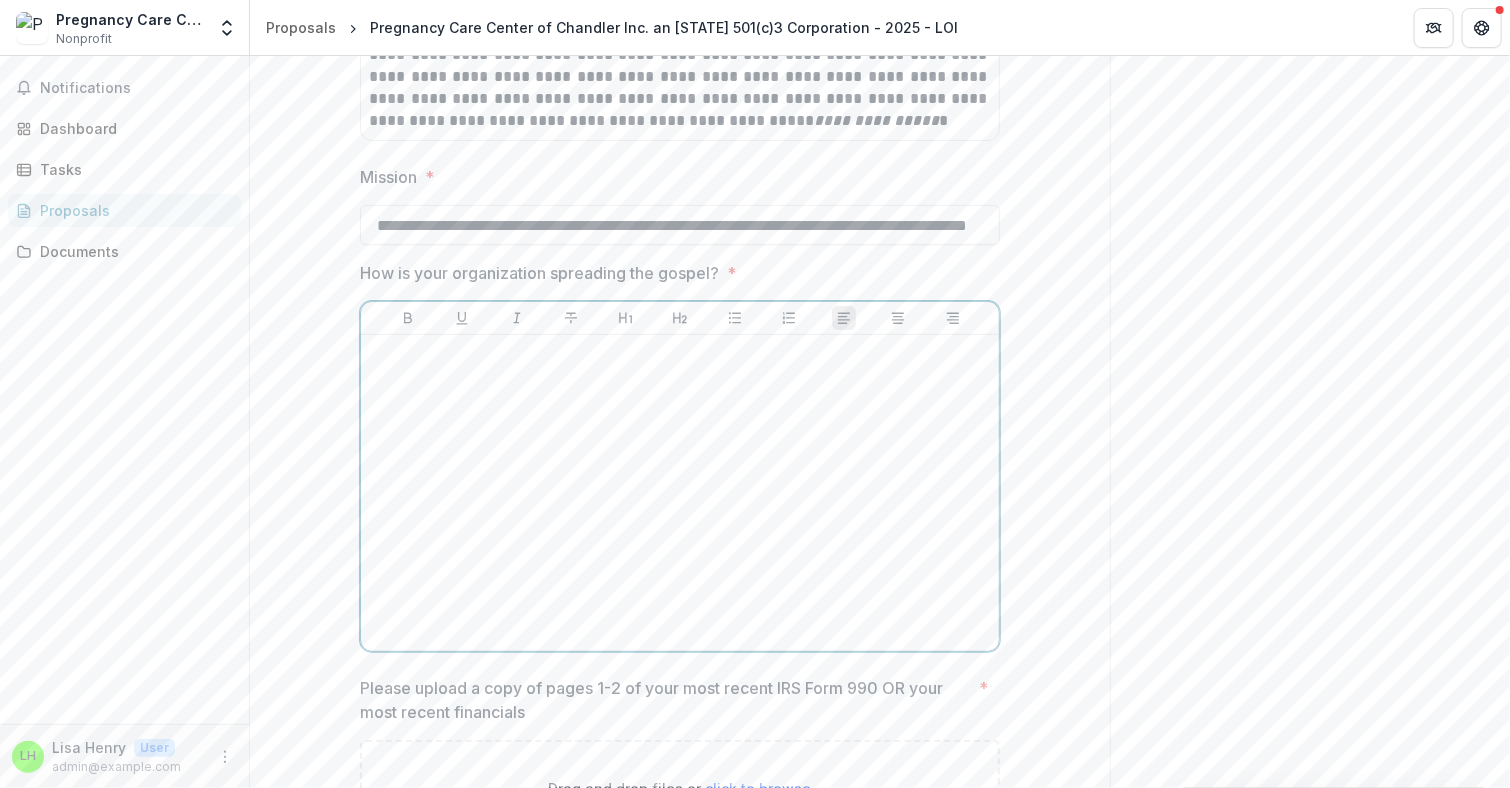 type 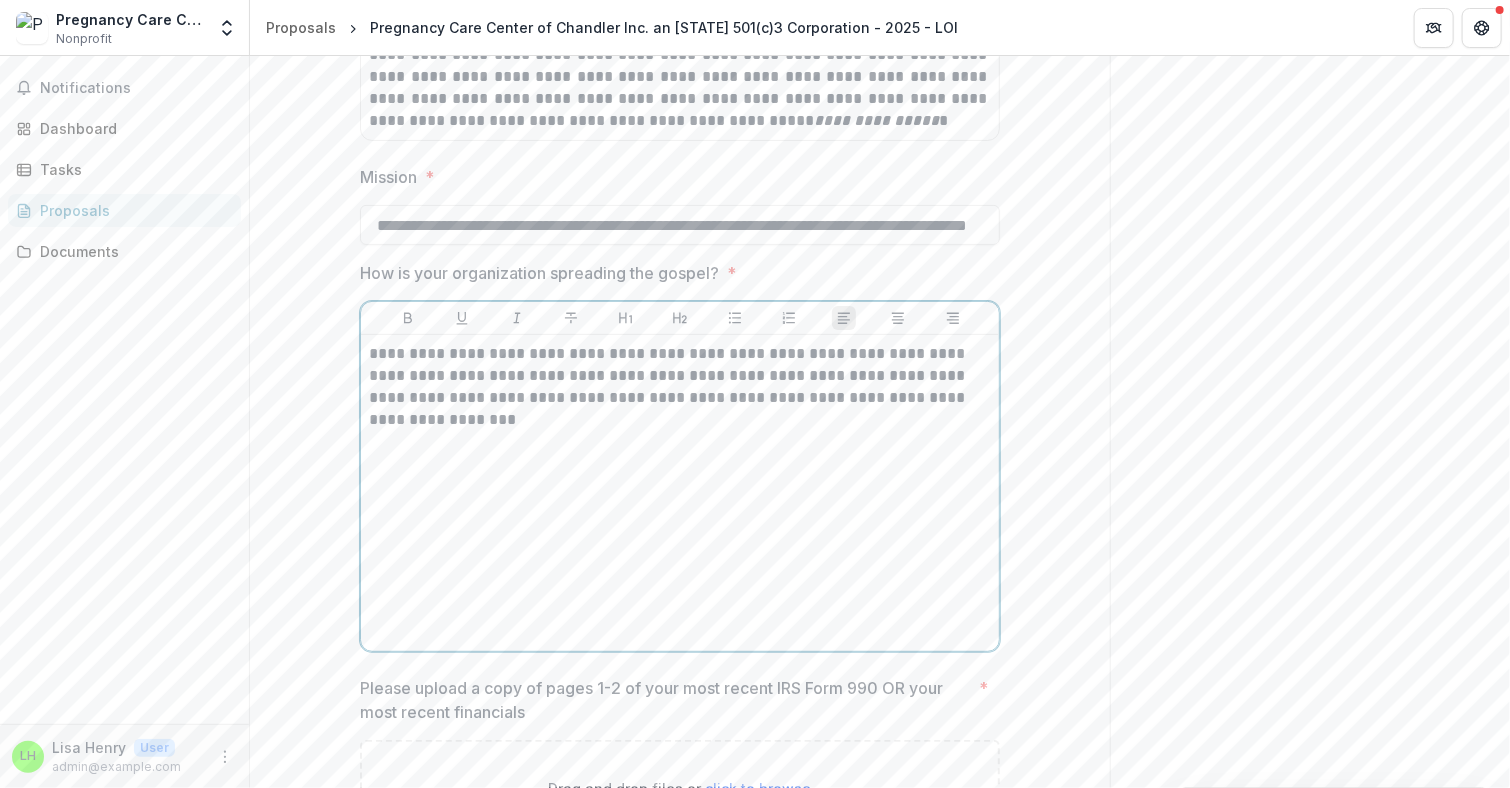 click on "**********" at bounding box center (680, 387) 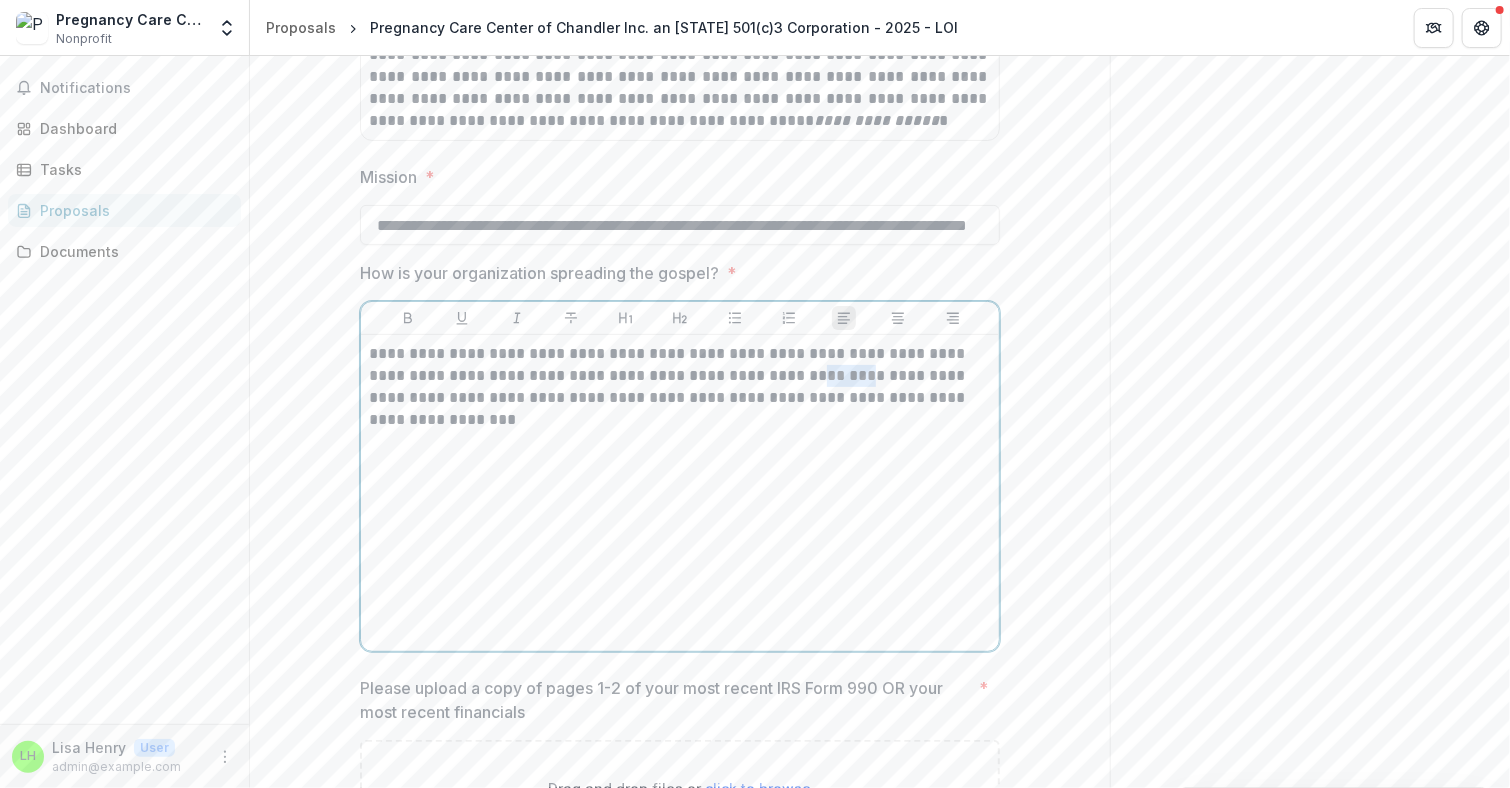 click on "**********" at bounding box center (680, 387) 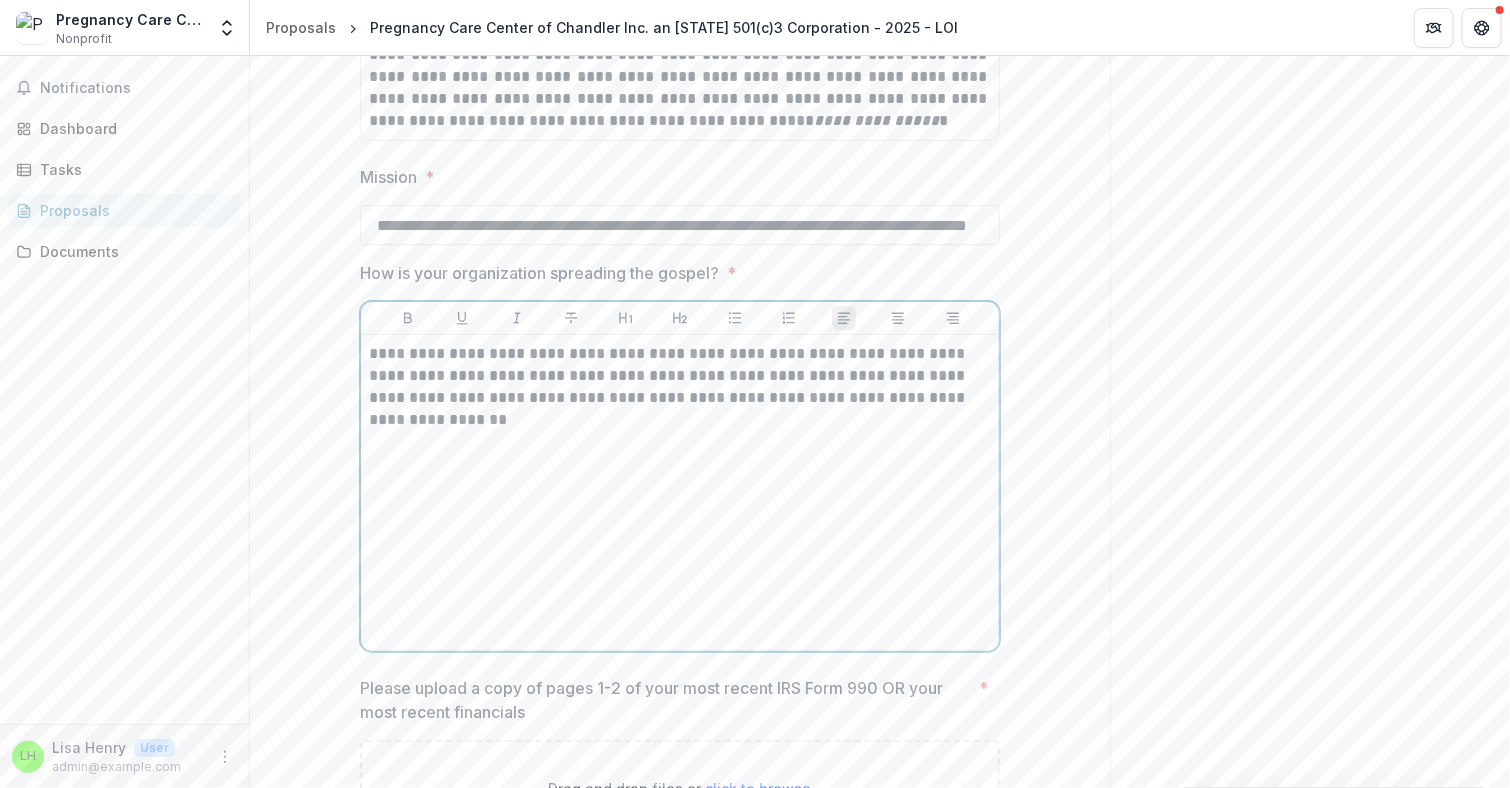 click on "**********" at bounding box center [680, 387] 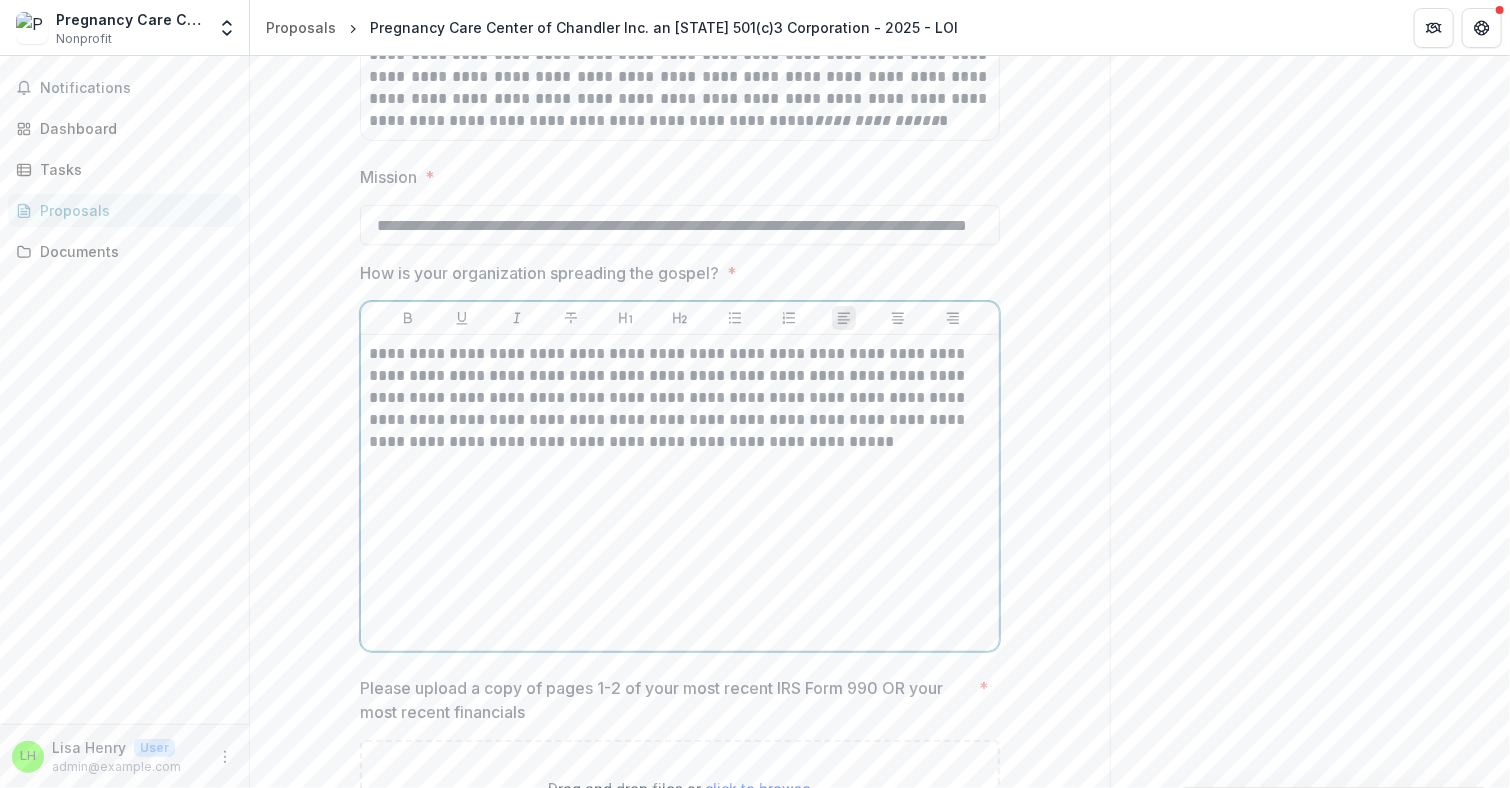 click on "**********" at bounding box center [680, 398] 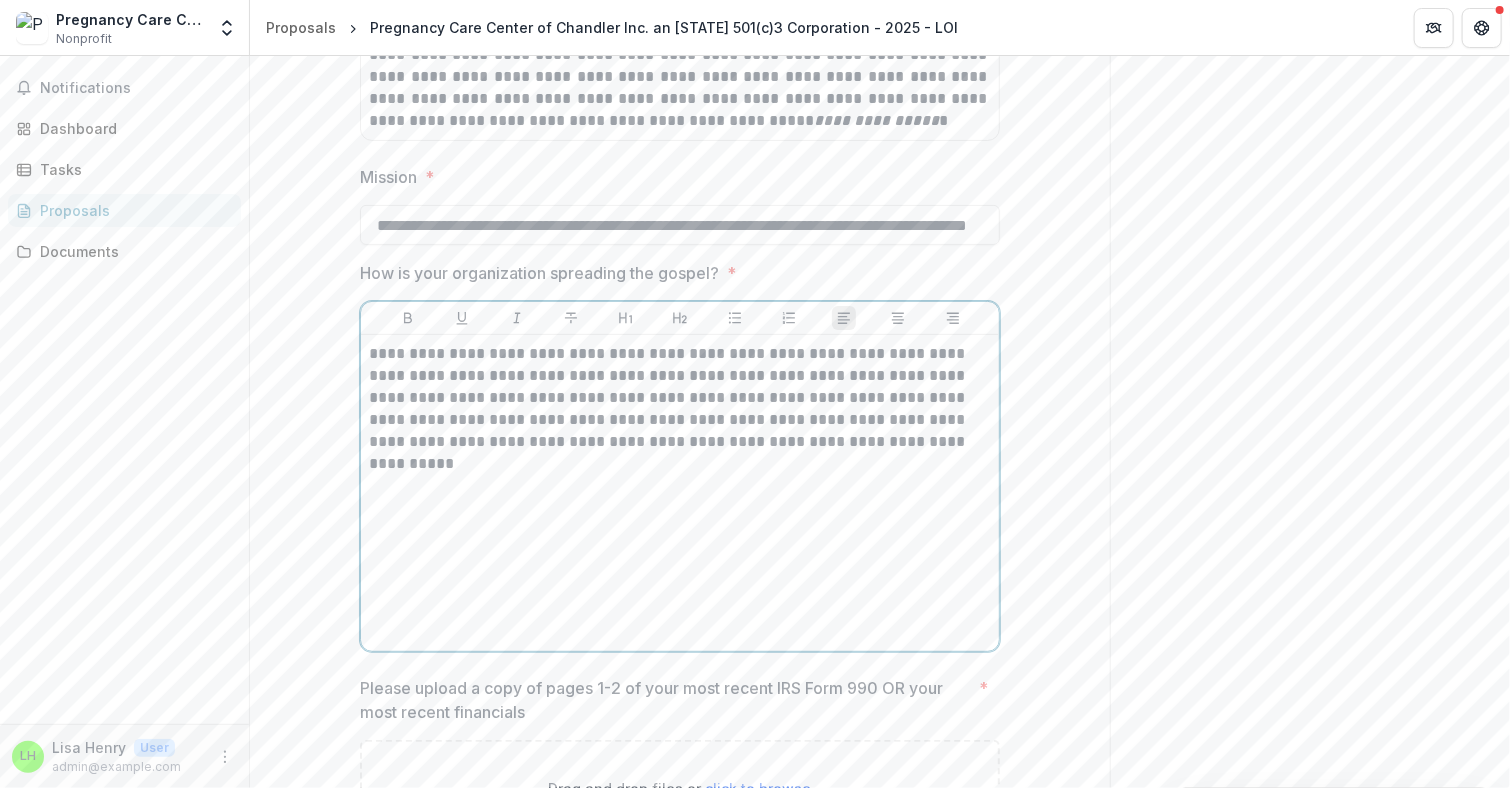 click on "**********" at bounding box center [680, 398] 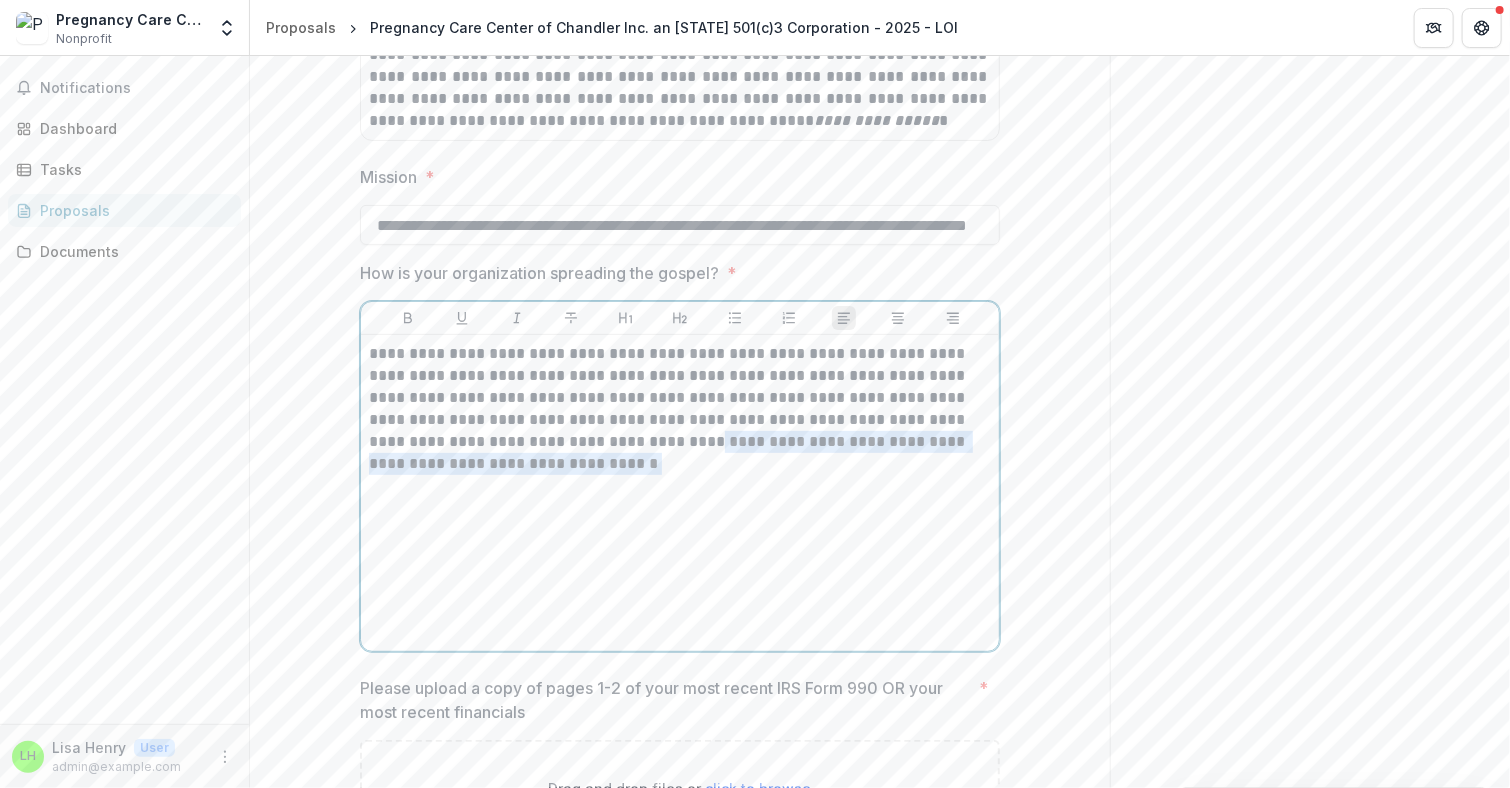 drag, startPoint x: 598, startPoint y: 414, endPoint x: 601, endPoint y: 427, distance: 13.341664 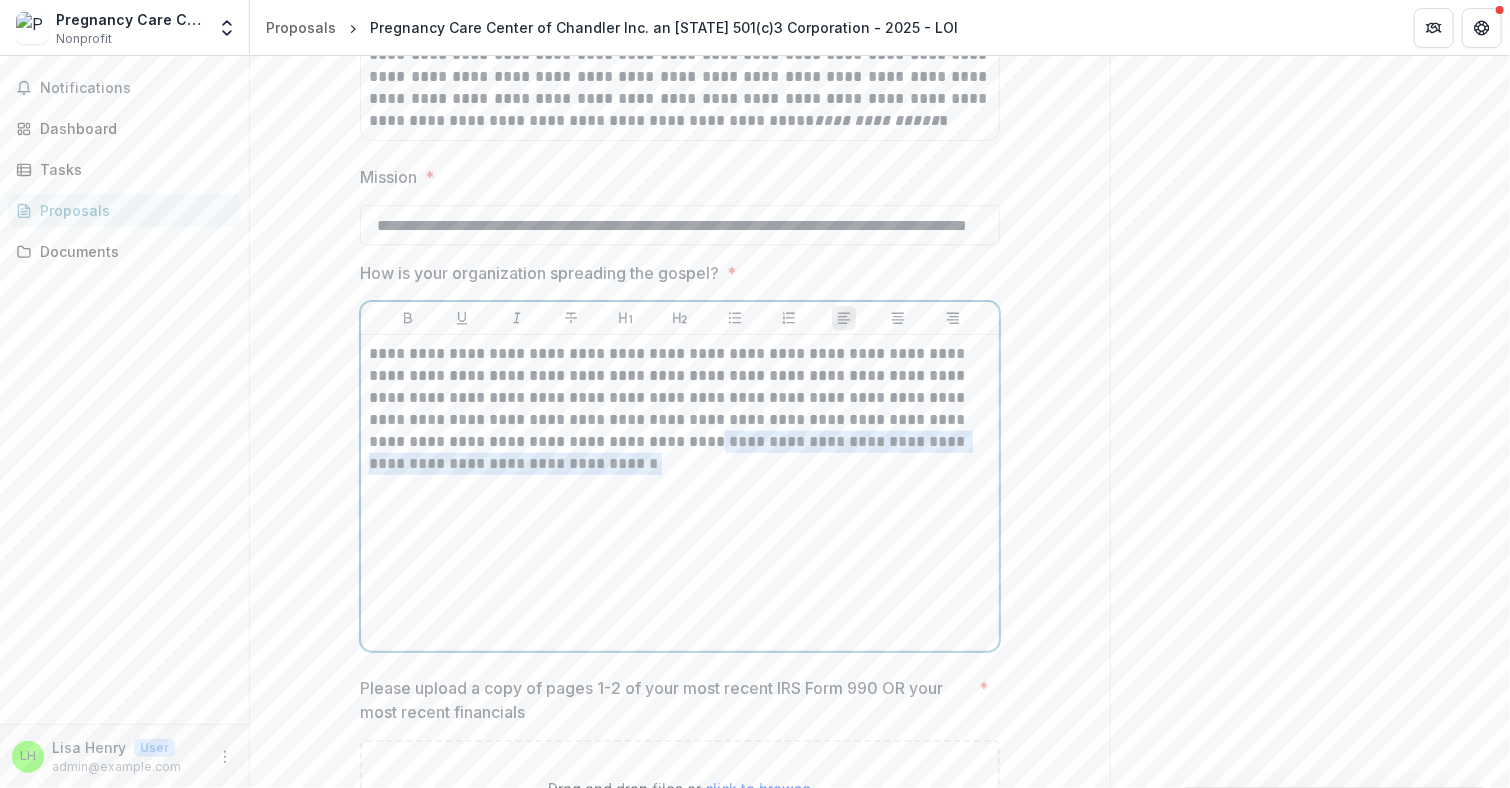 click on "**********" at bounding box center (680, 409) 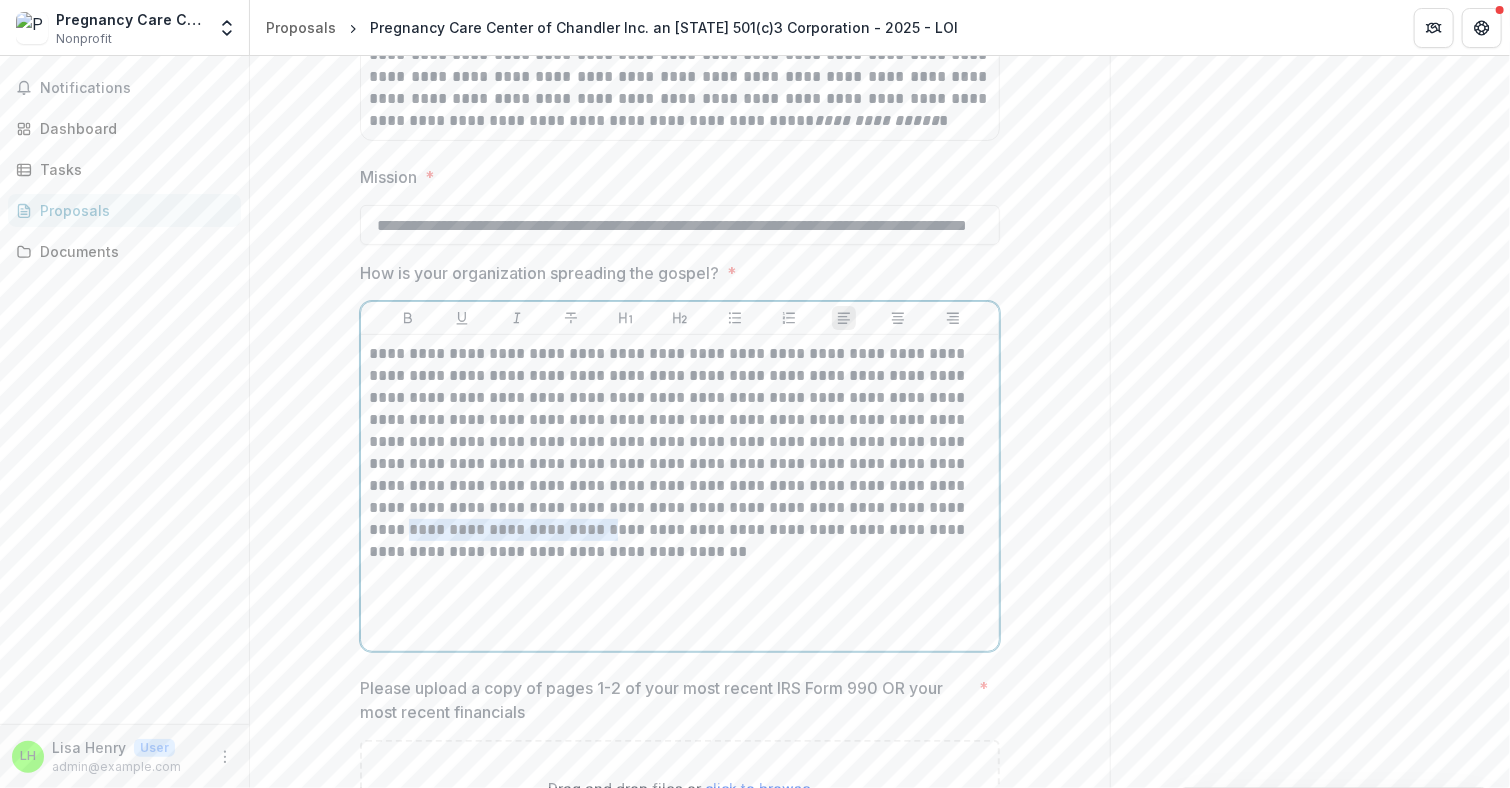 drag, startPoint x: 685, startPoint y: 481, endPoint x: 887, endPoint y: 472, distance: 202.2004 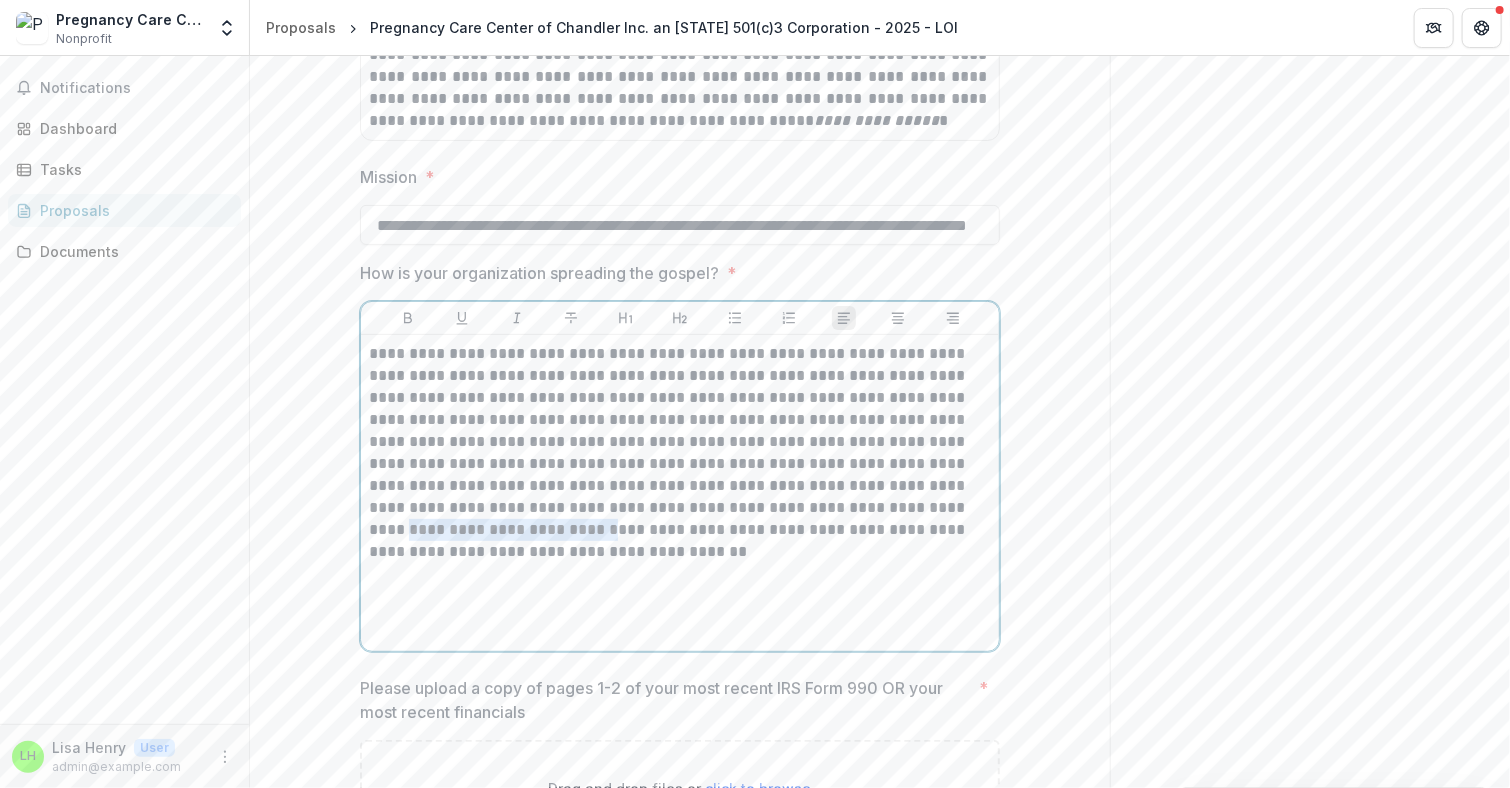 click on "**********" at bounding box center [680, 442] 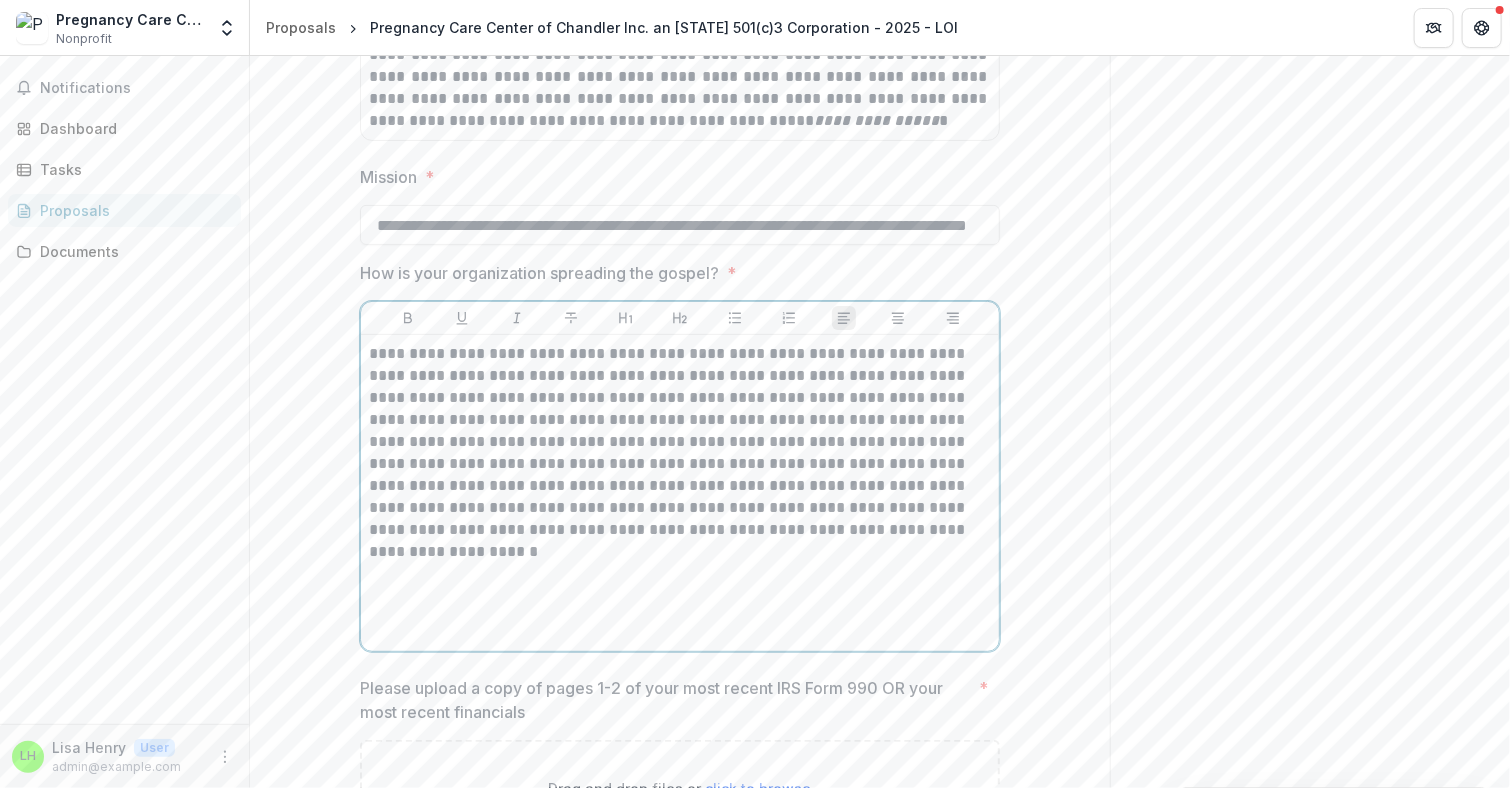 drag, startPoint x: 760, startPoint y: 501, endPoint x: 782, endPoint y: 505, distance: 22.36068 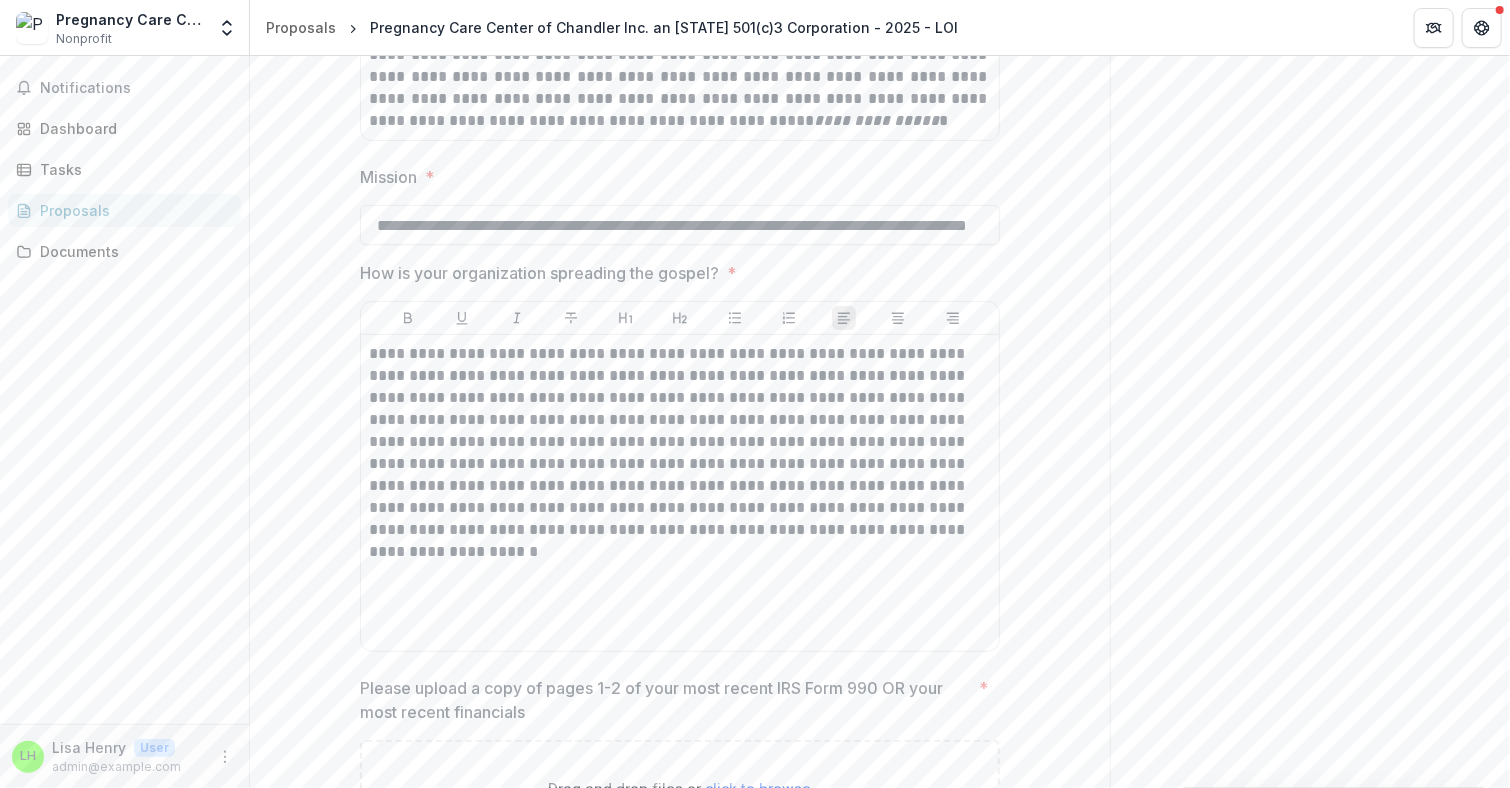 drag, startPoint x: 1348, startPoint y: 145, endPoint x: 1337, endPoint y: 152, distance: 13.038404 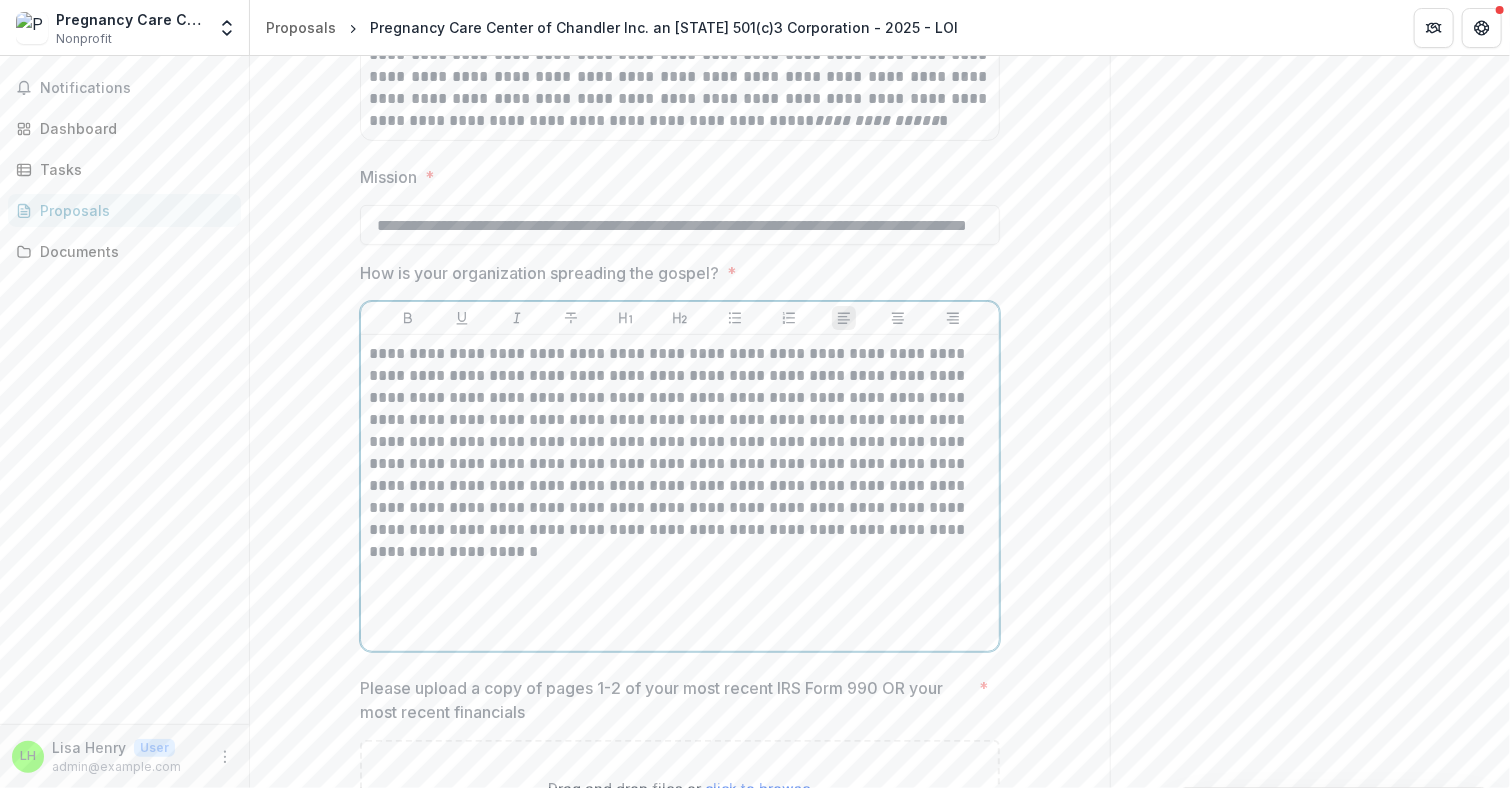 click on "**********" at bounding box center (680, 442) 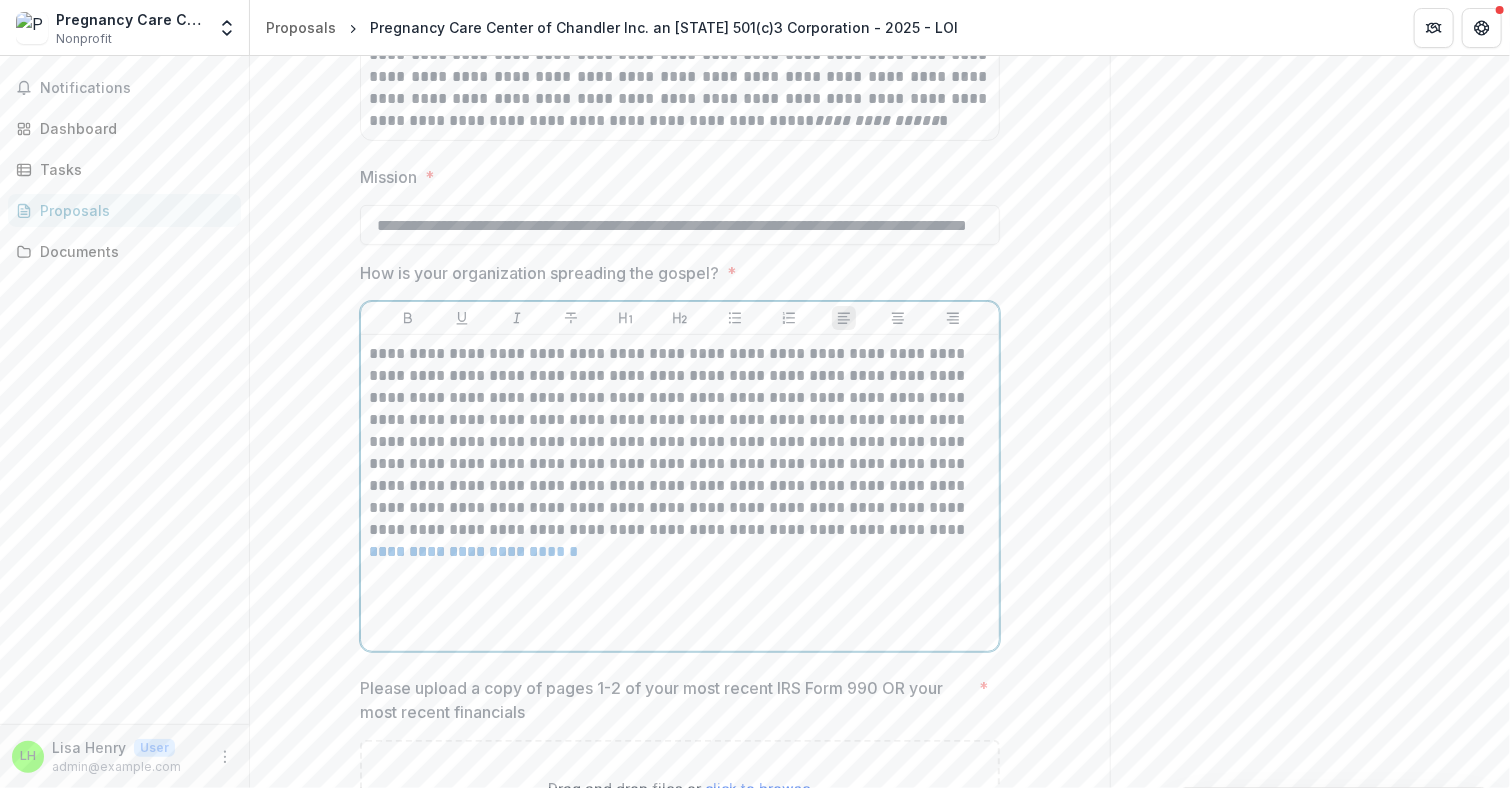click on "**********" at bounding box center [680, 493] 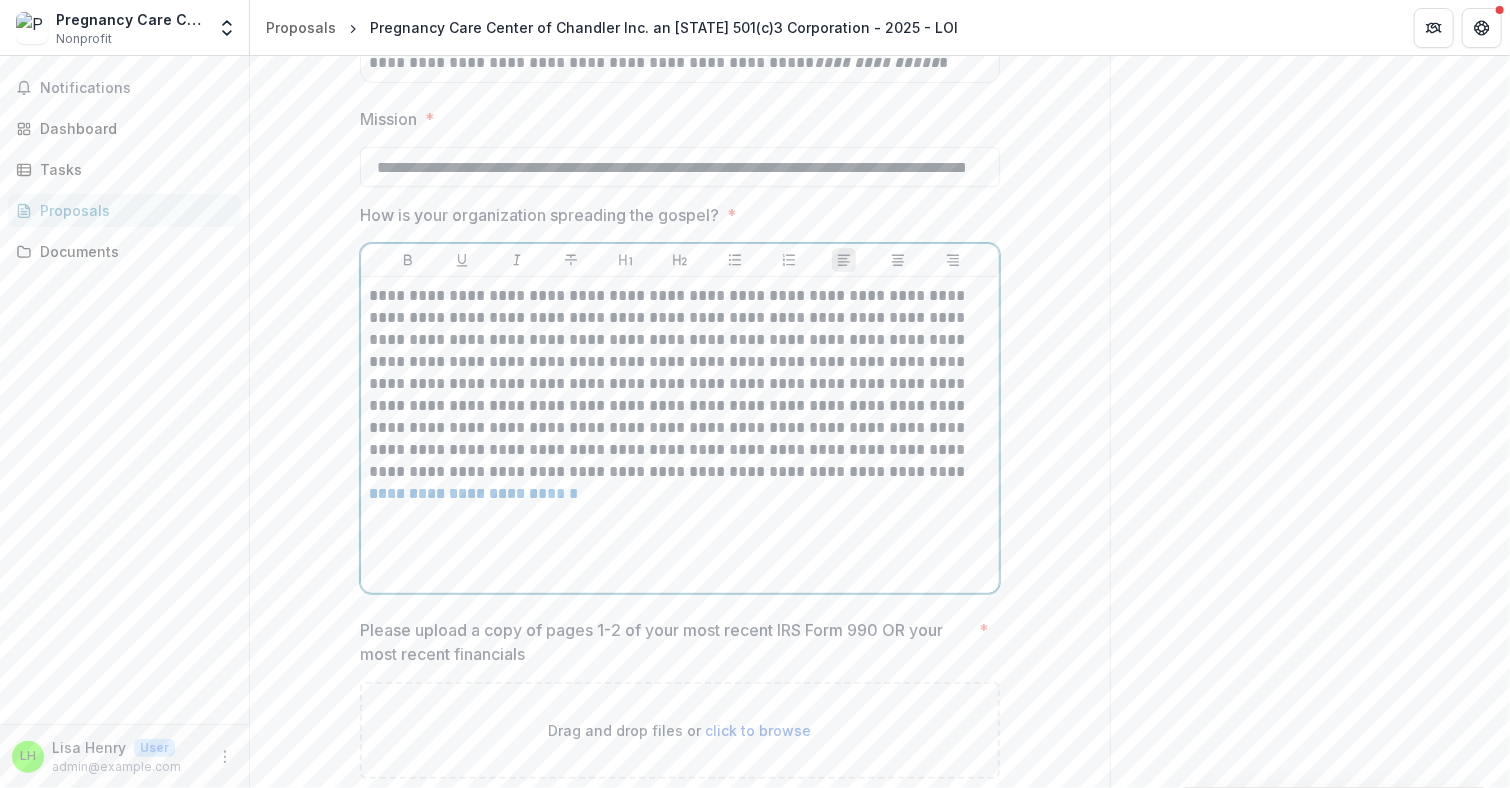 scroll, scrollTop: 4038, scrollLeft: 0, axis: vertical 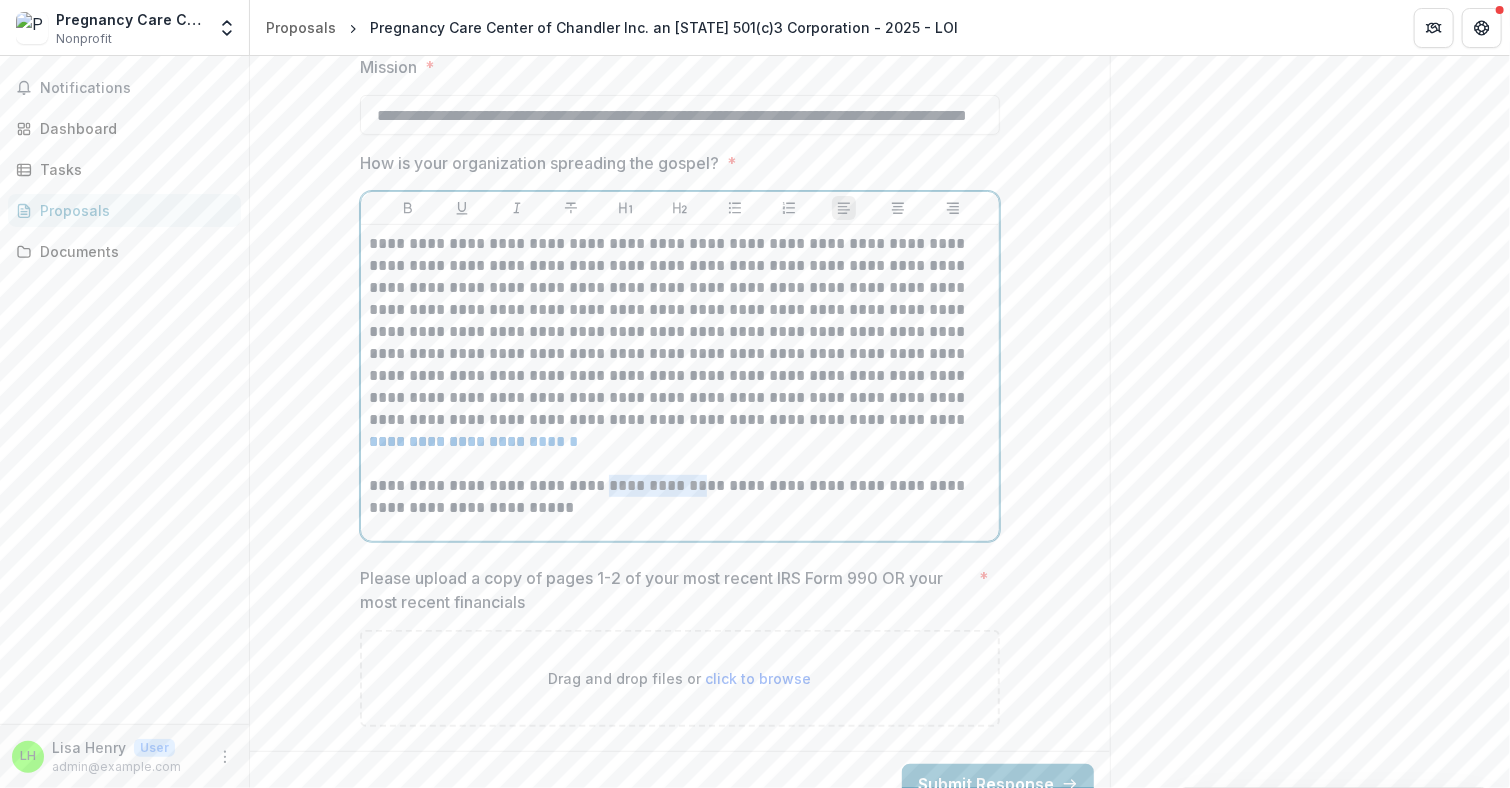 click on "**********" at bounding box center [680, 497] 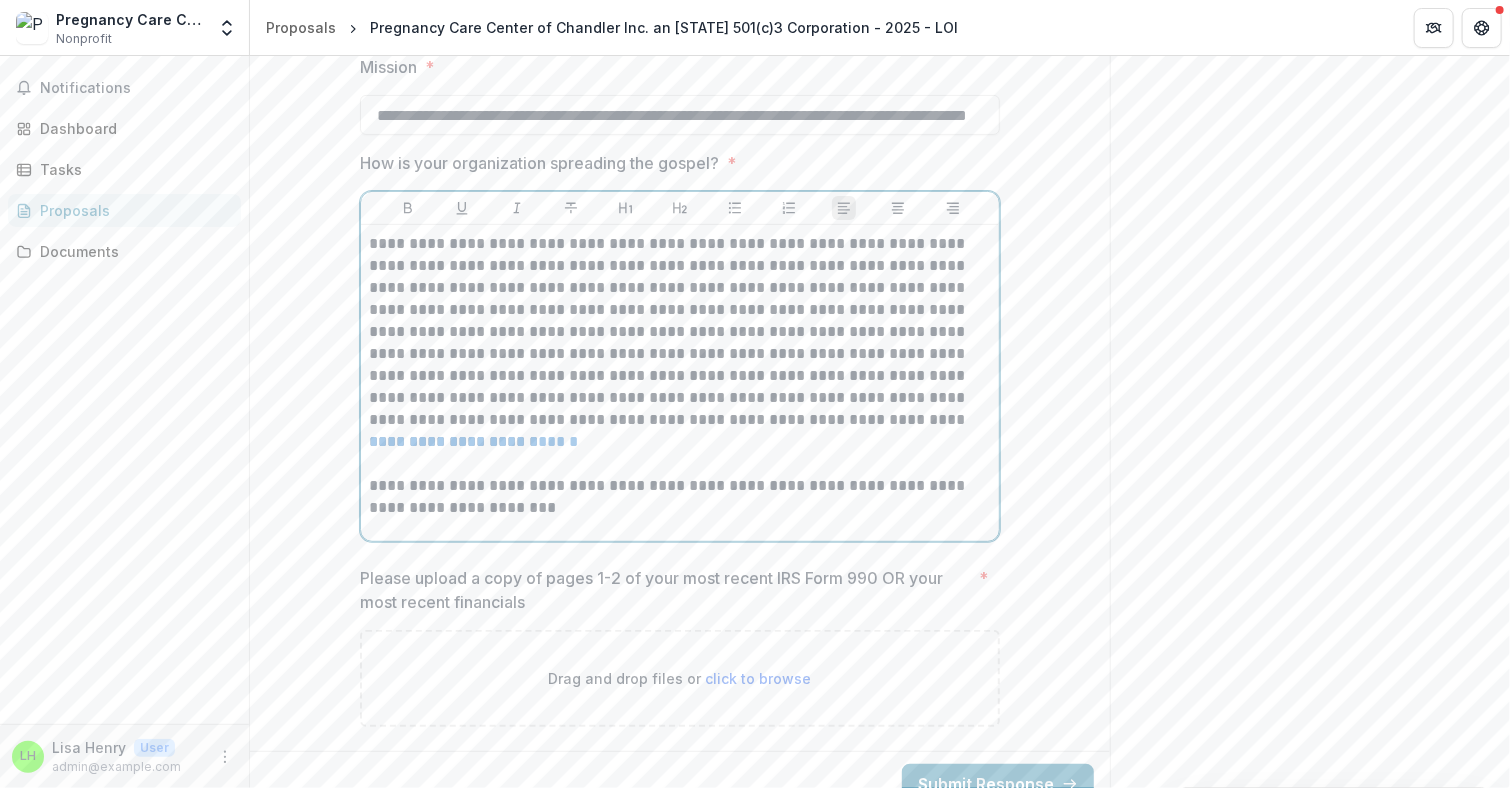 click on "**********" at bounding box center (680, 497) 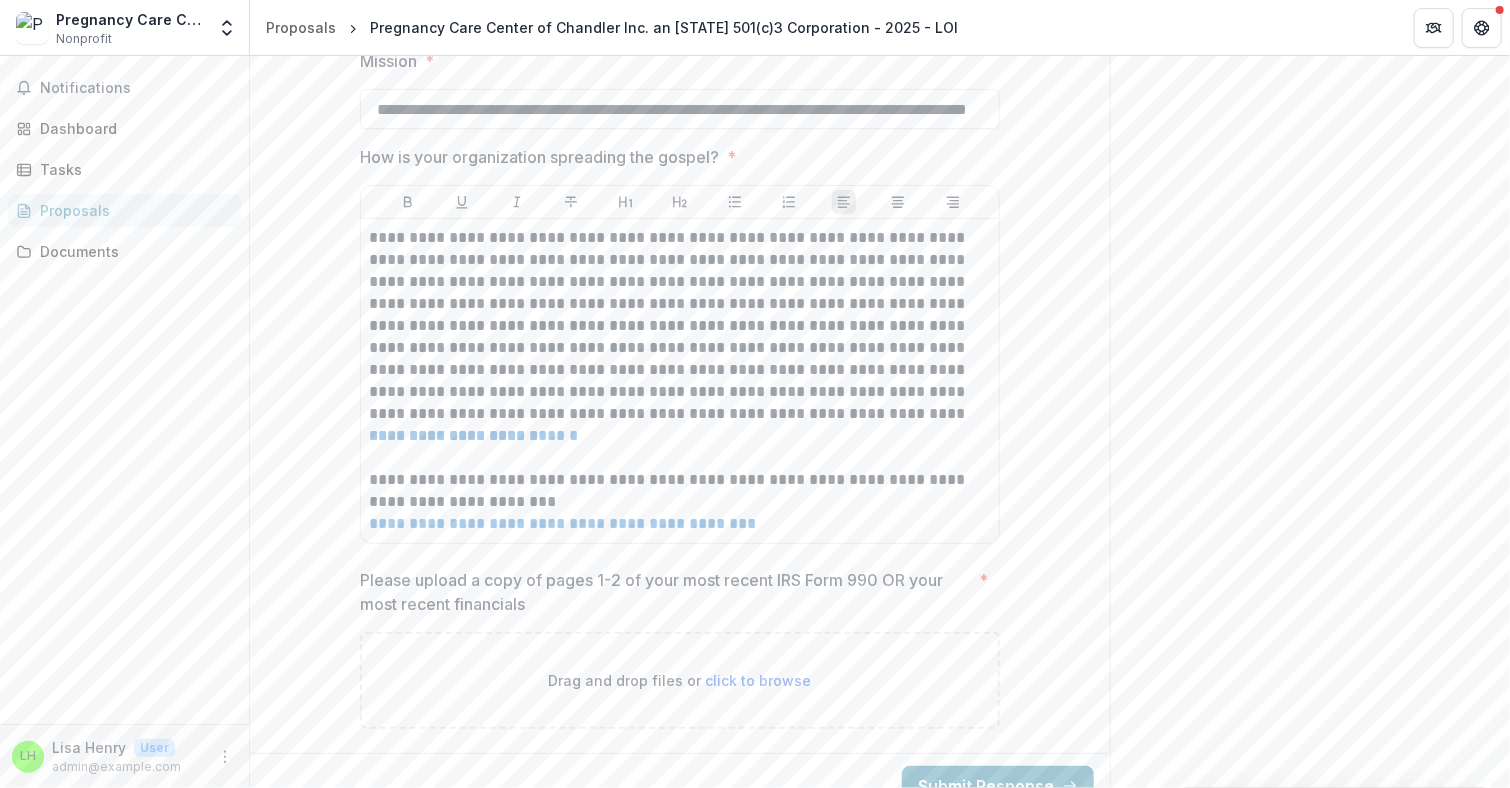 scroll, scrollTop: 4046, scrollLeft: 0, axis: vertical 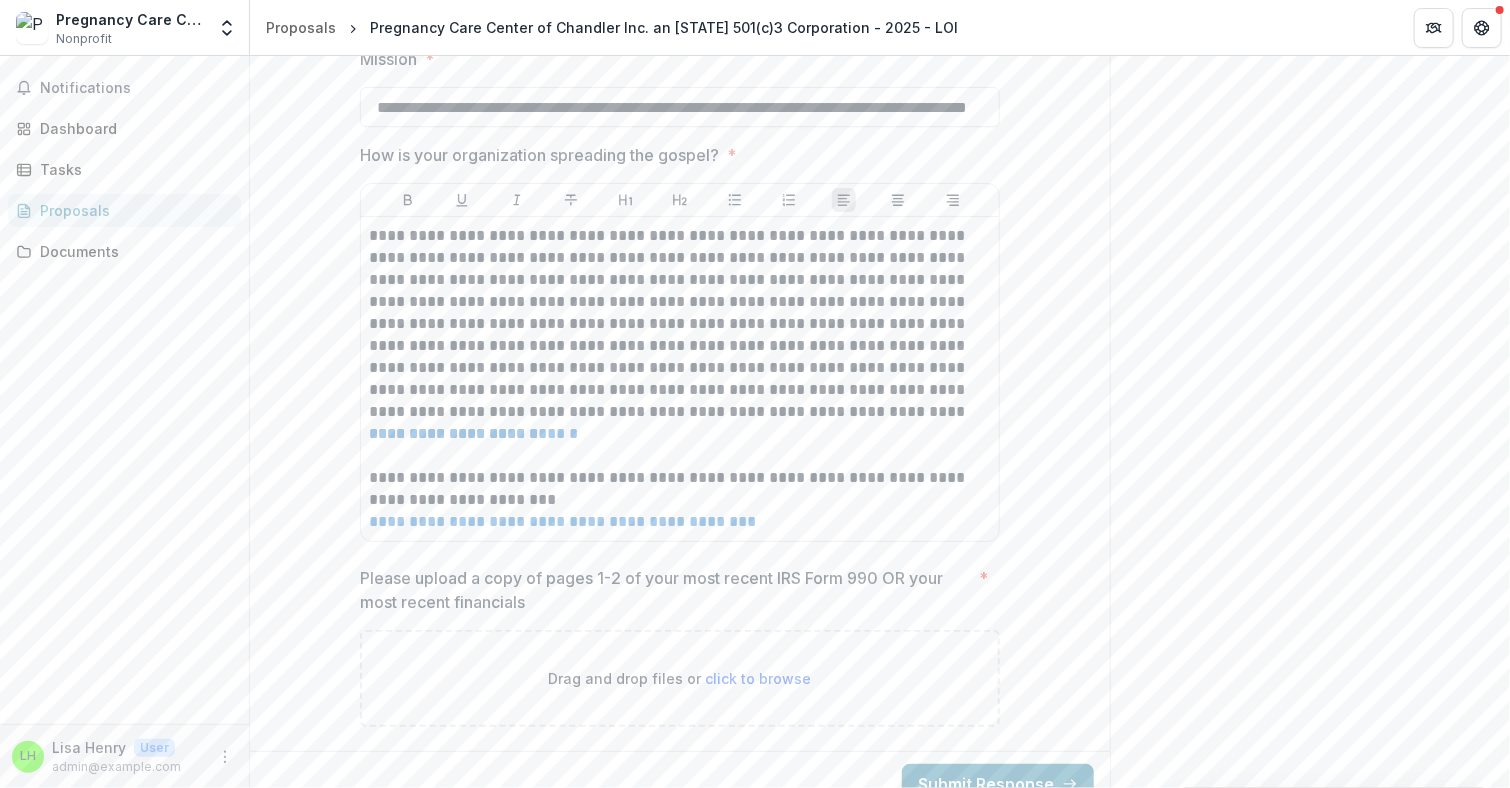 click on "click to browse" at bounding box center [759, 678] 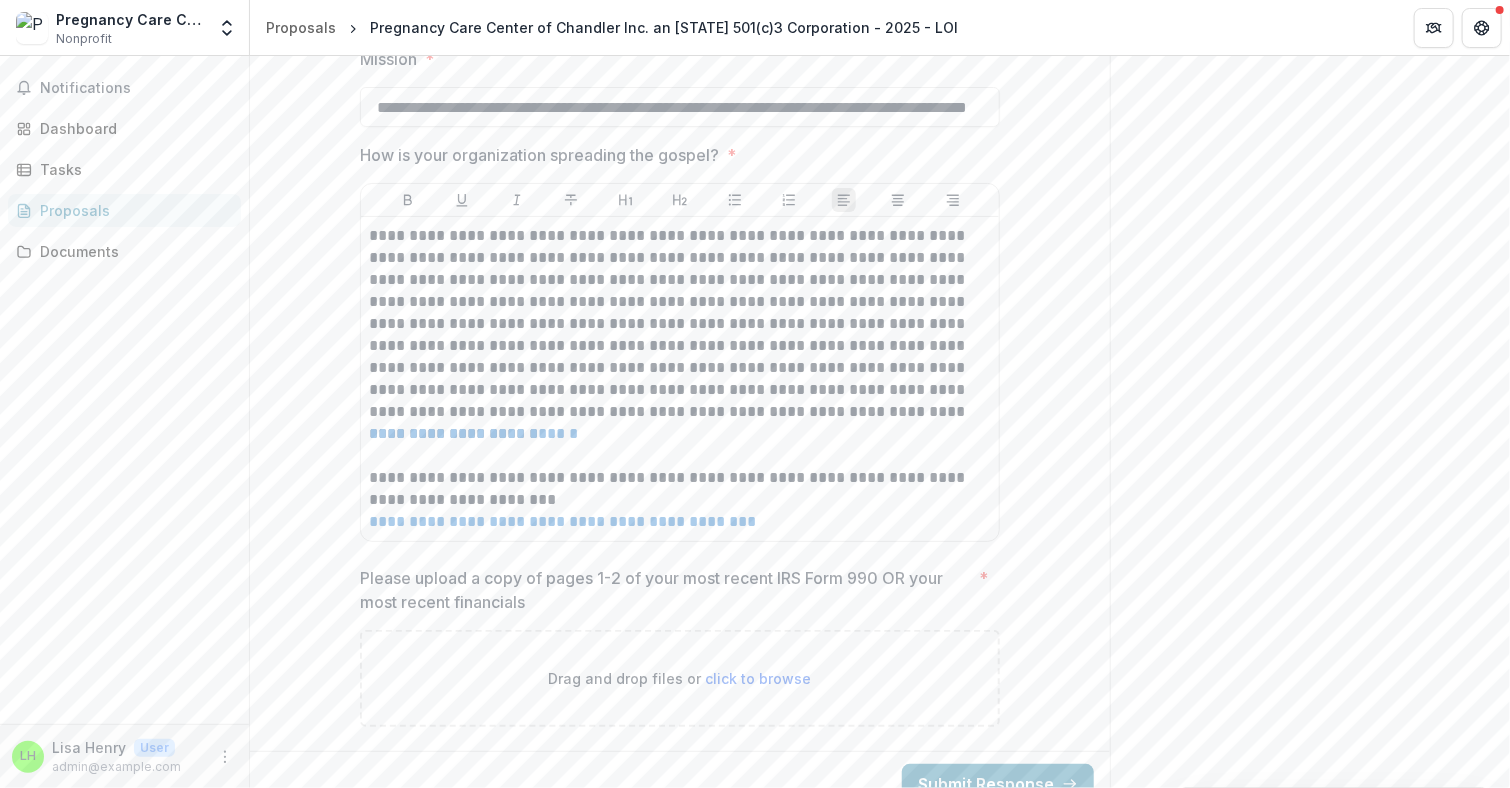 type on "**********" 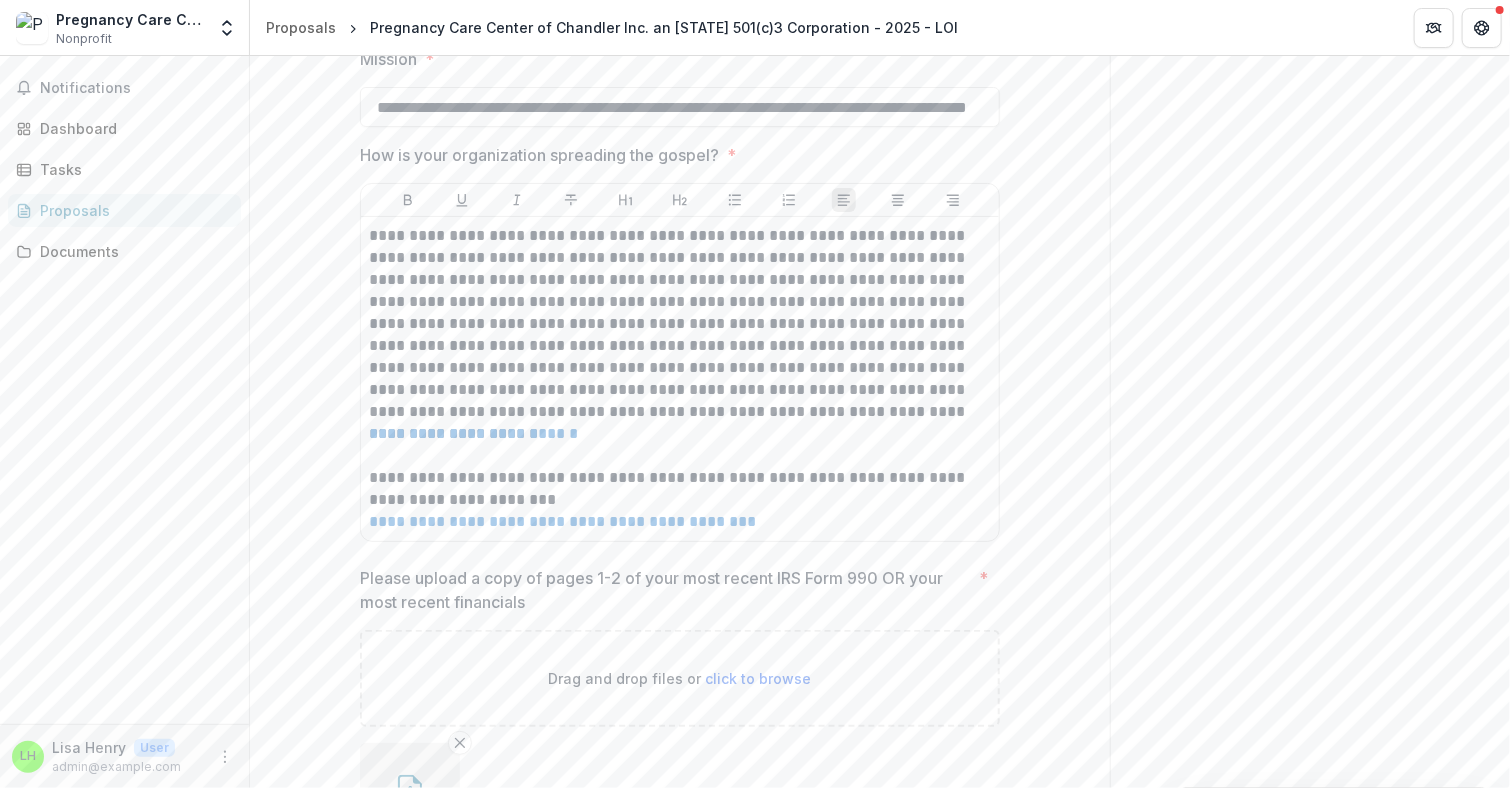 scroll, scrollTop: 4210, scrollLeft: 0, axis: vertical 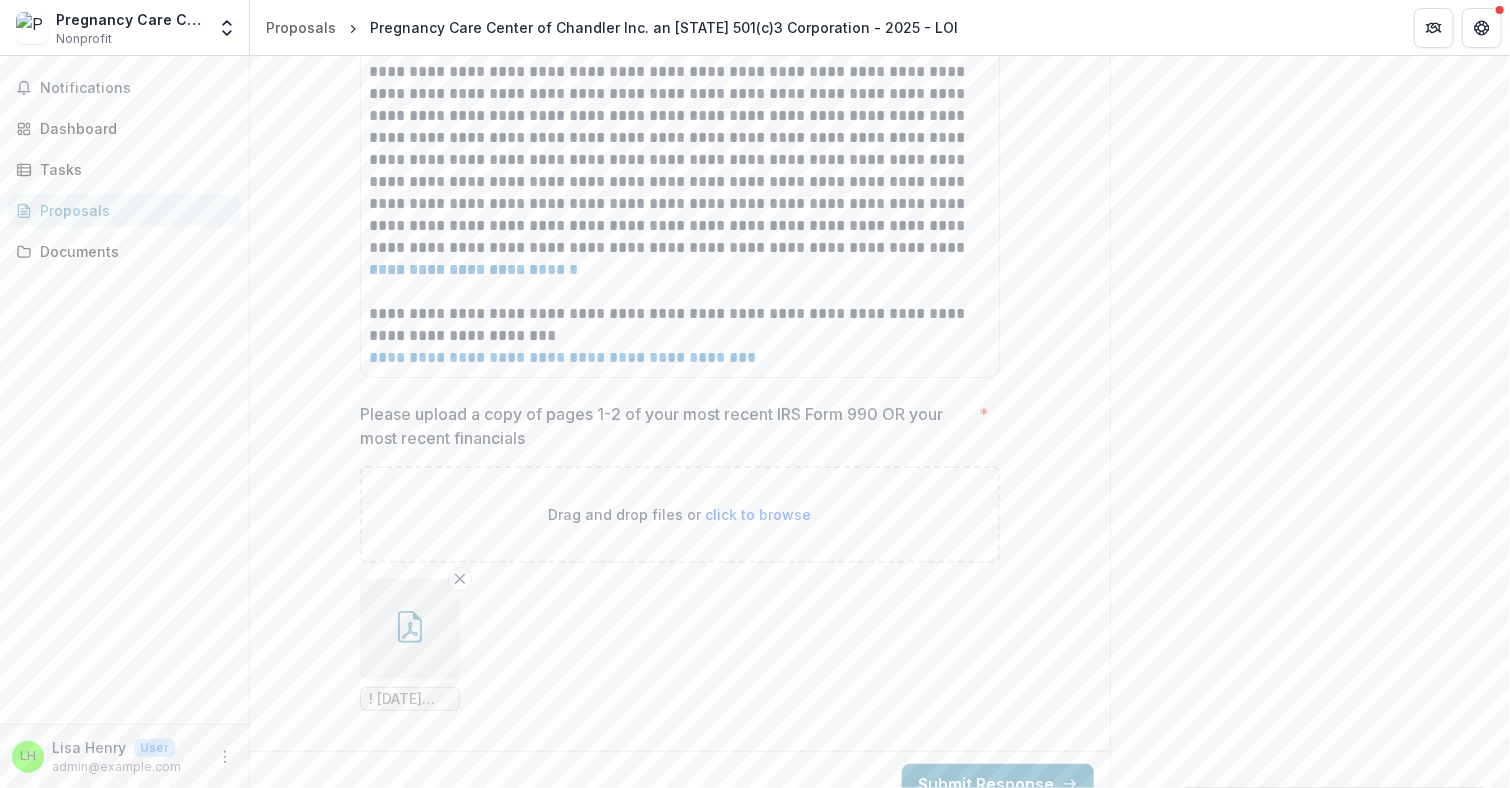 click on "click to browse" at bounding box center (759, 514) 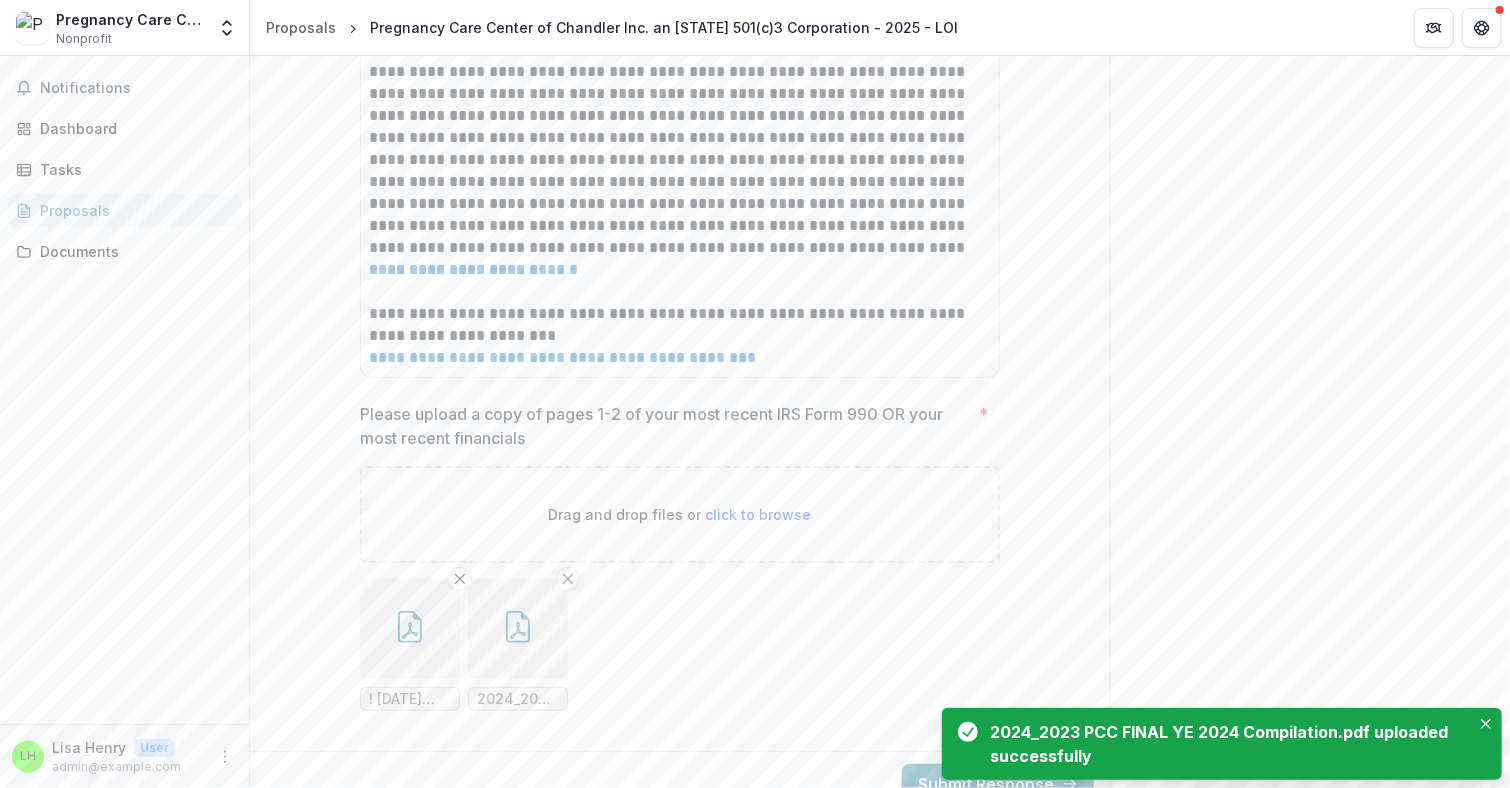 scroll, scrollTop: 3810, scrollLeft: 0, axis: vertical 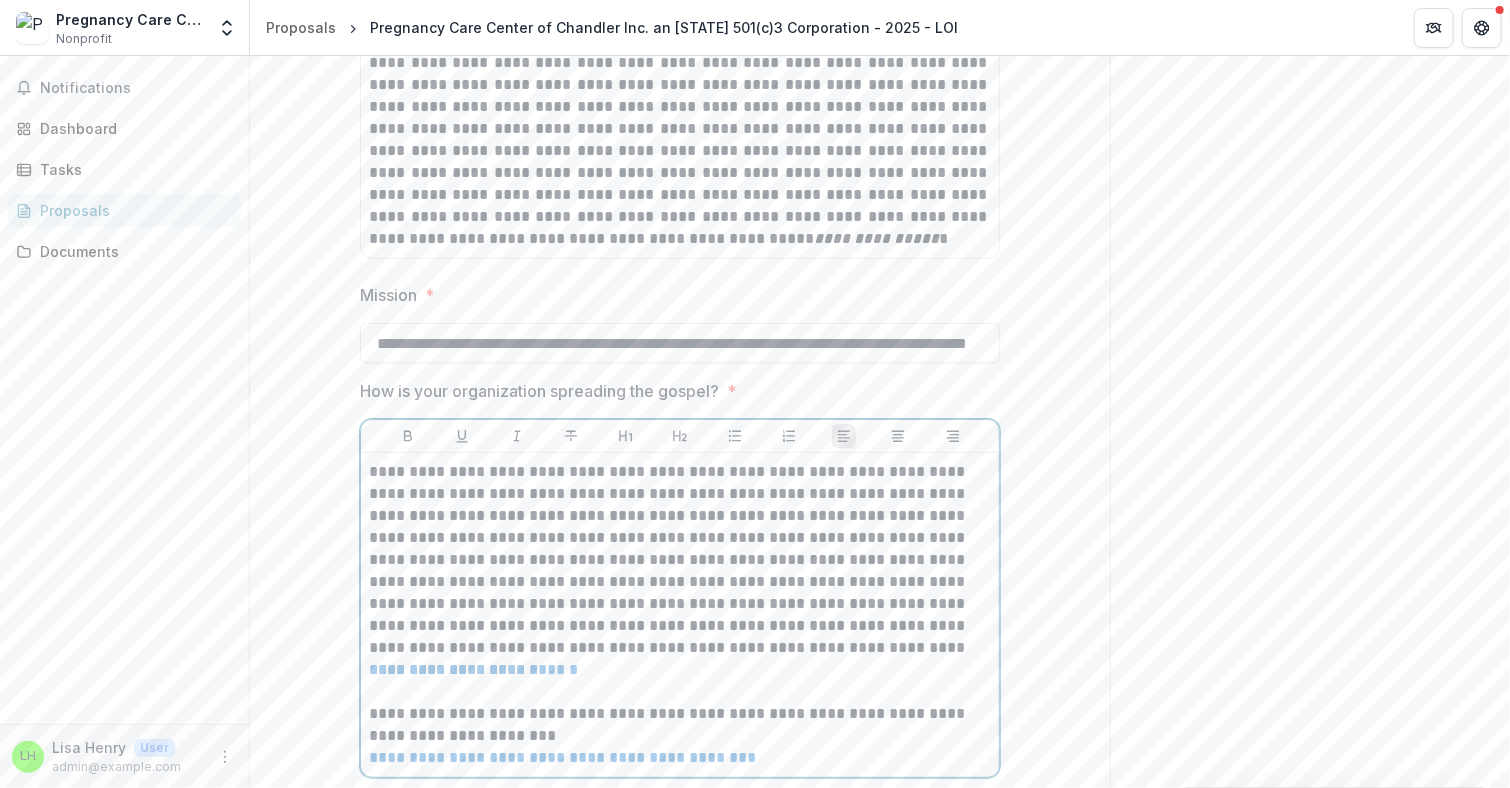 click on "**********" at bounding box center (680, 560) 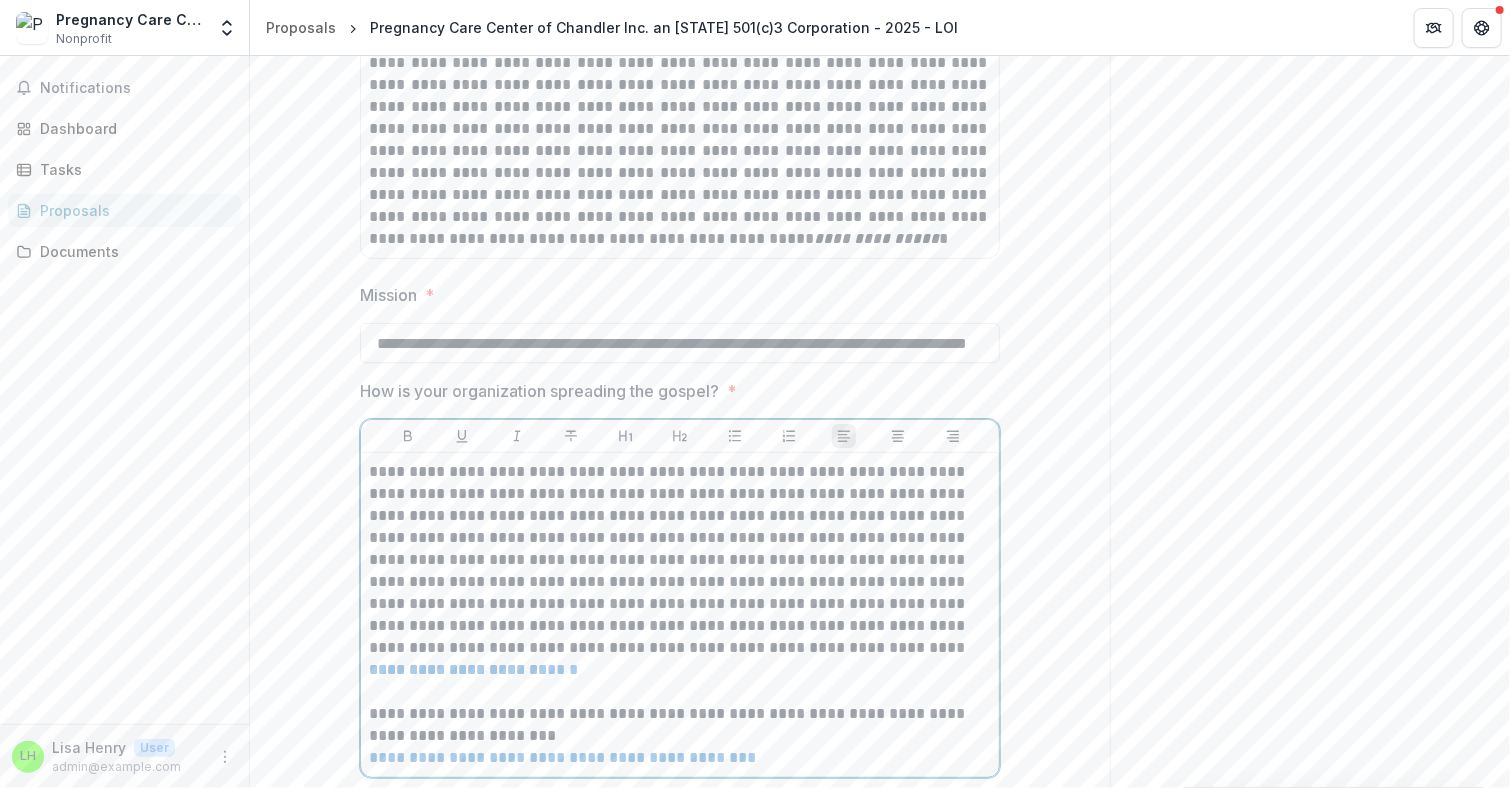 click on "**********" at bounding box center (680, 560) 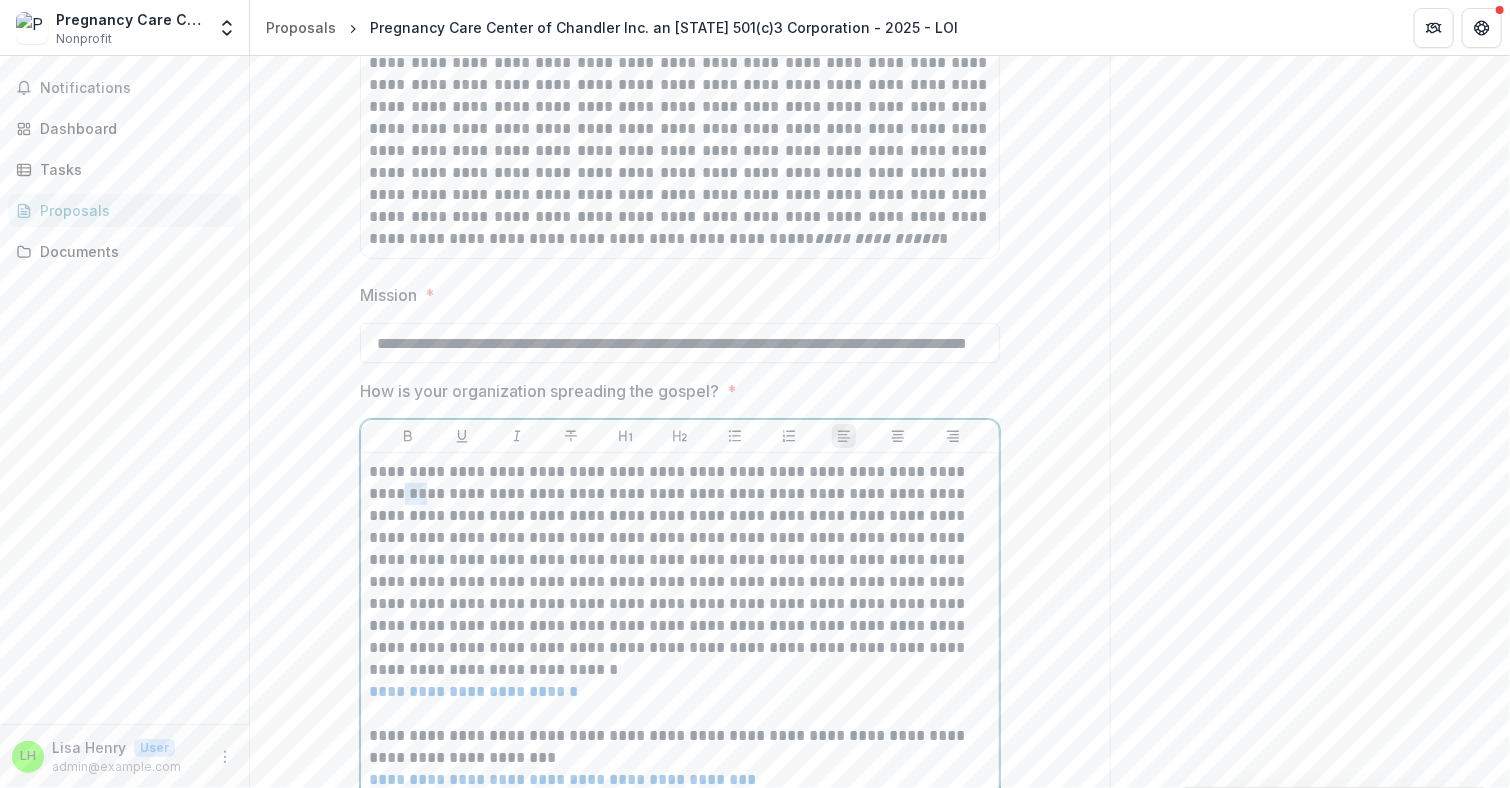 click on "**********" at bounding box center [680, 571] 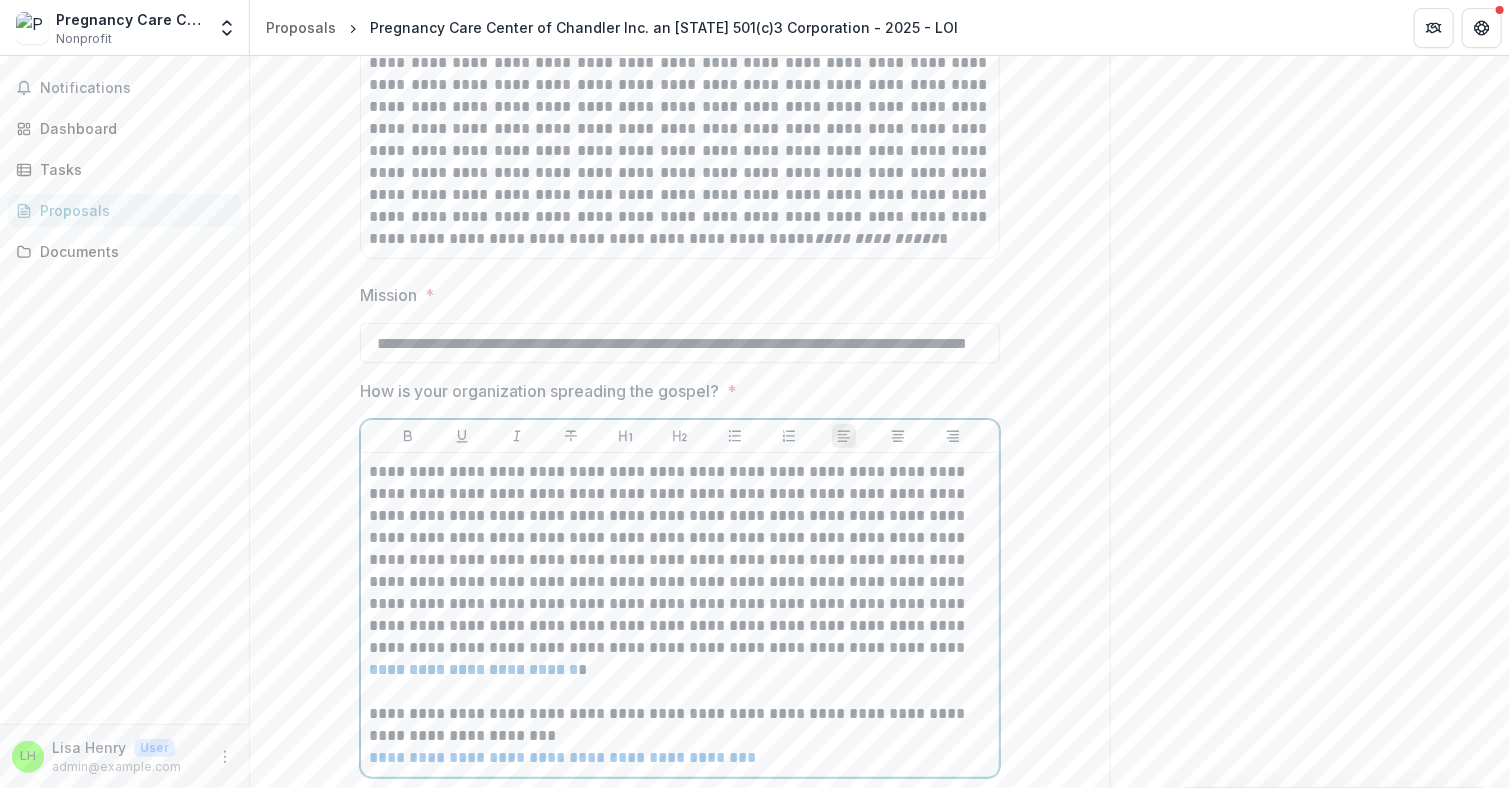 click on "**********" at bounding box center (680, 560) 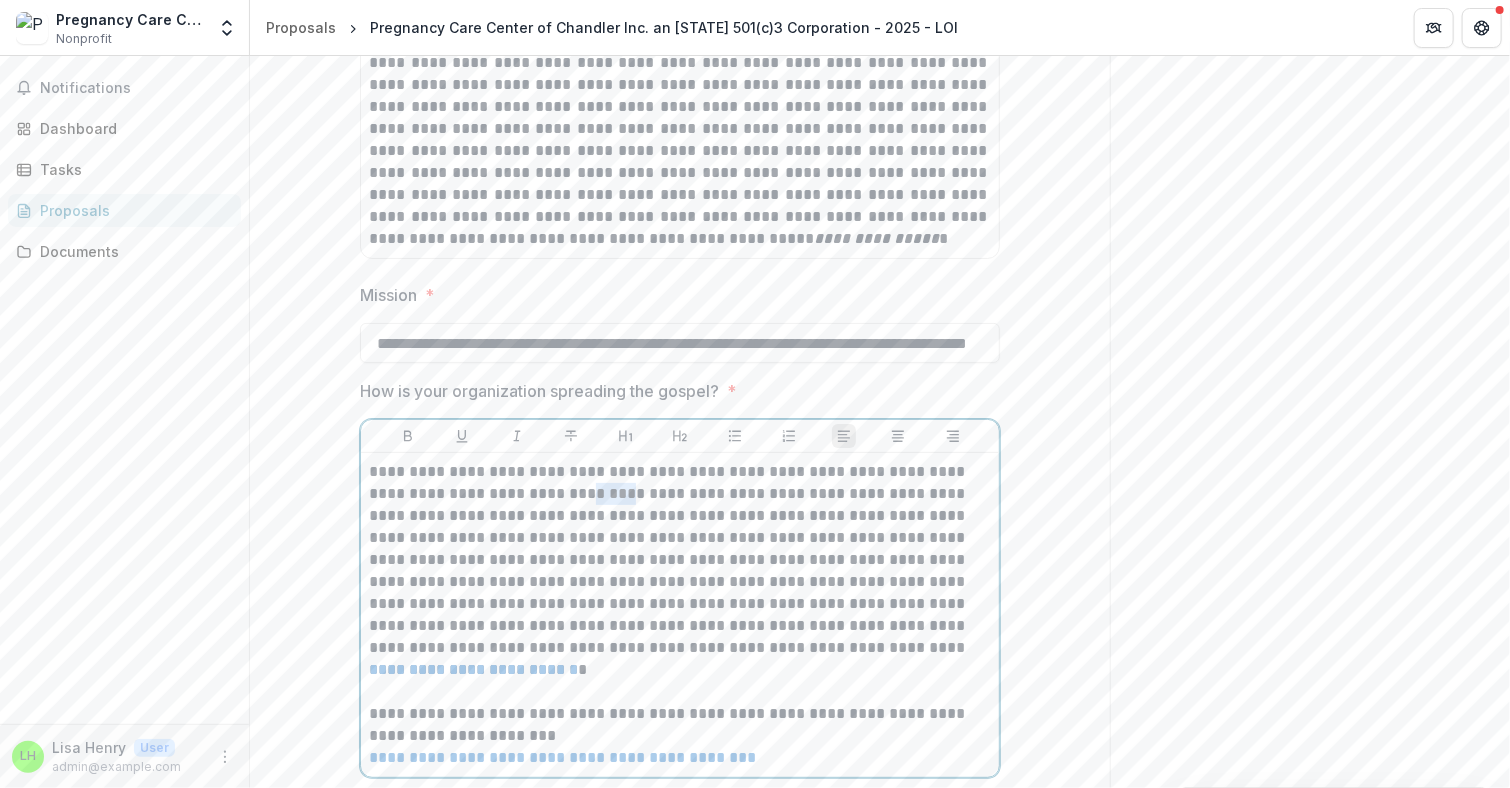 click on "**********" at bounding box center [680, 560] 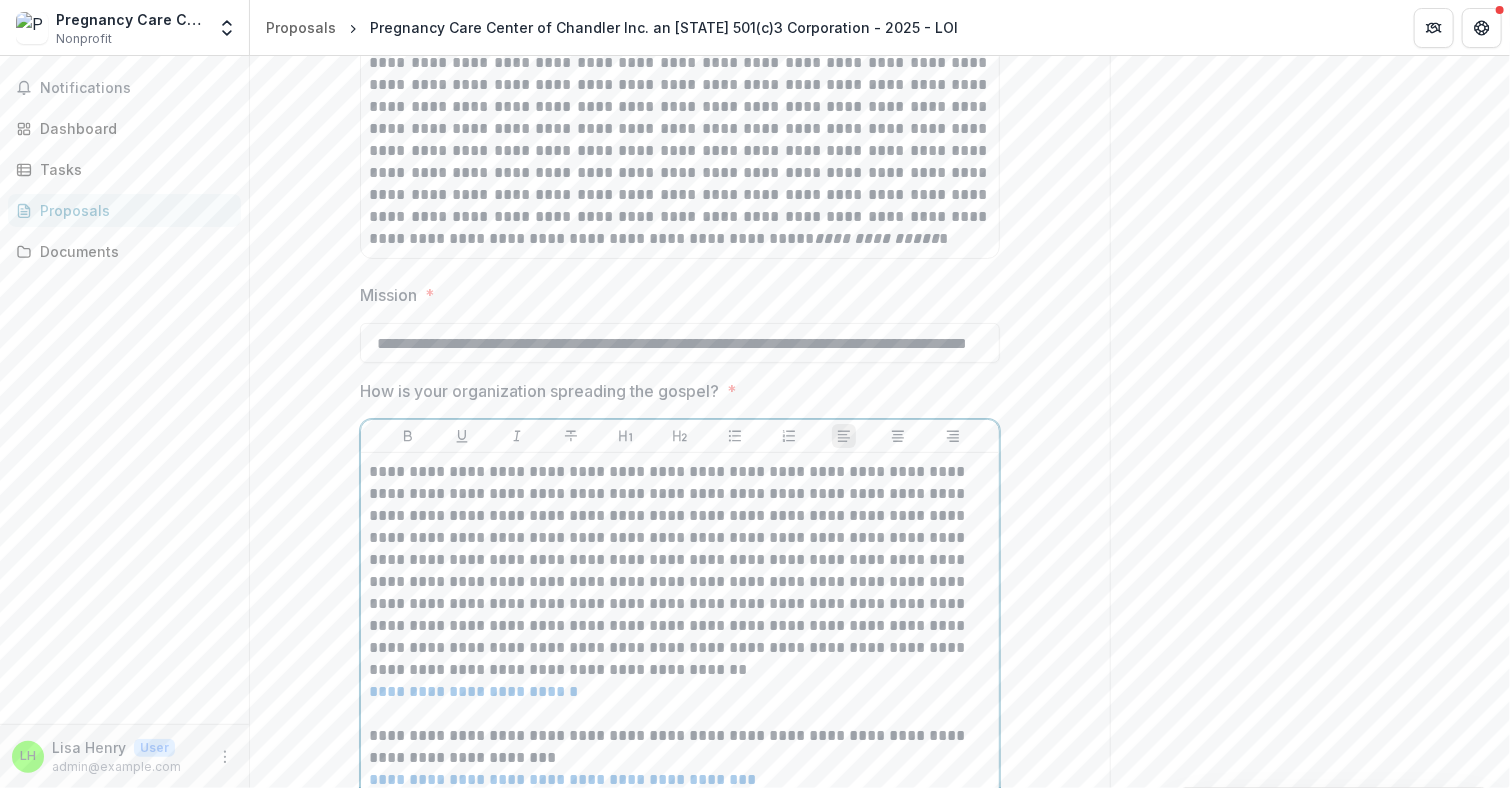 scroll, scrollTop: 3910, scrollLeft: 0, axis: vertical 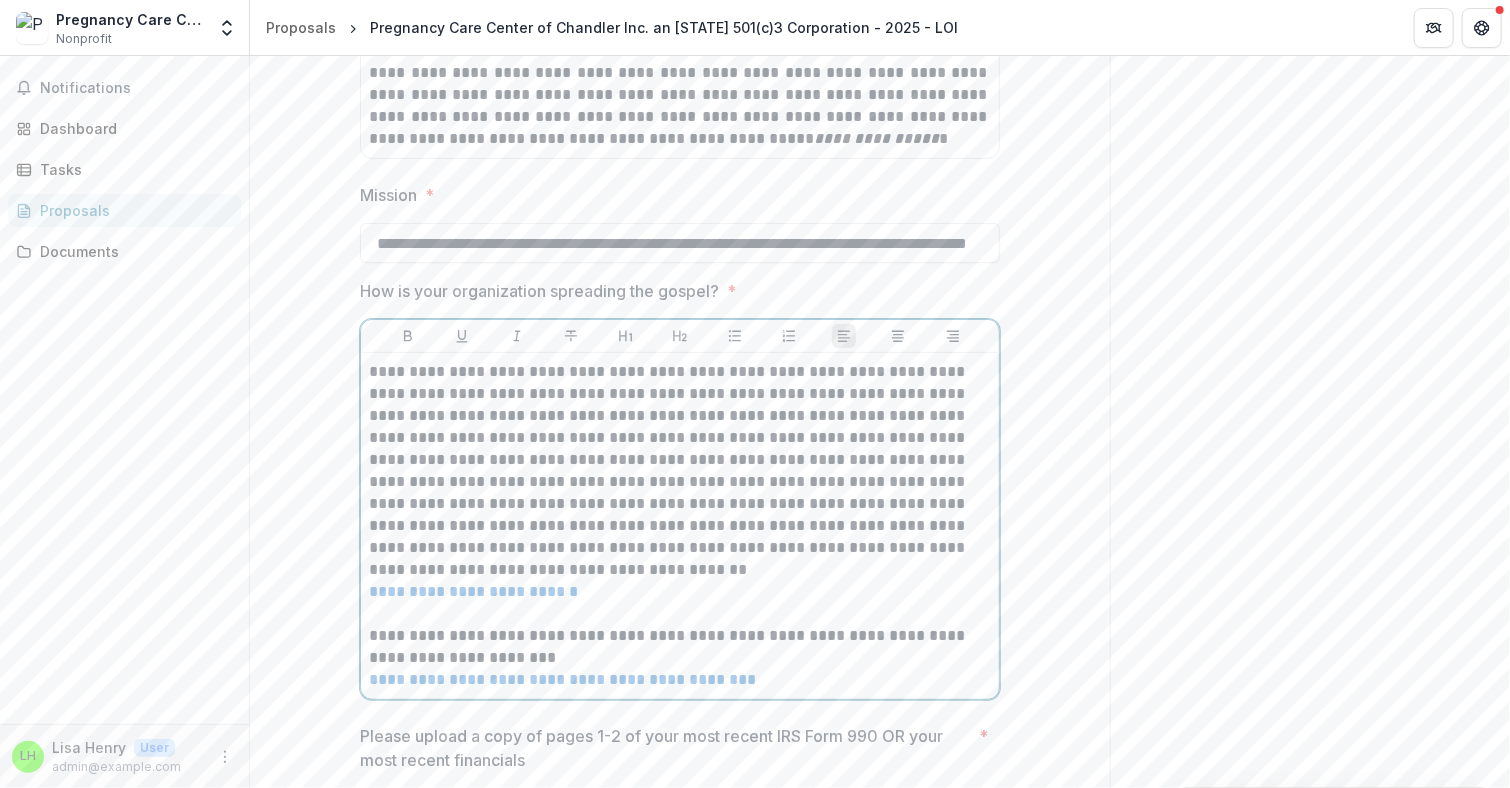 click on "**********" at bounding box center (680, 471) 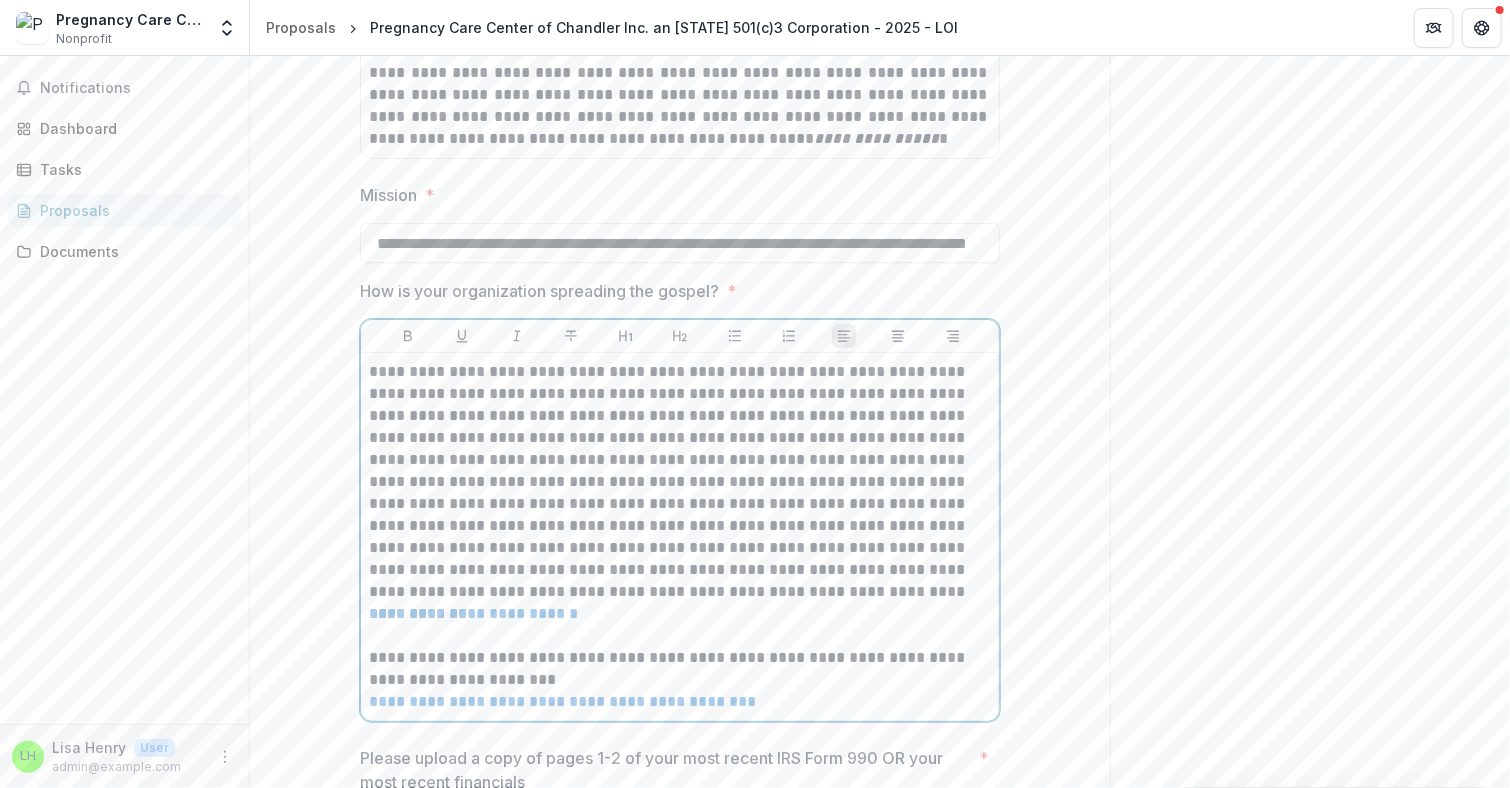 click on "**********" at bounding box center [473, 613] 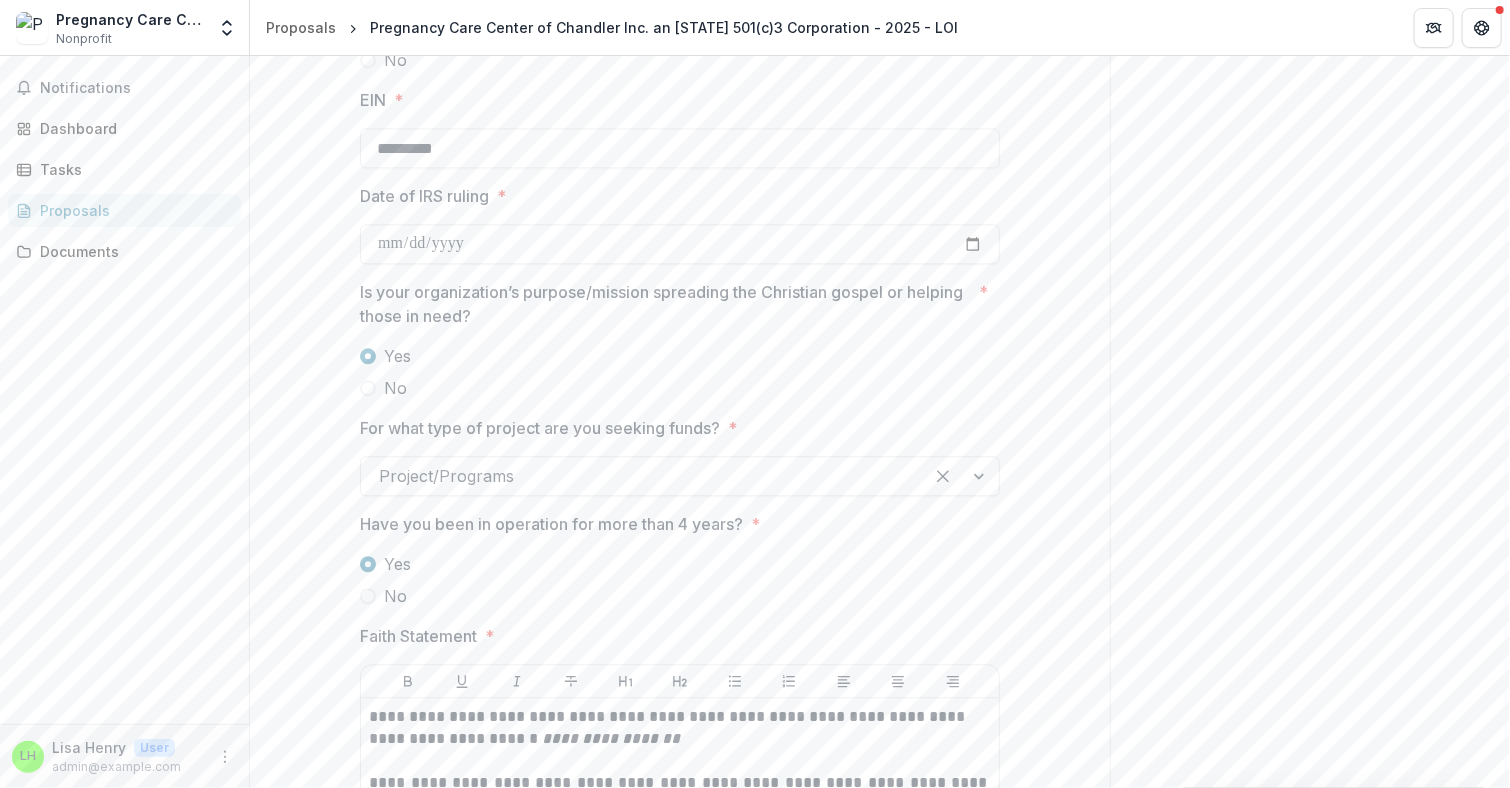 scroll, scrollTop: 1932, scrollLeft: 0, axis: vertical 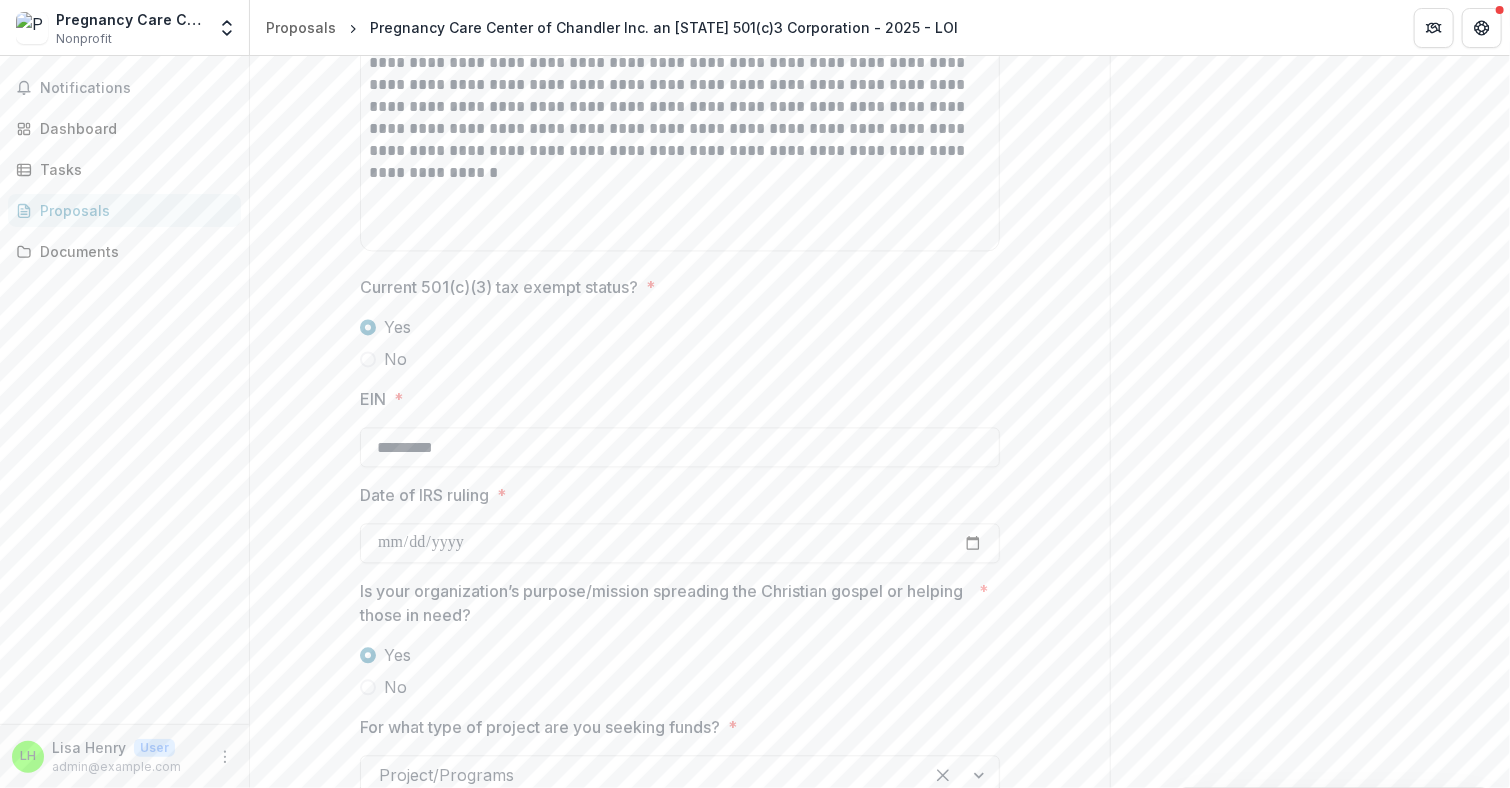 click on "**********" at bounding box center (680, 739) 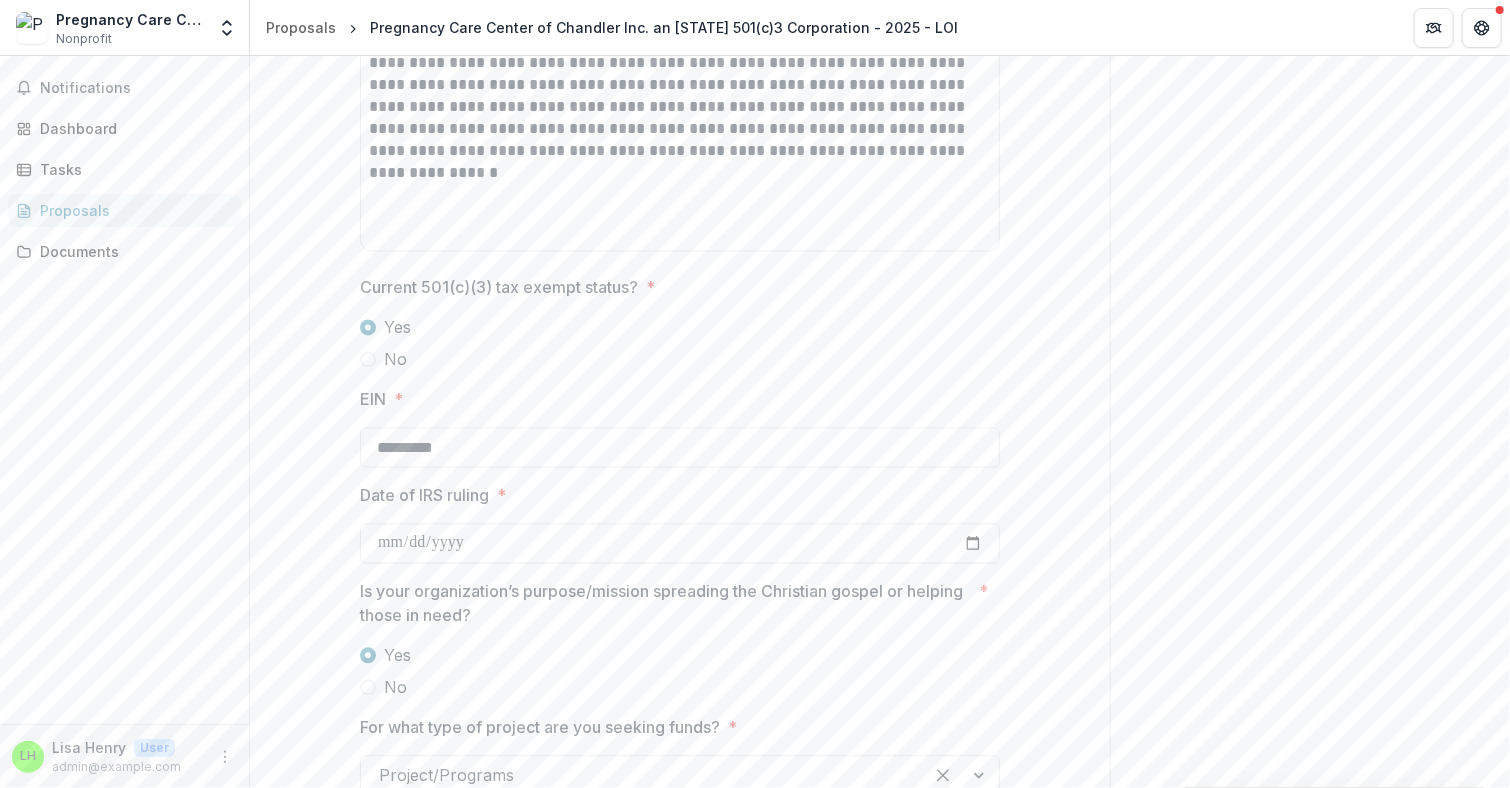 scroll, scrollTop: 1932, scrollLeft: 0, axis: vertical 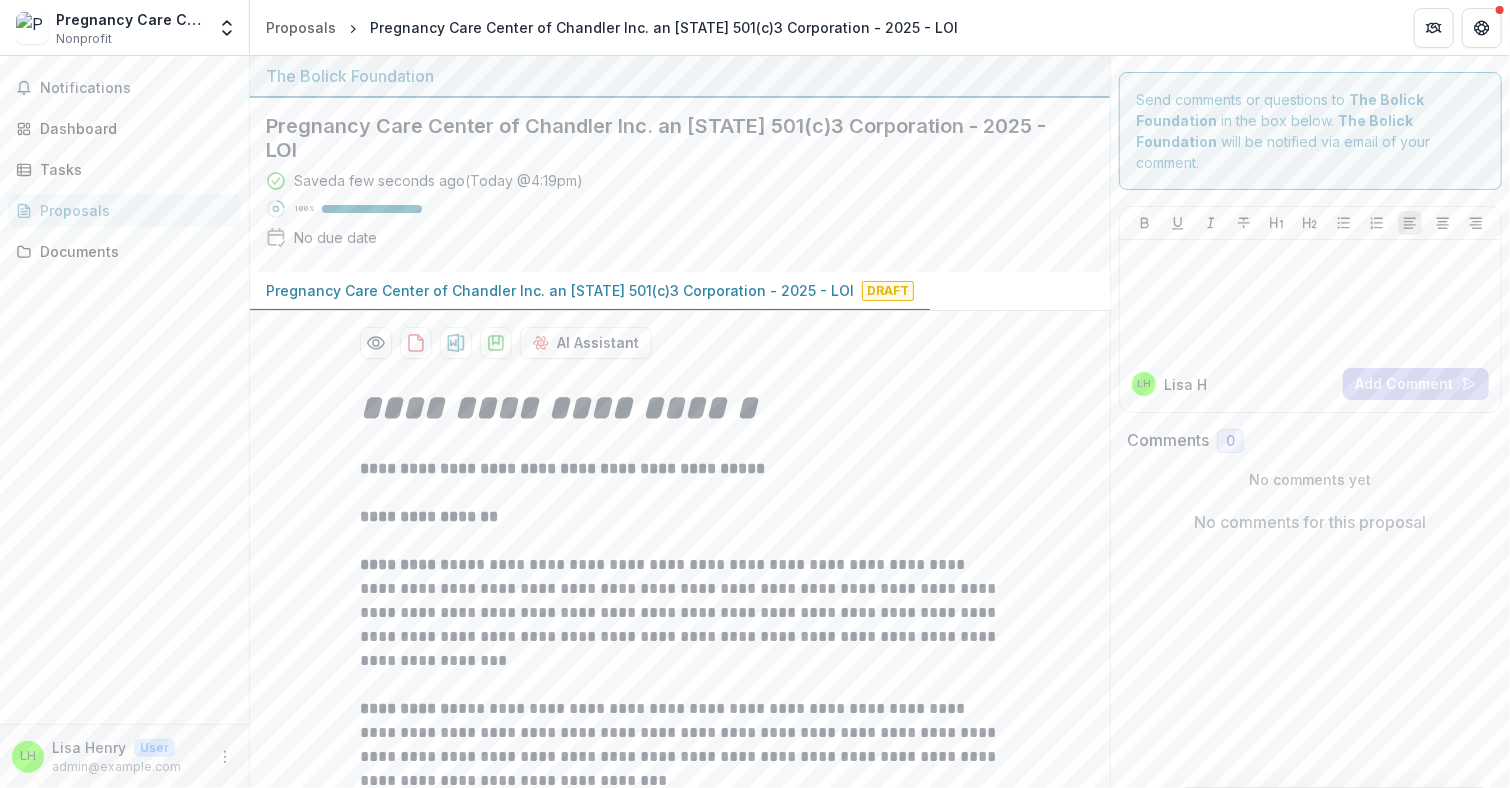 click on "**********" at bounding box center [680, 2671] 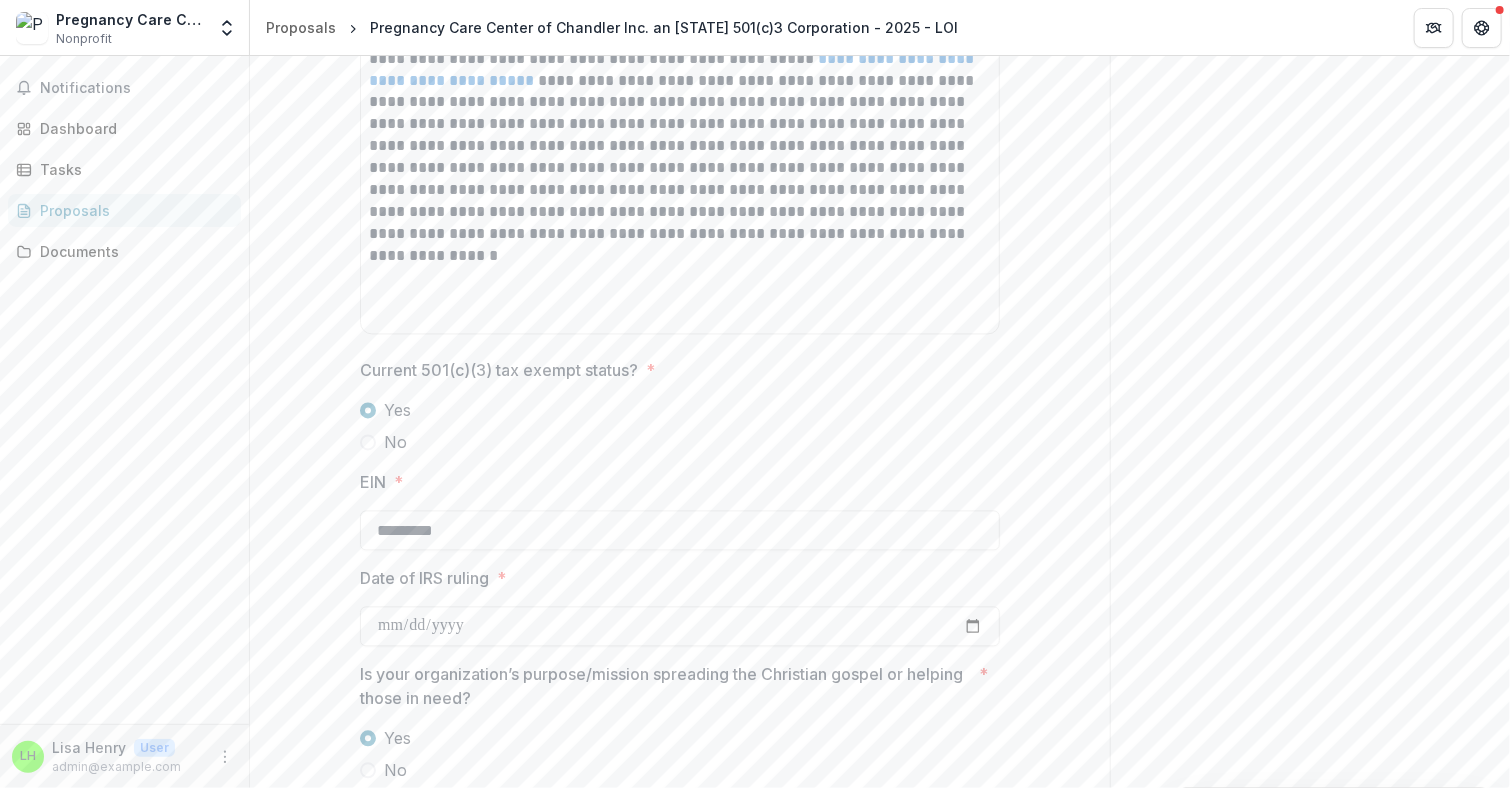 scroll, scrollTop: 1532, scrollLeft: 0, axis: vertical 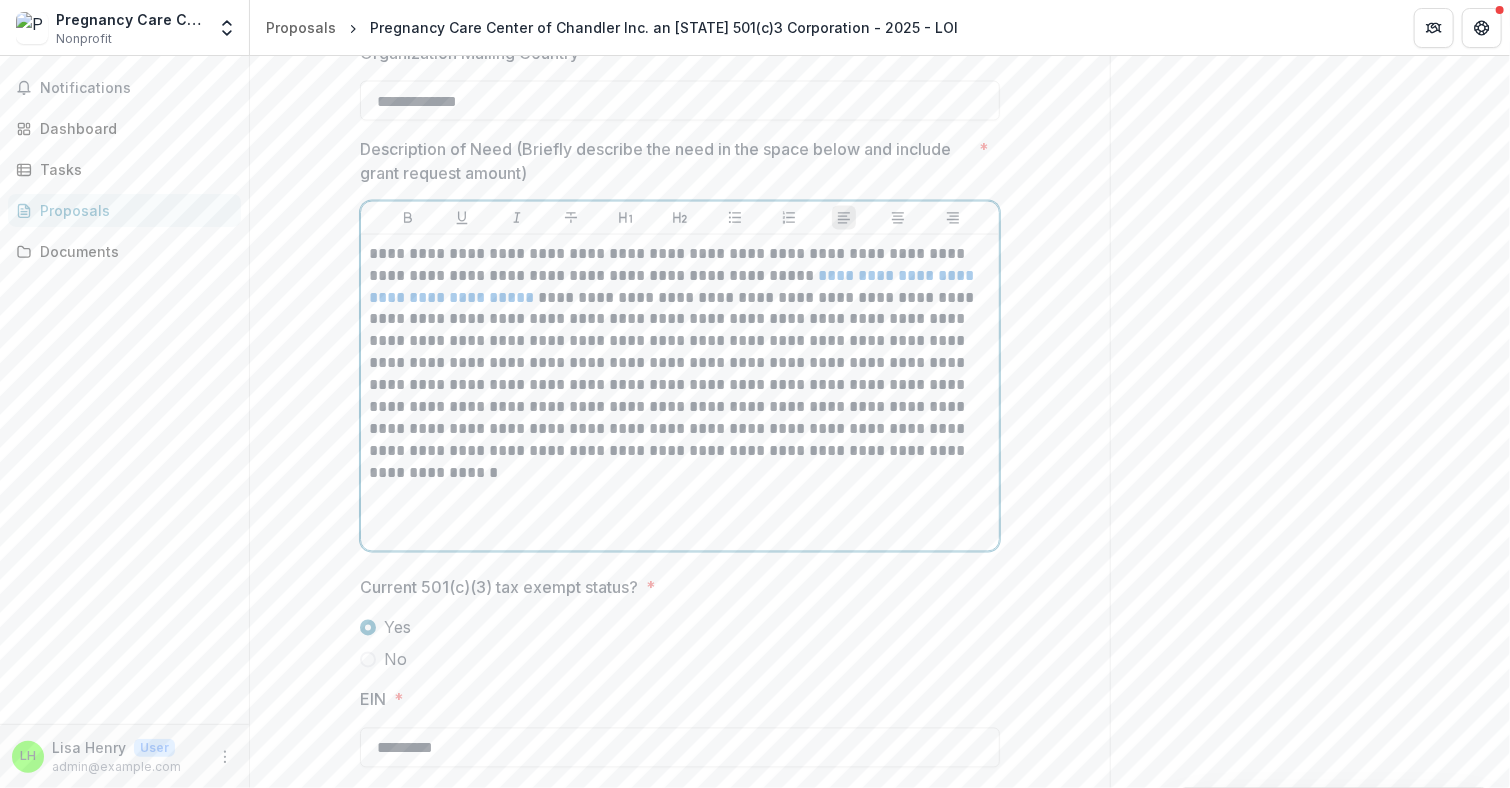 click on "**********" at bounding box center (680, 364) 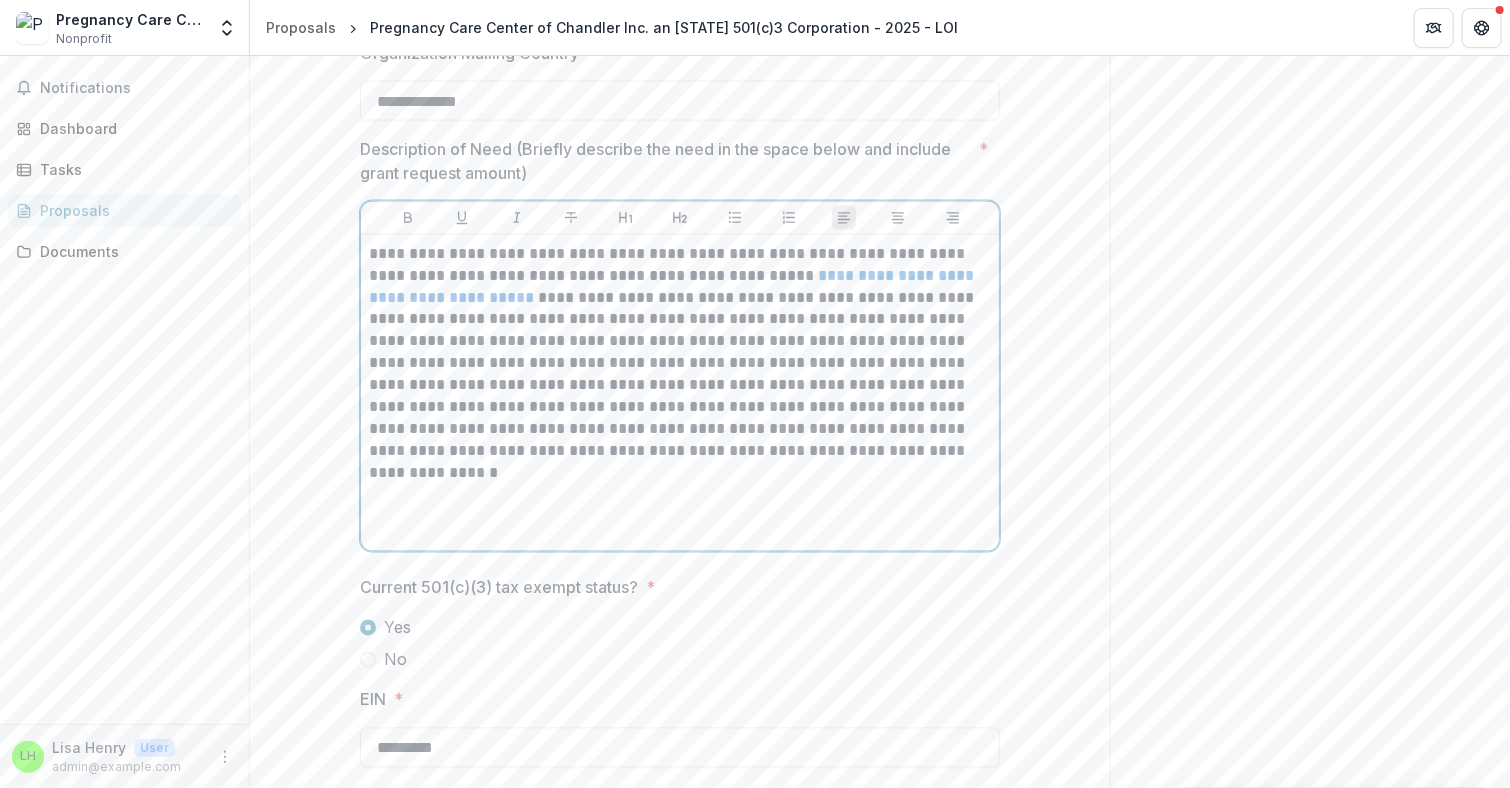 click on "**********" at bounding box center [680, 364] 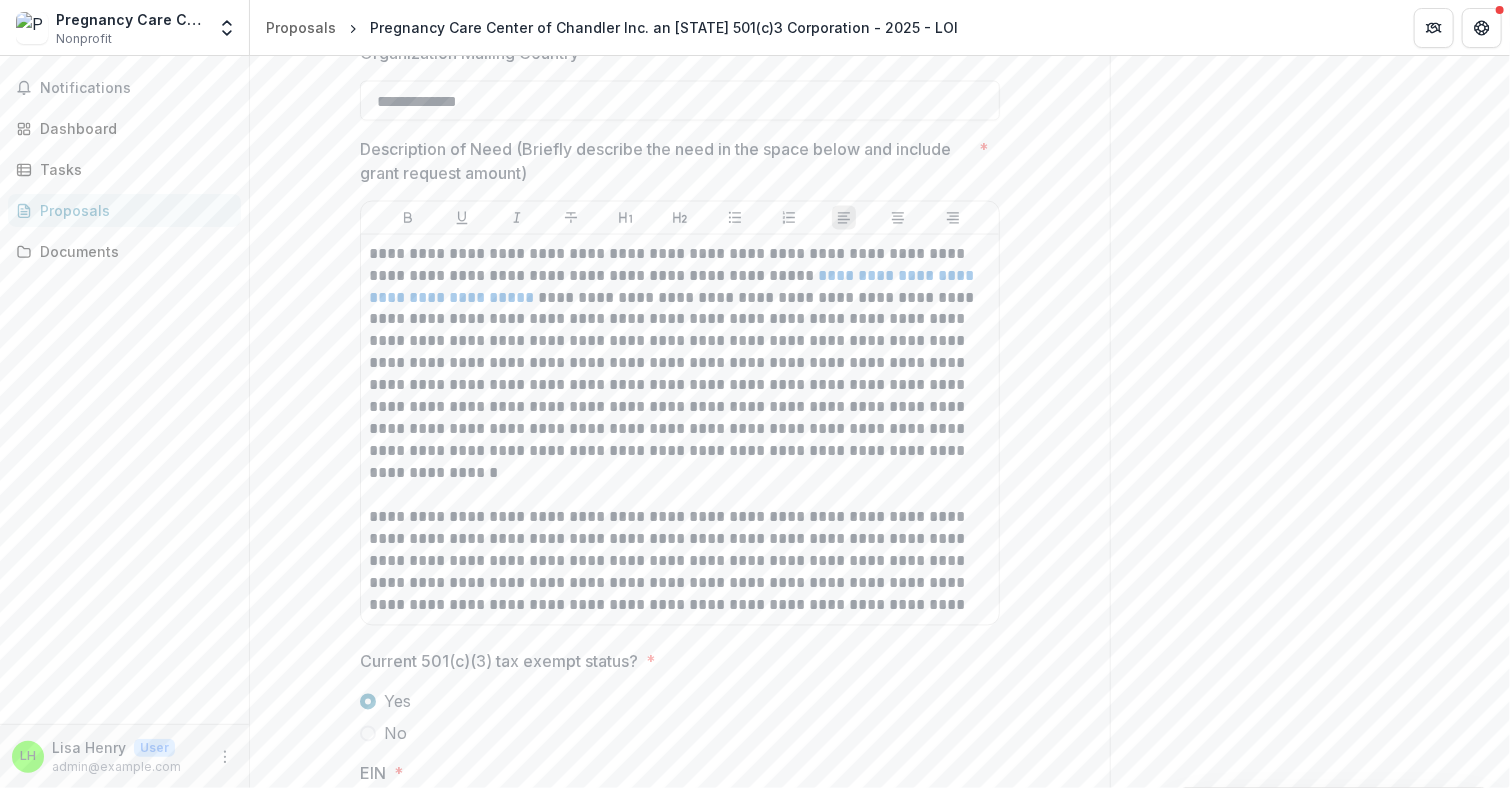 click on "**********" at bounding box center (680, 1076) 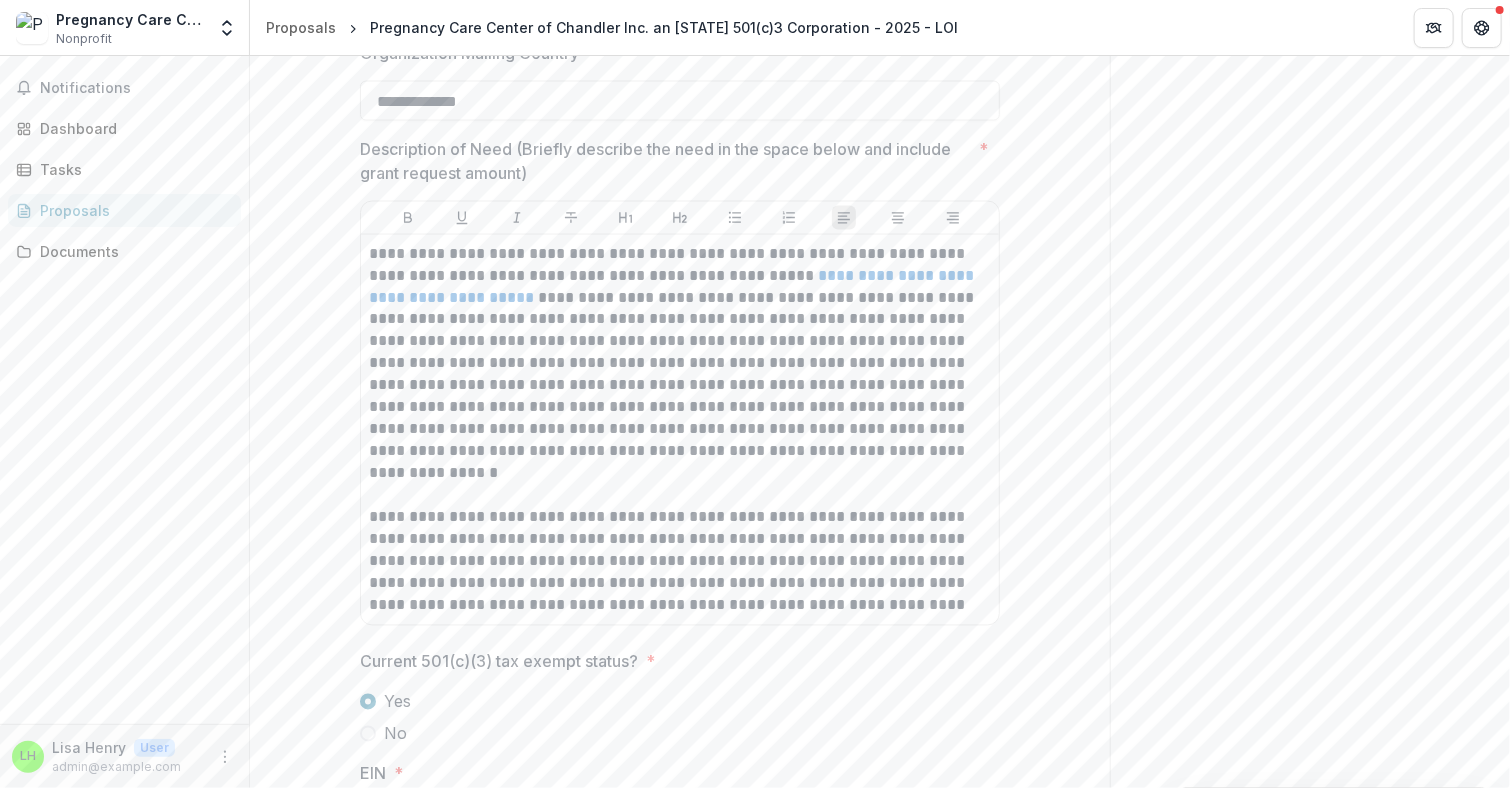 click on "No" at bounding box center [680, 734] 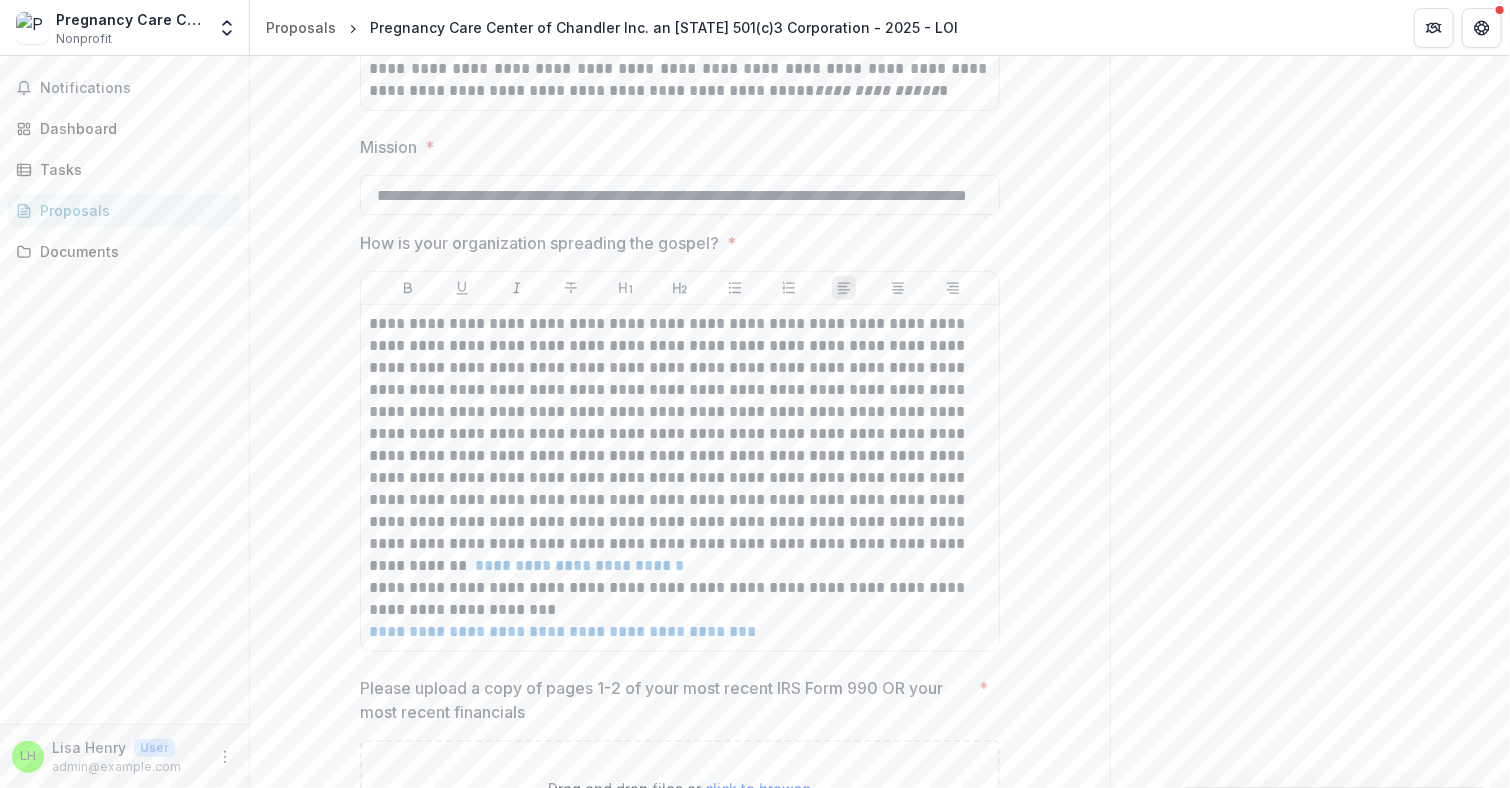 scroll, scrollTop: 4306, scrollLeft: 0, axis: vertical 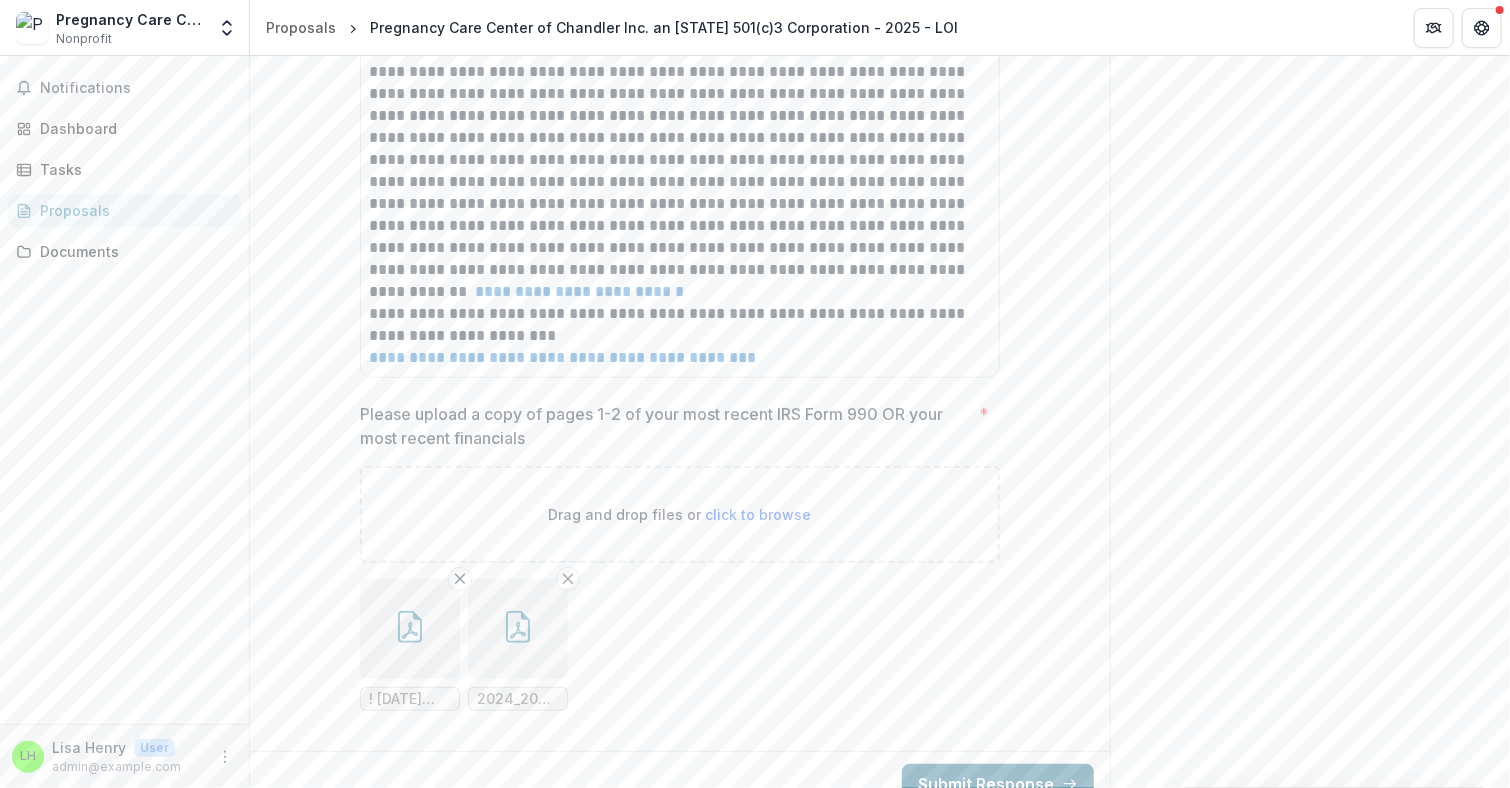 click on "Submit Response" at bounding box center [998, 784] 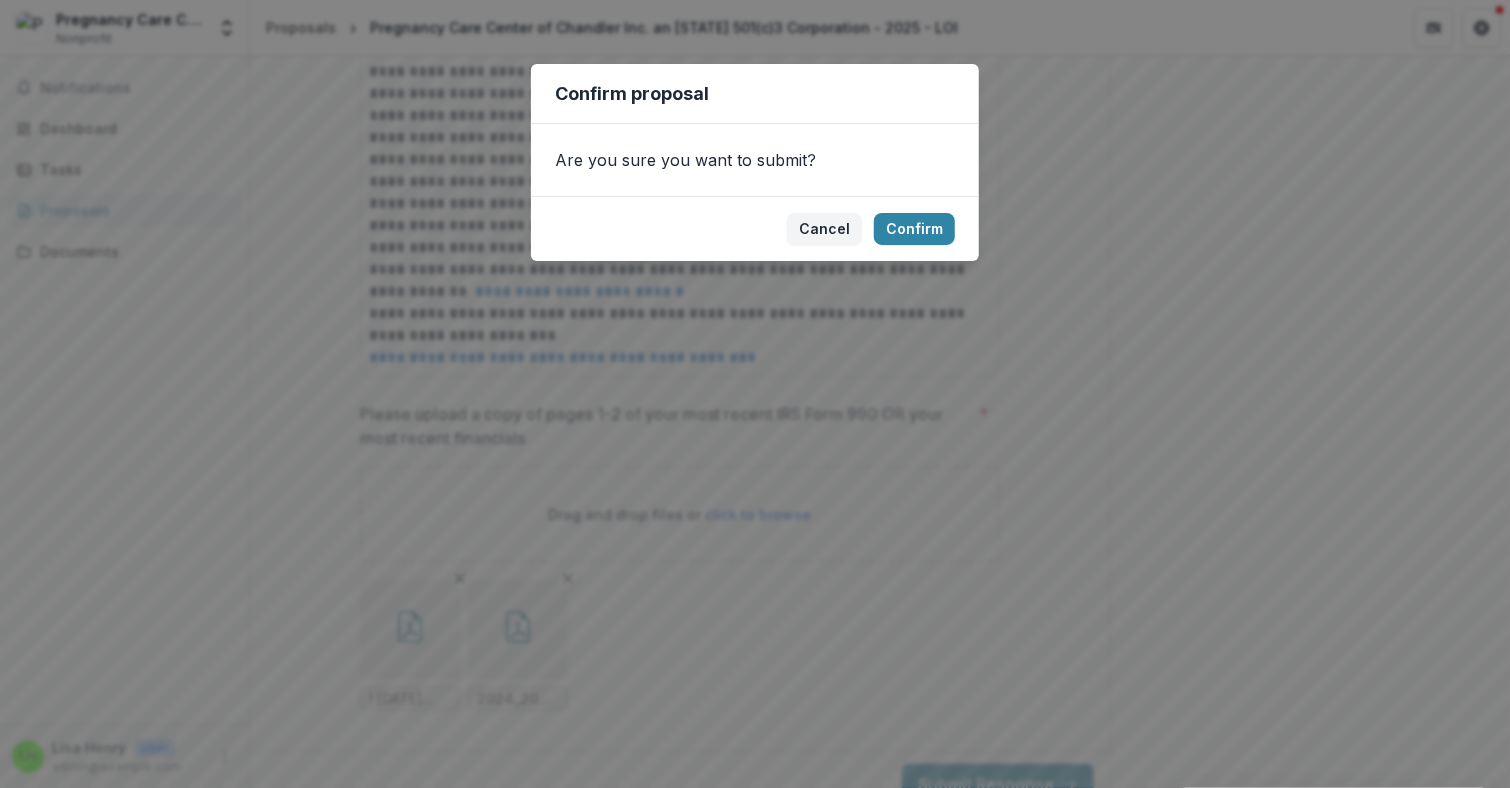 drag, startPoint x: 920, startPoint y: 226, endPoint x: 1041, endPoint y: 203, distance: 123.16656 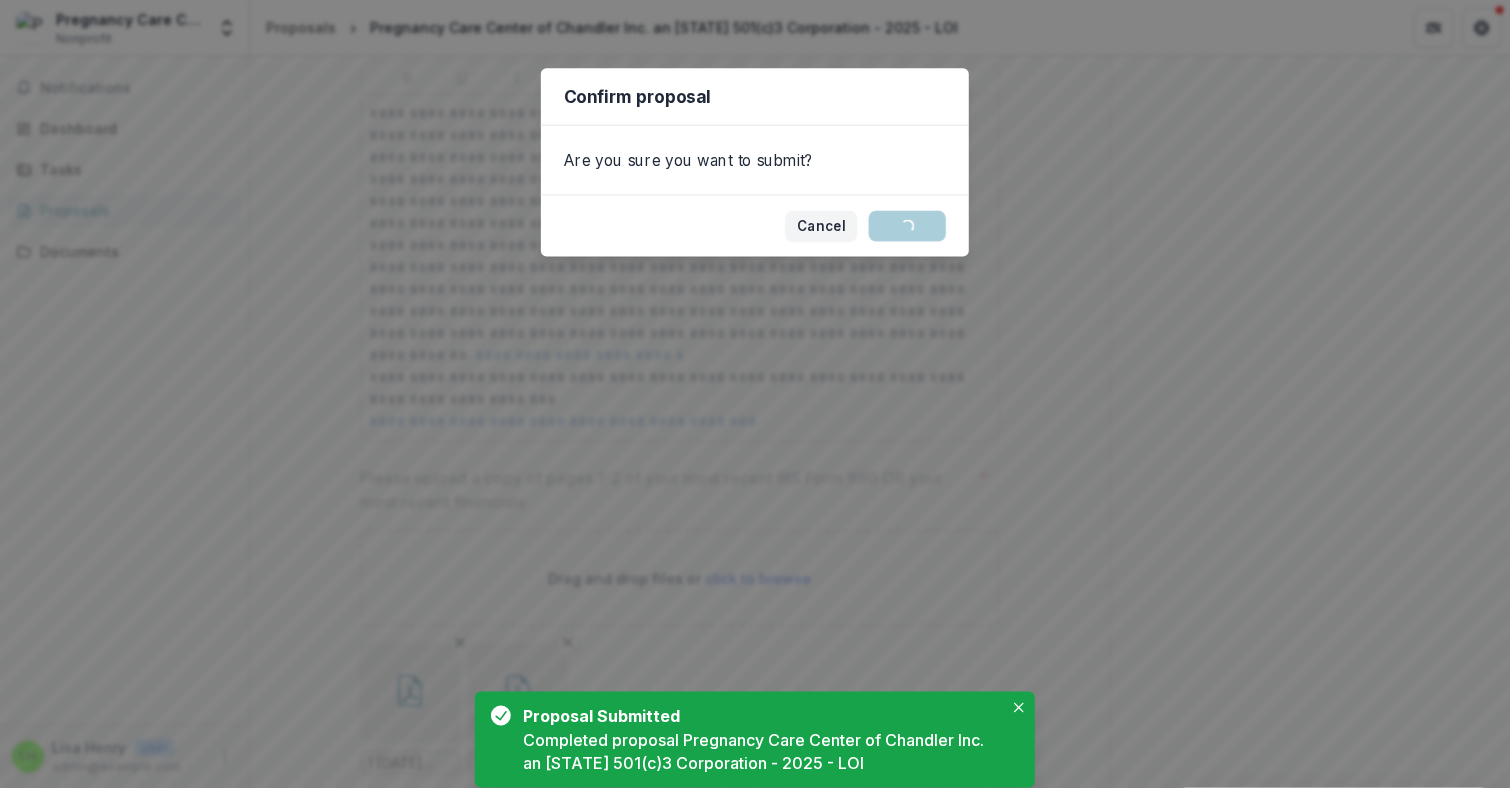 scroll, scrollTop: 0, scrollLeft: 0, axis: both 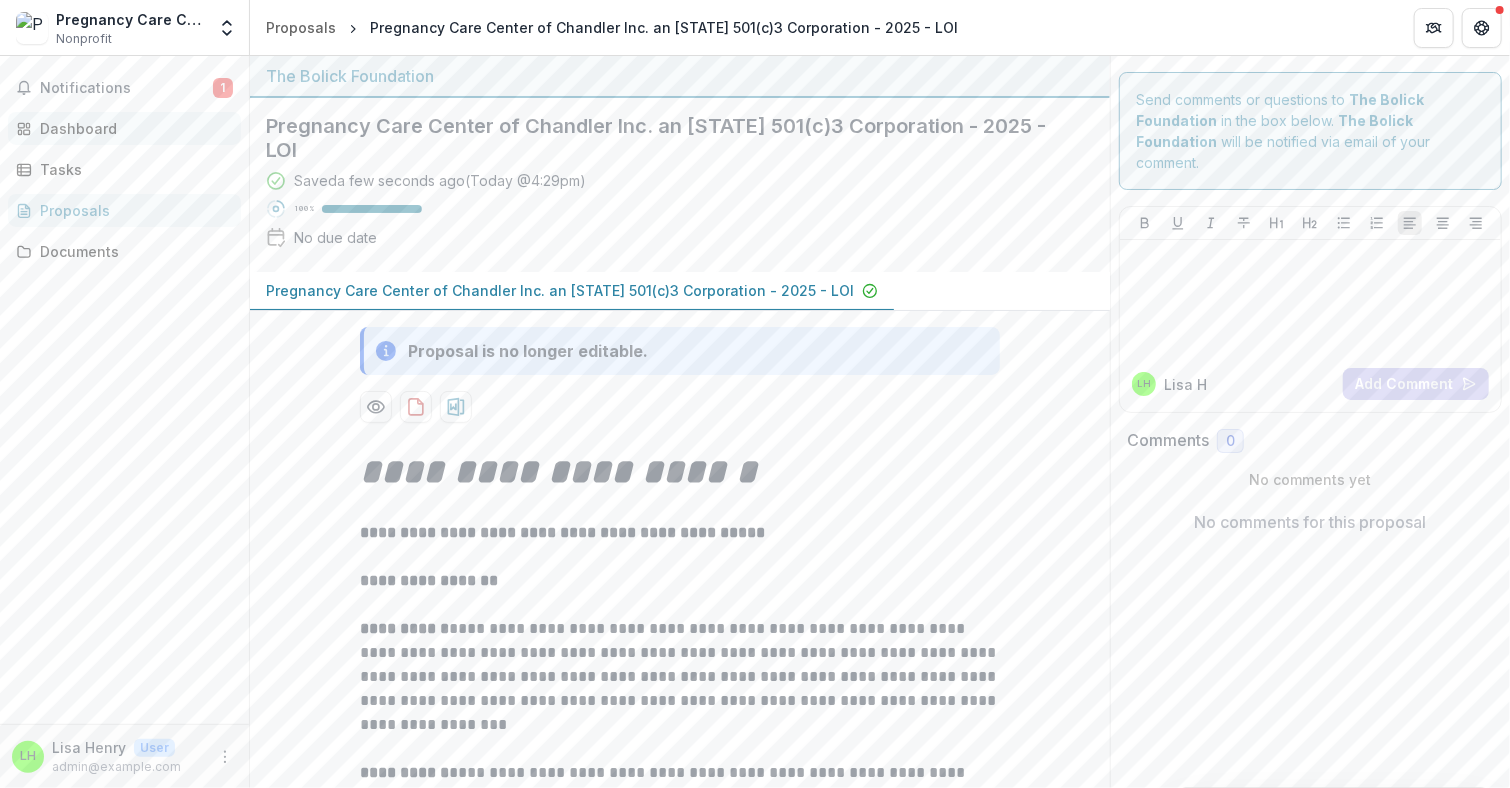 click on "Dashboard" at bounding box center (124, 128) 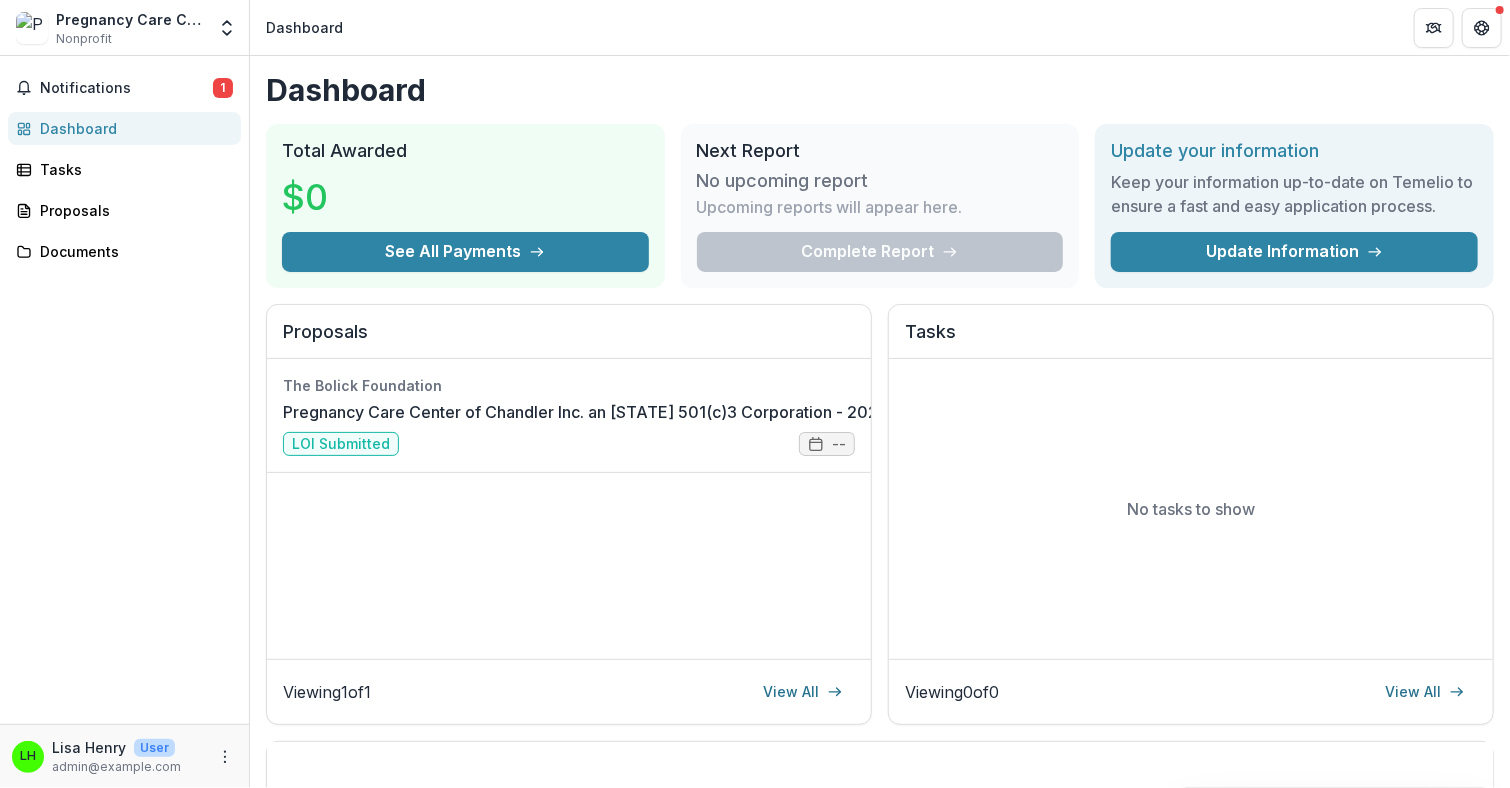 click on "Dashboard" at bounding box center [304, 27] 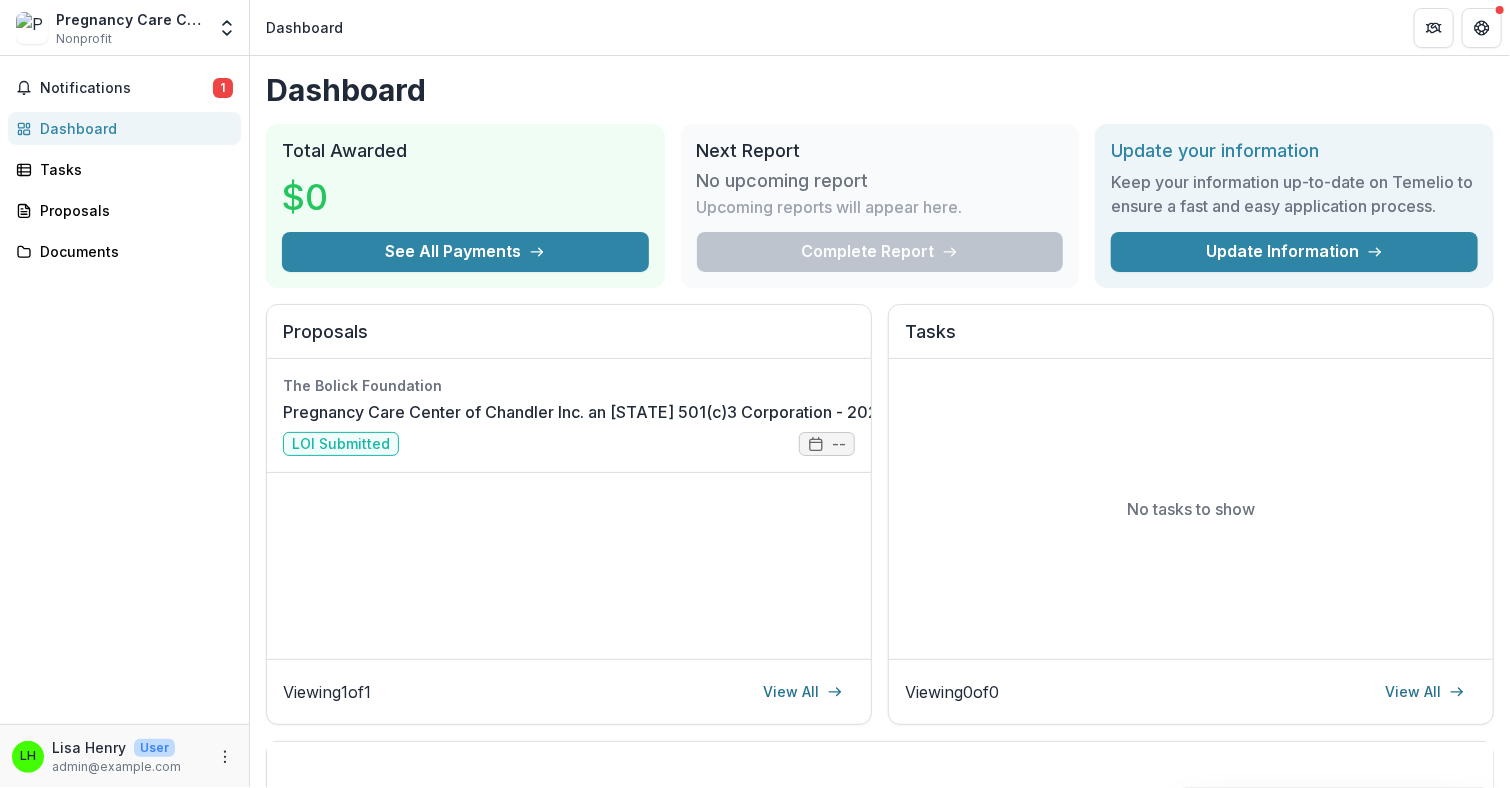 click on "Notifications 1 Dashboard Tasks Proposals Documents" at bounding box center [124, 390] 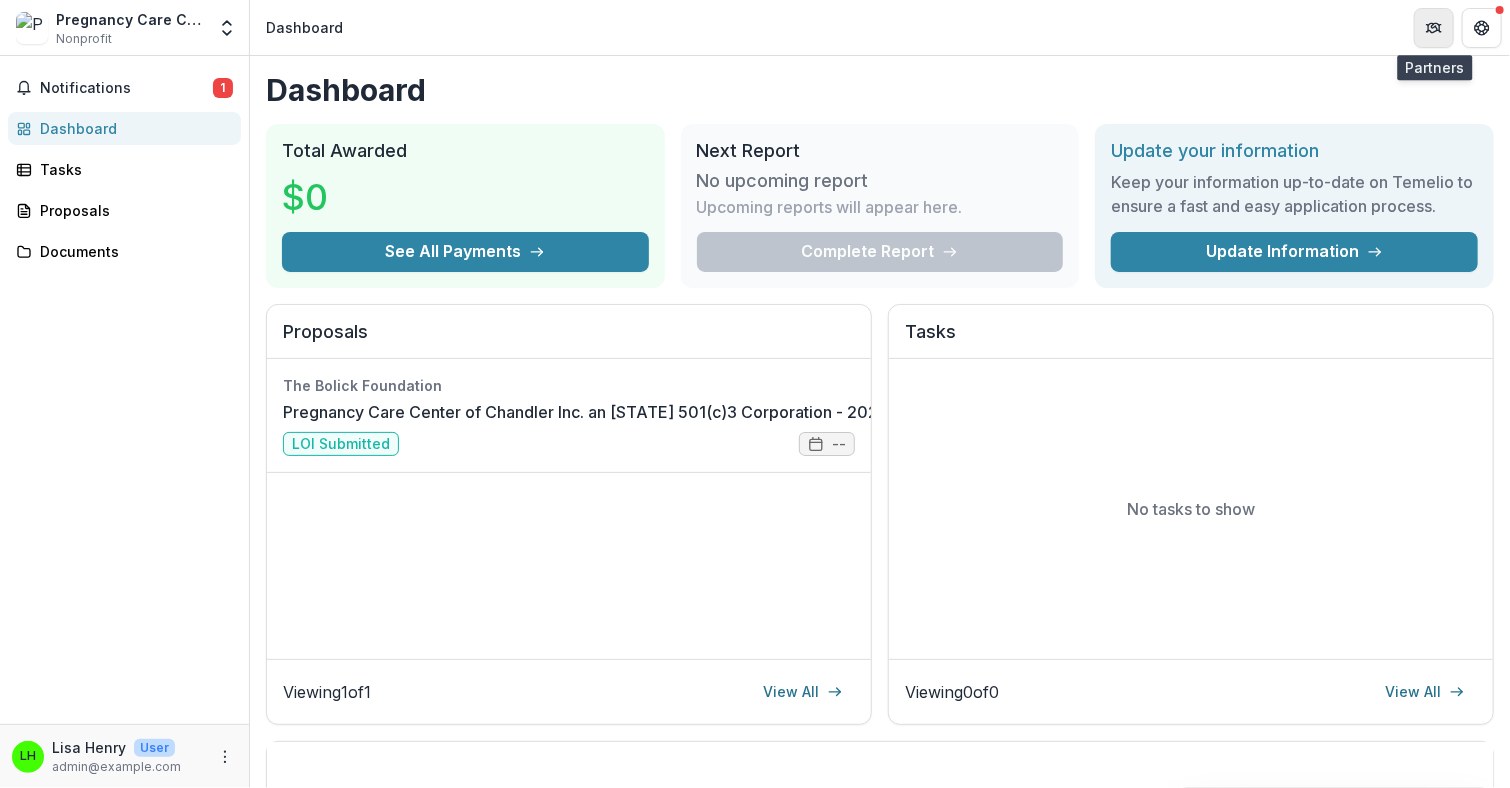 click 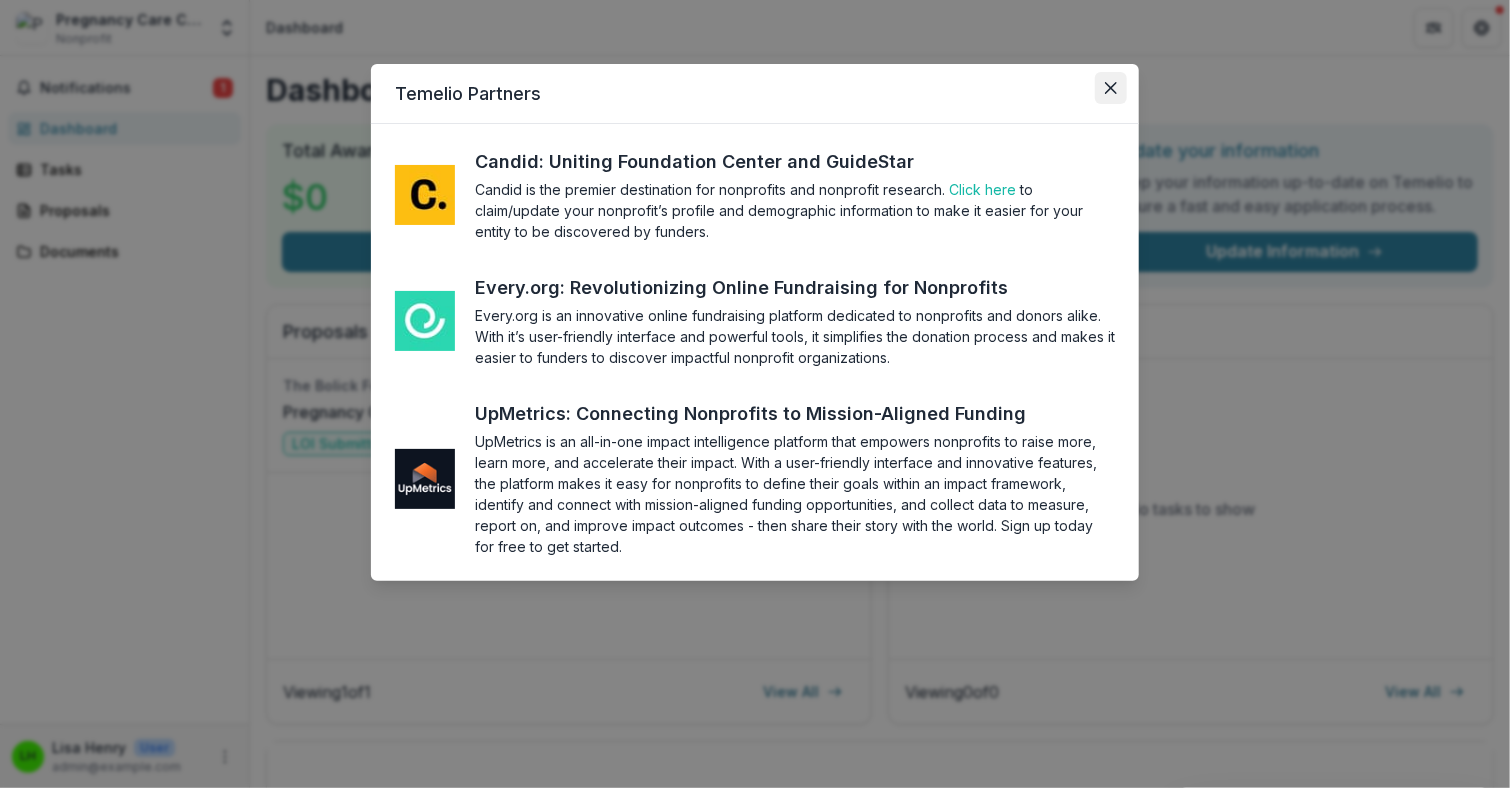 click 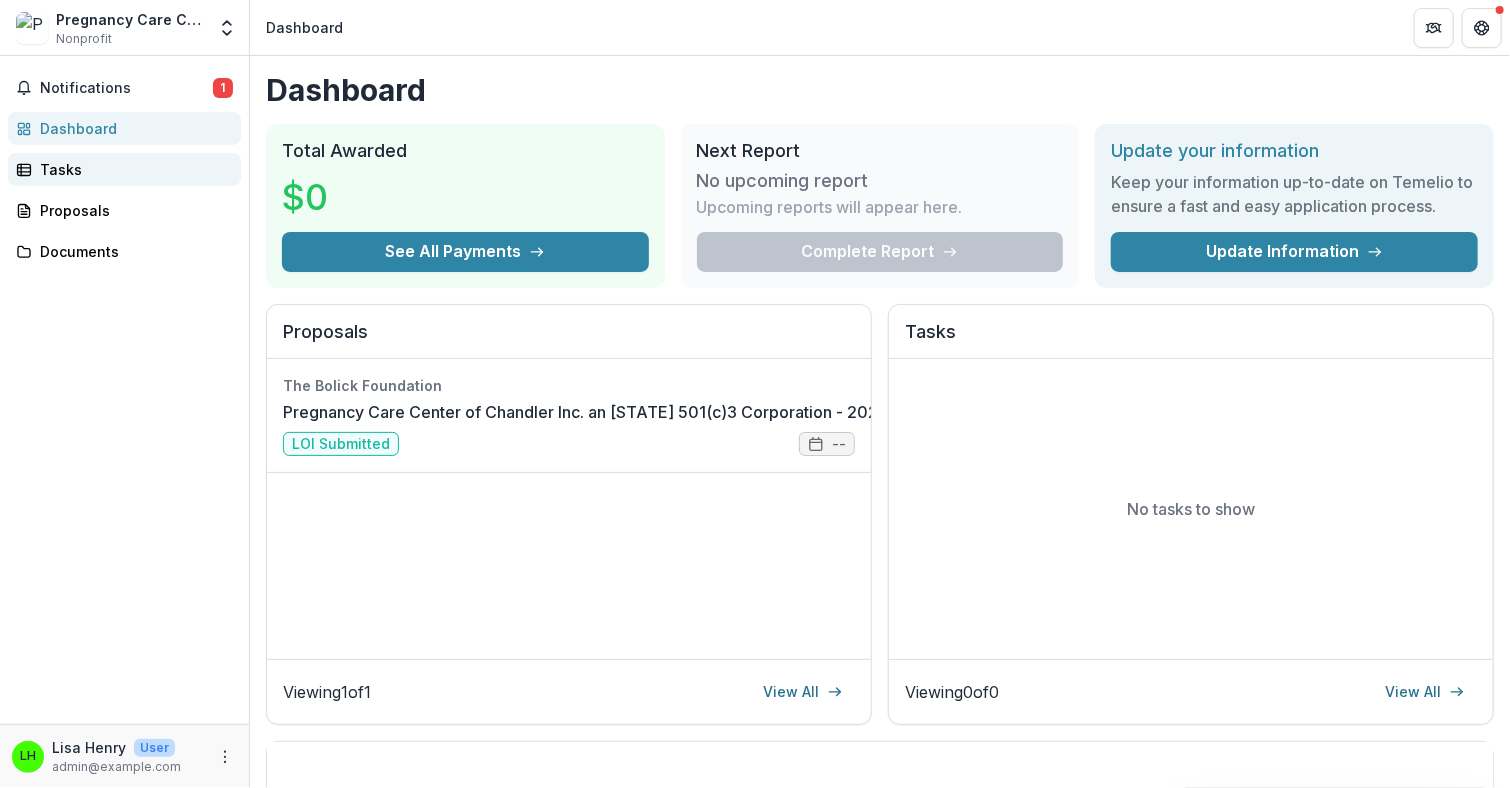 click on "Tasks" at bounding box center [132, 169] 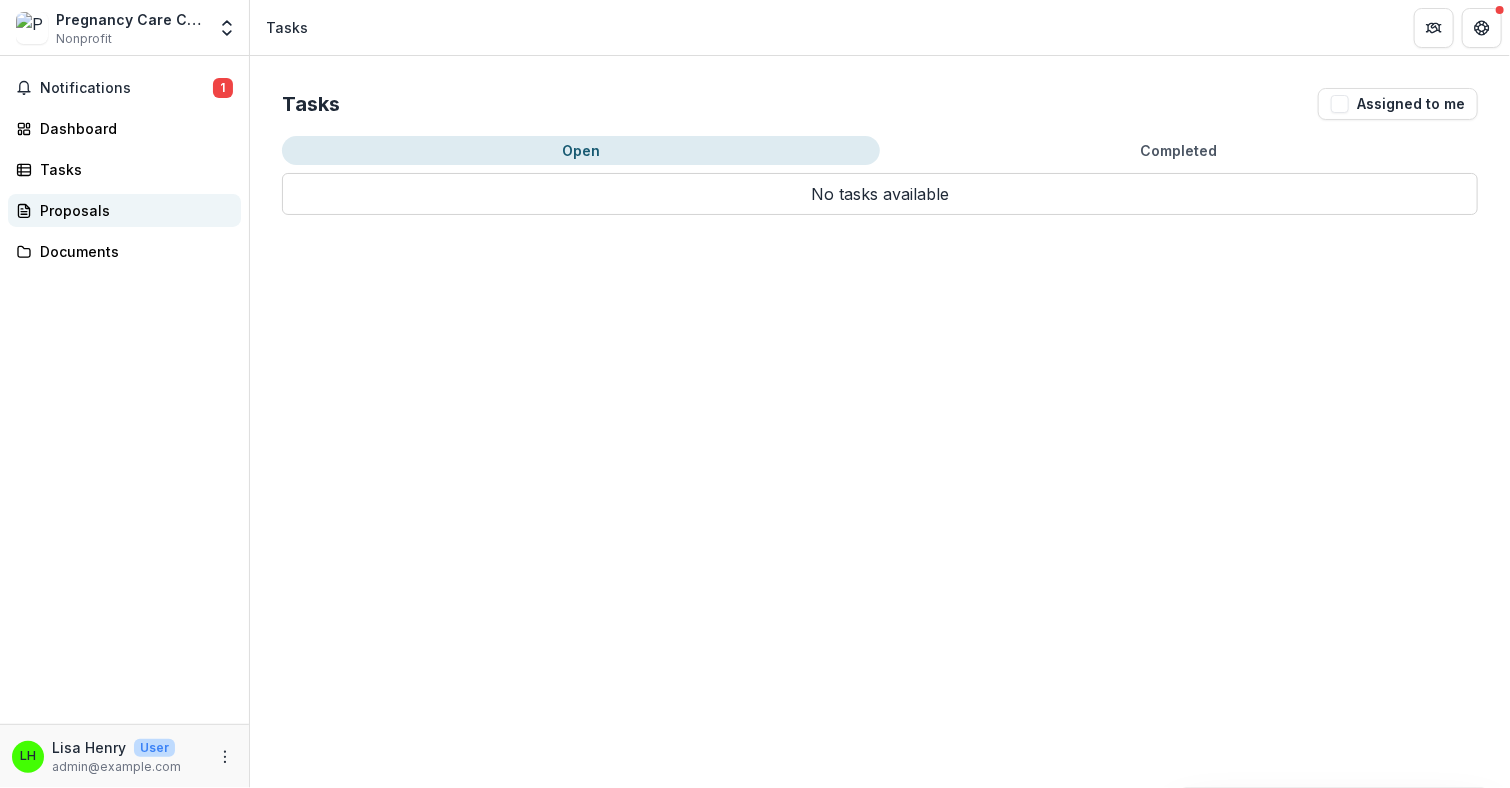 click on "Proposals" at bounding box center [132, 210] 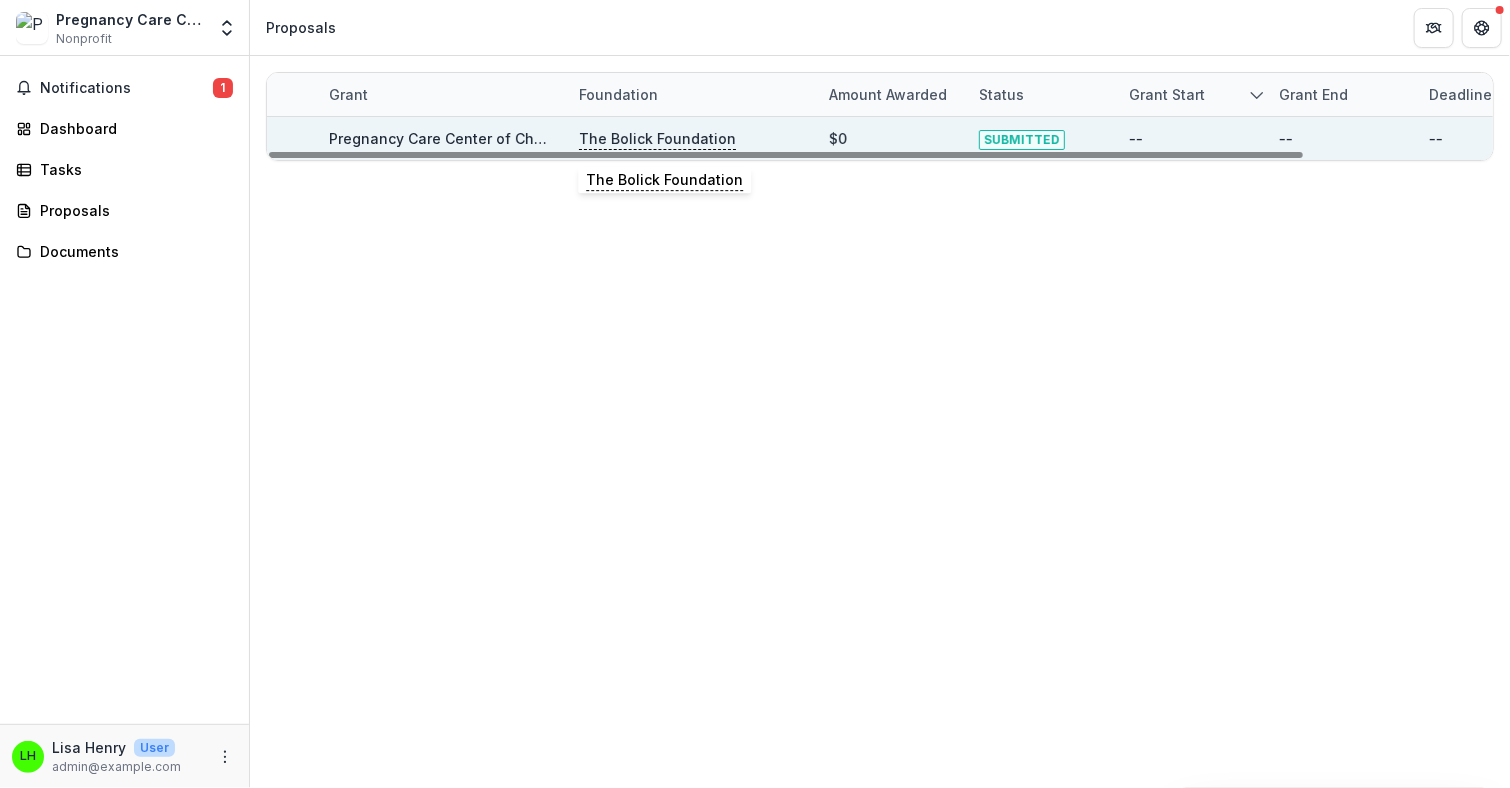 click on "The Bolick Foundation" at bounding box center (657, 139) 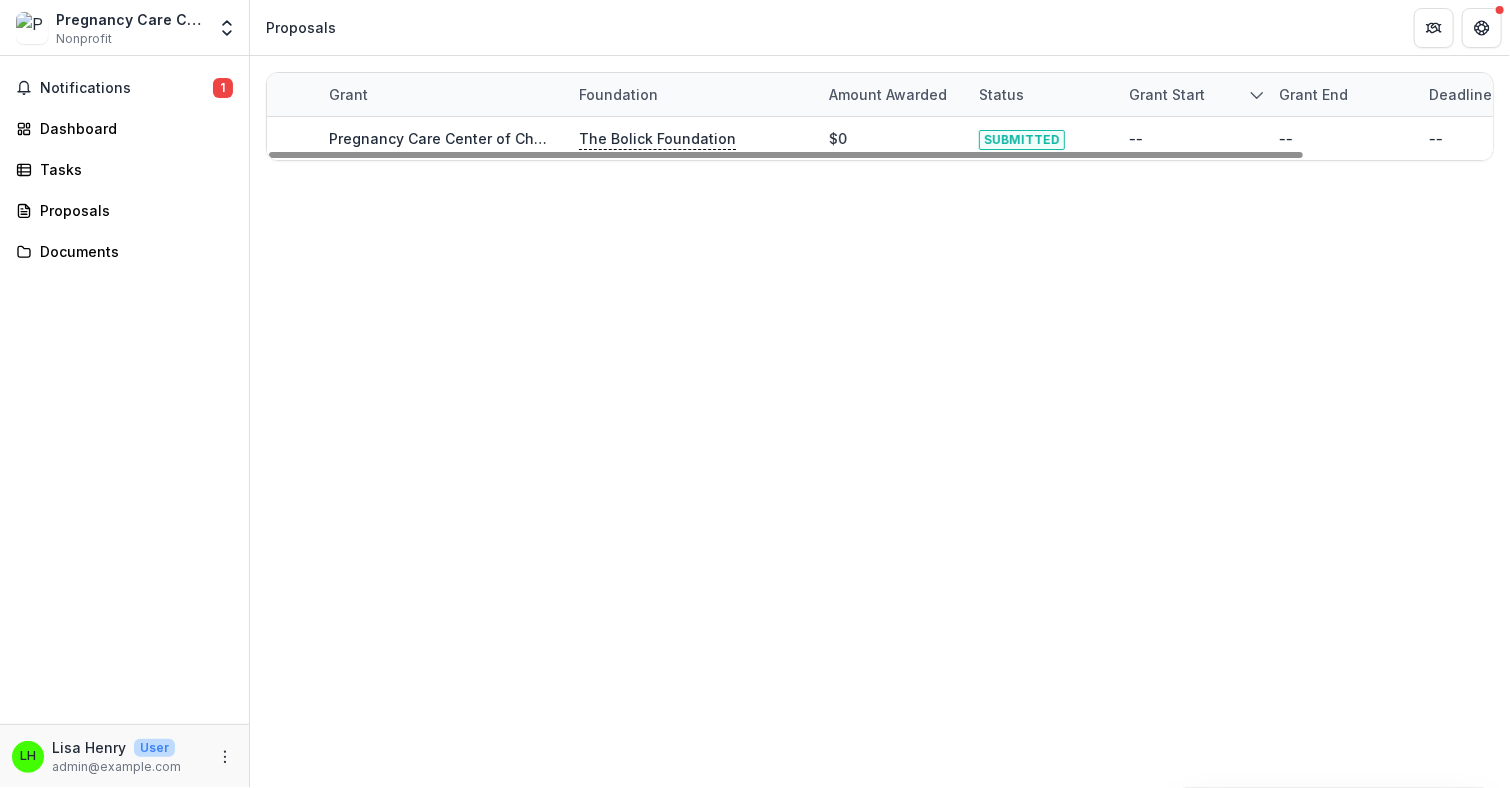 click on "Grant Foundation Amount awarded Status Grant start Grant end Deadline Report Due Pregnancy Care Center of Chandler Inc. an [STATE] 501(c)3 Corporation - 2025 - LOI The Bolick Foundation $0 SUBMITTED -- -- --" at bounding box center [880, 422] 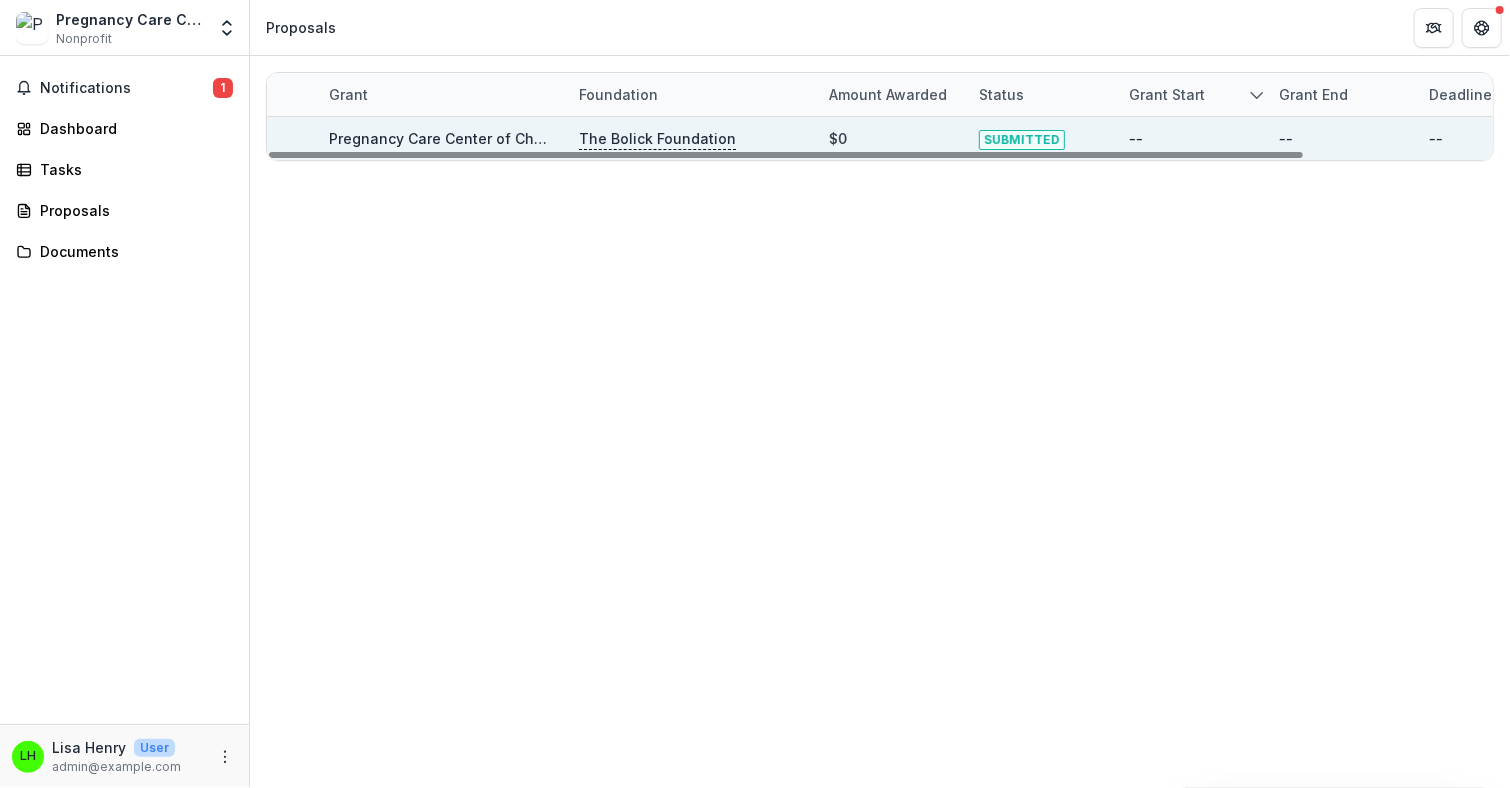 click on "Pregnancy Care Center of Chandler Inc. an [STATE] 501(c)3 Corporation - 2025 - LOI" at bounding box center [623, 138] 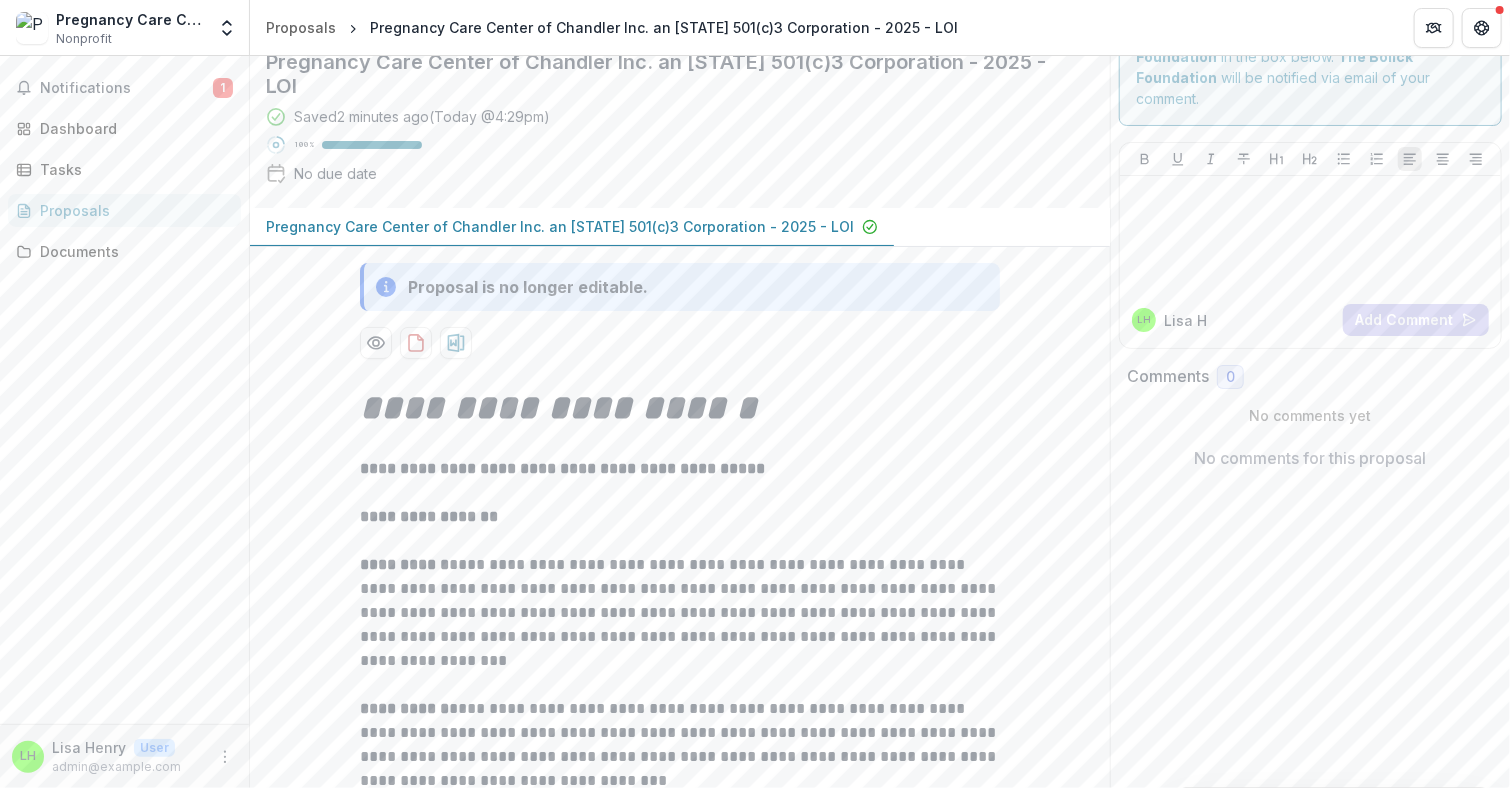 scroll, scrollTop: 0, scrollLeft: 0, axis: both 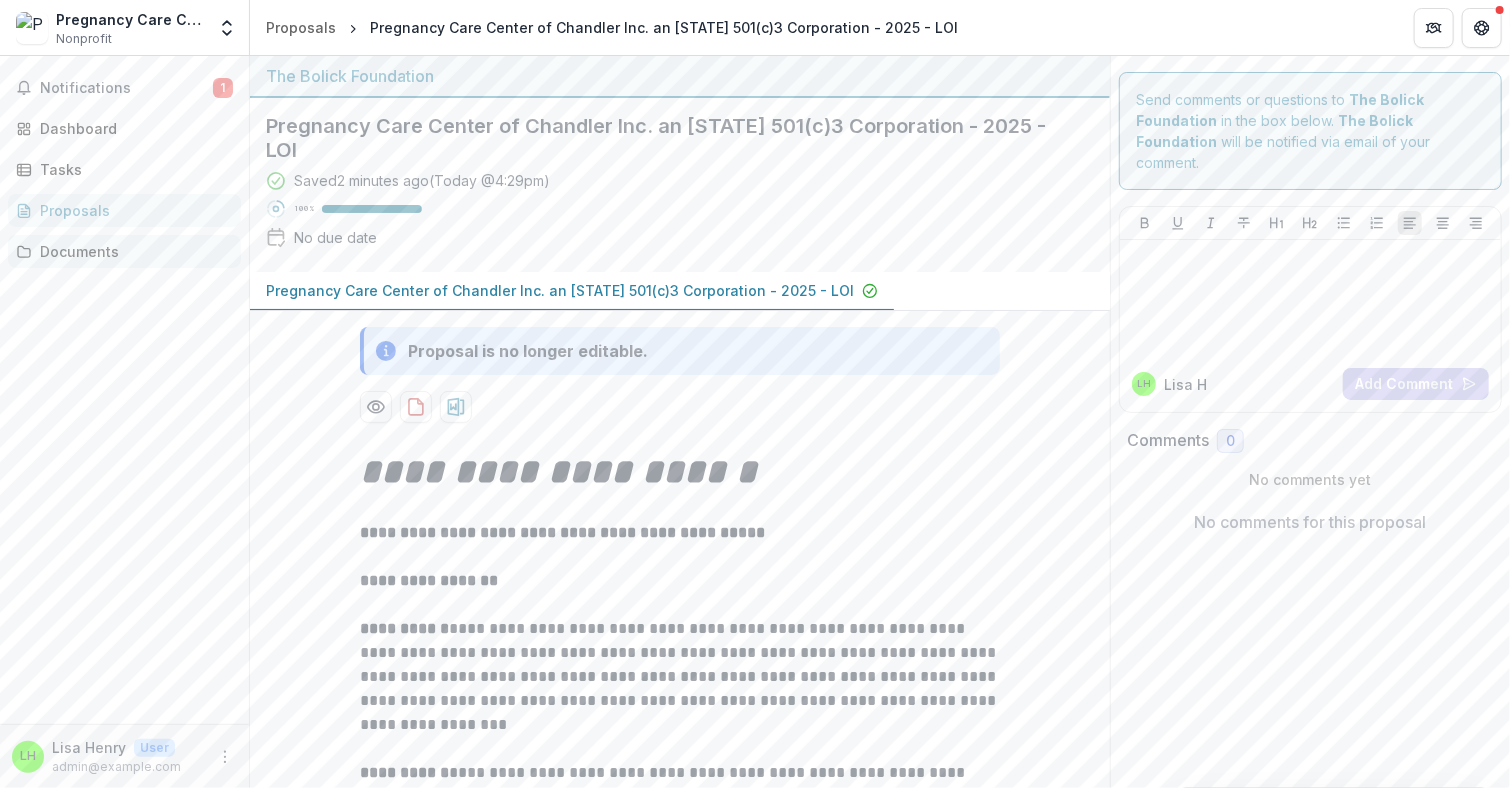 click on "Documents" at bounding box center [132, 251] 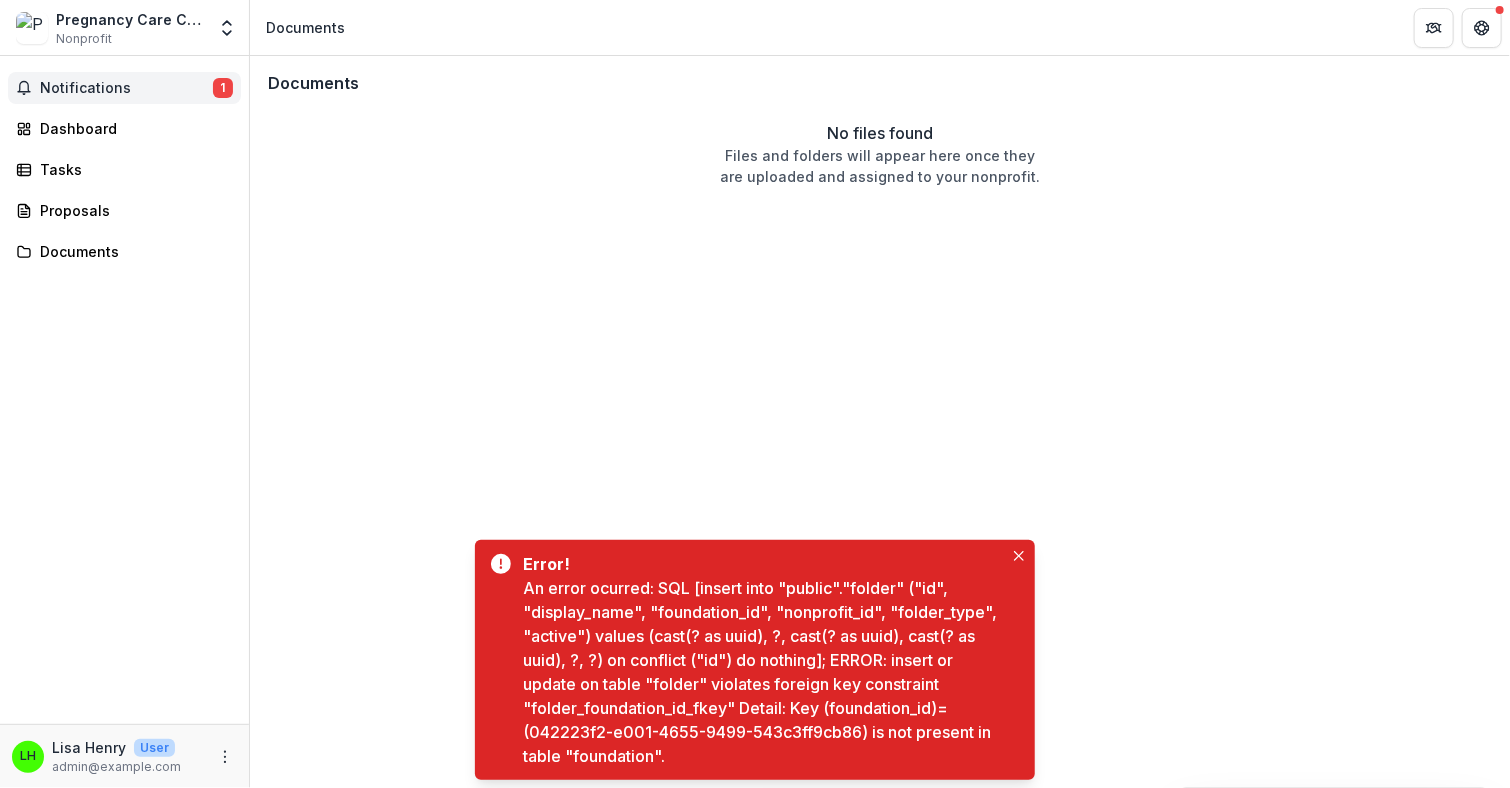 click on "Notifications" at bounding box center [126, 88] 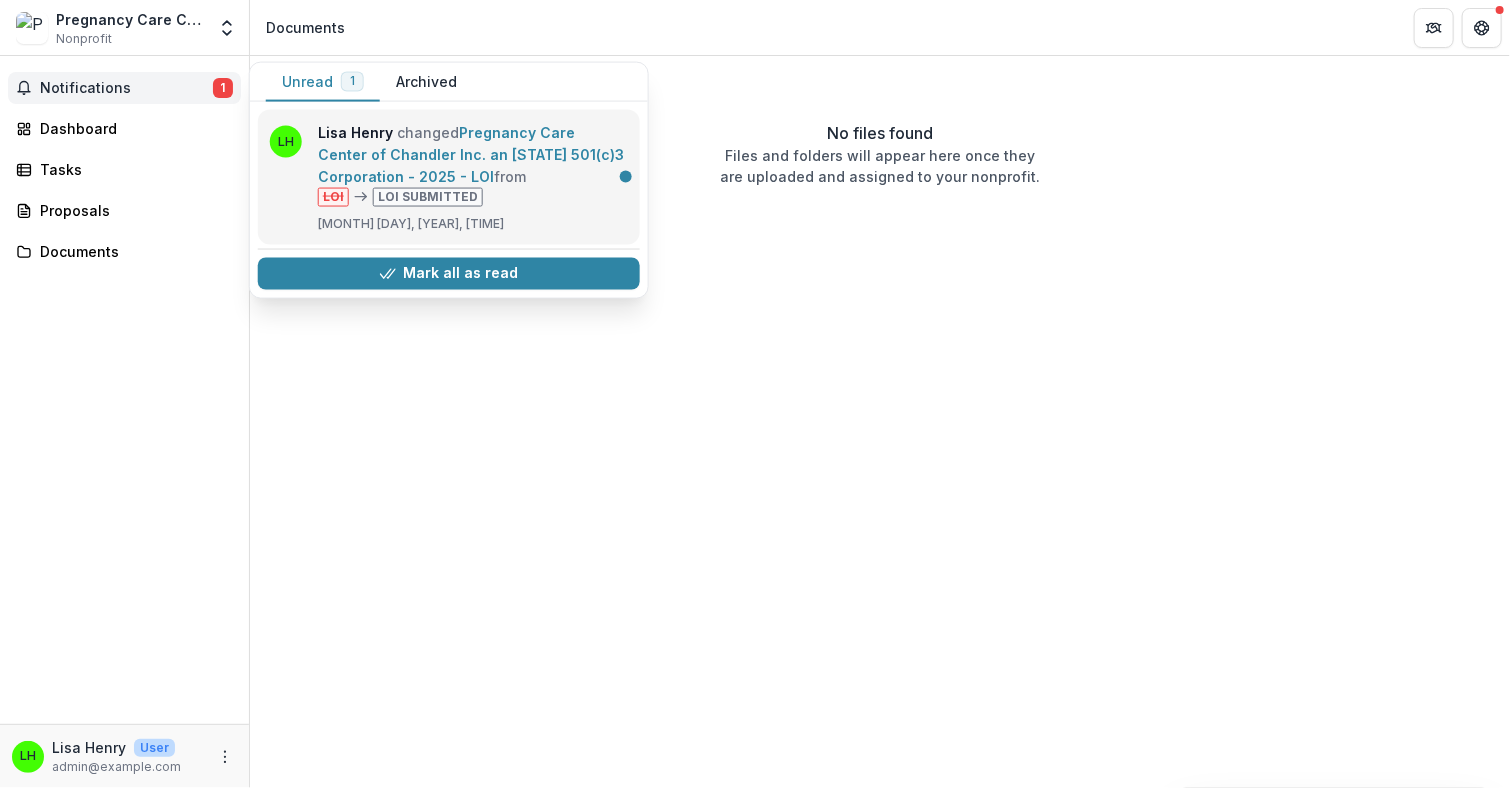 click on "Pregnancy Care Center of Chandler Inc. an [STATE] 501(c)3 Corporation - 2025 - LOI" at bounding box center (471, 154) 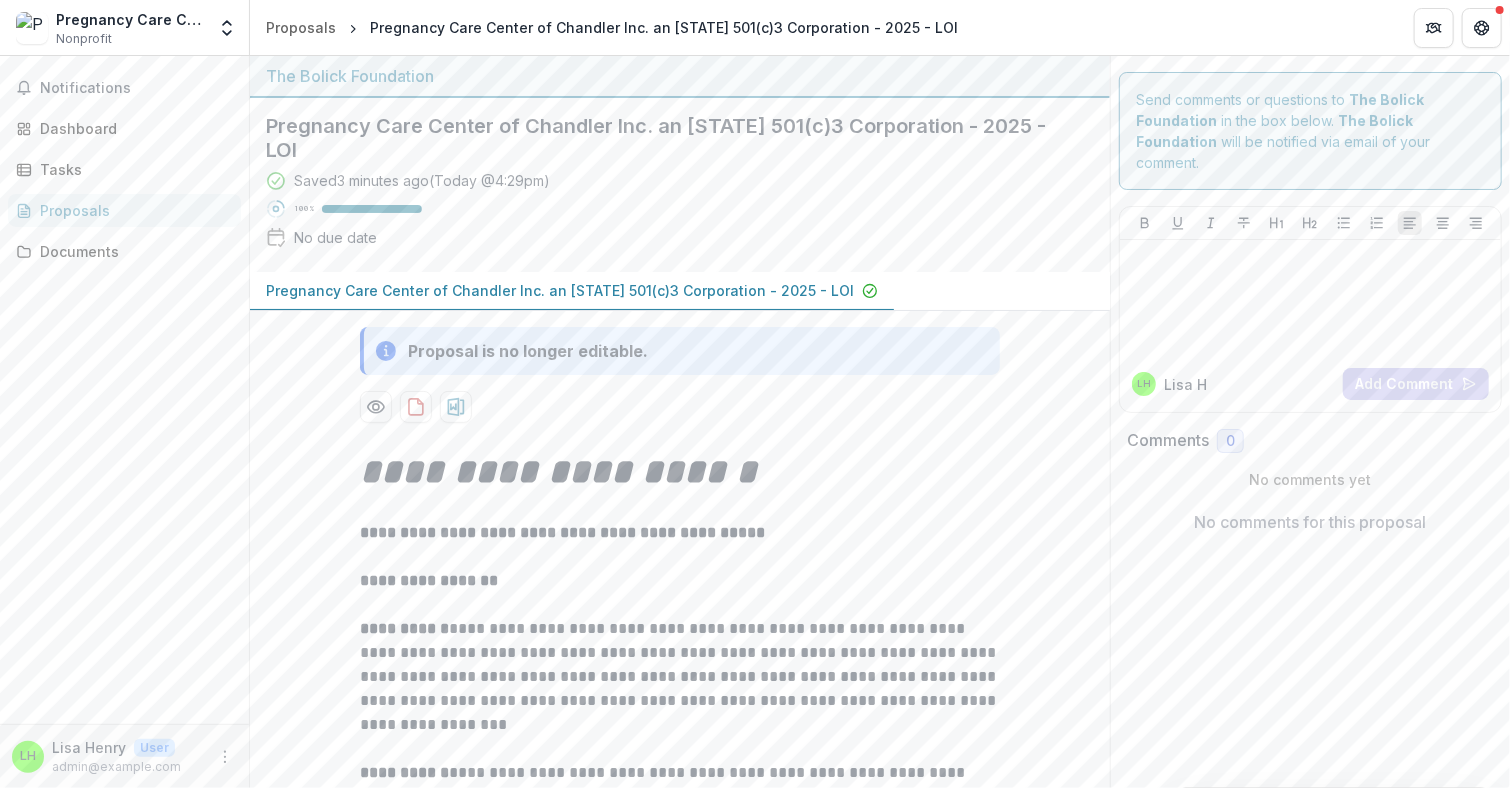 click on "Pregnancy Care Center of Chandler Inc. an [STATE] 501(c)3 Corporation" at bounding box center (130, 19) 